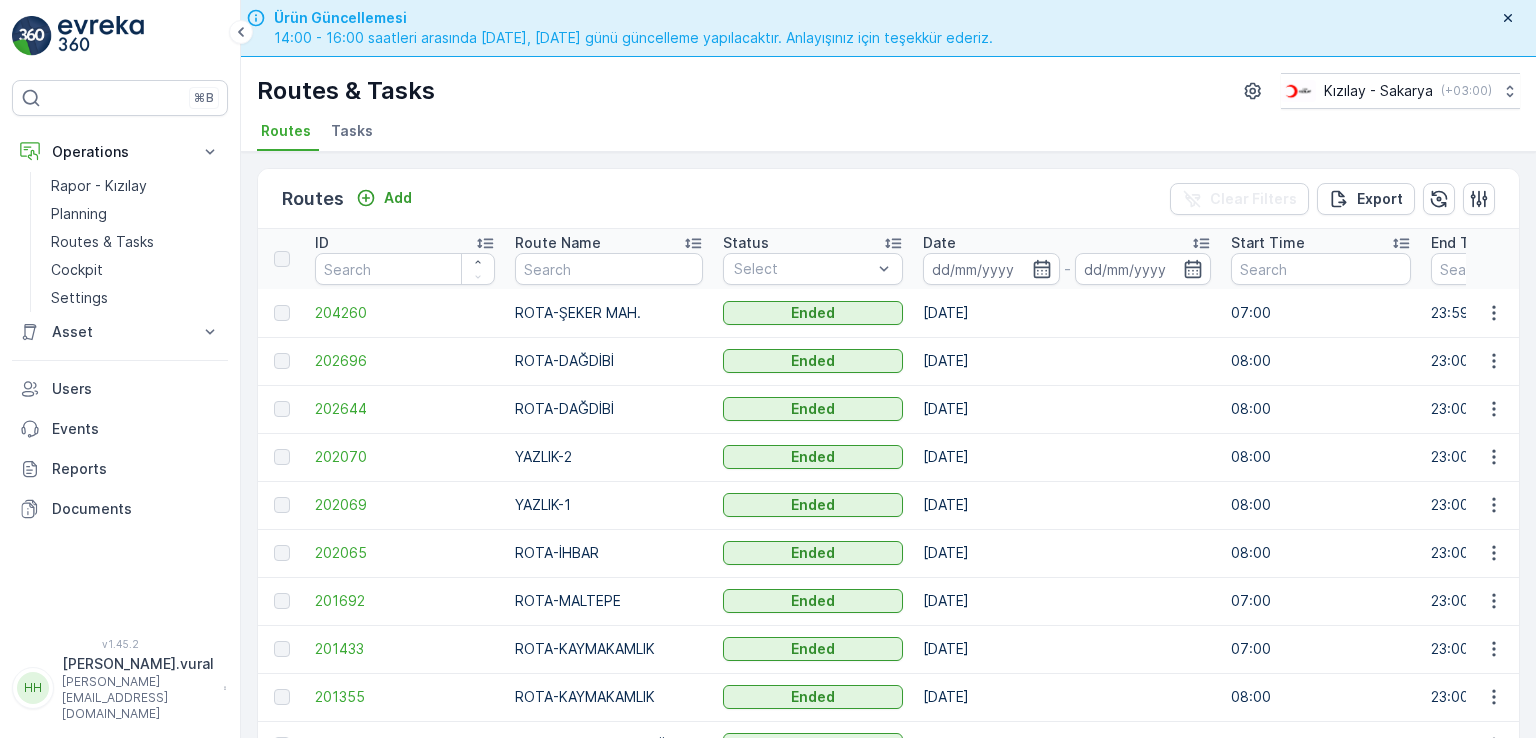 scroll, scrollTop: 0, scrollLeft: 0, axis: both 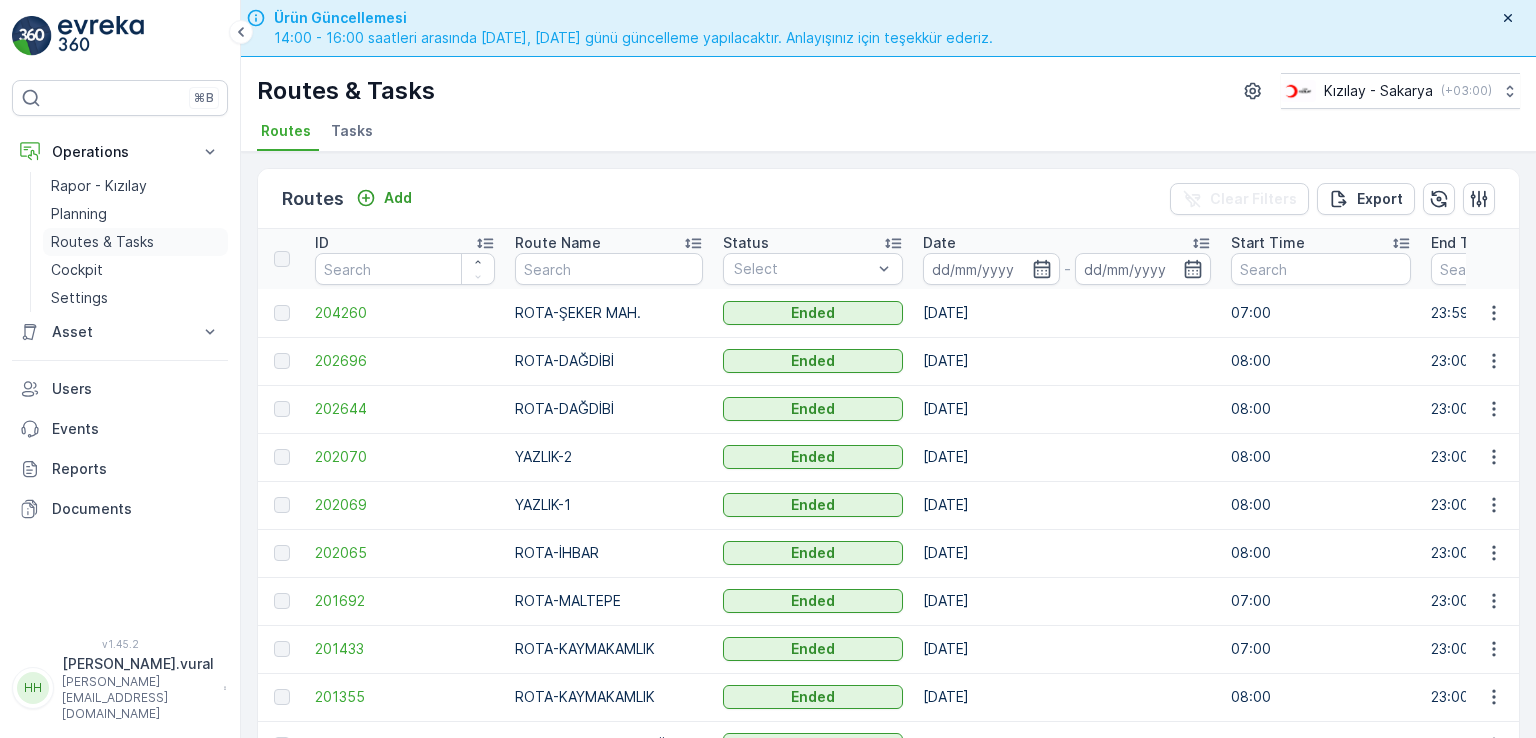 click on "Routes & Tasks" at bounding box center [102, 242] 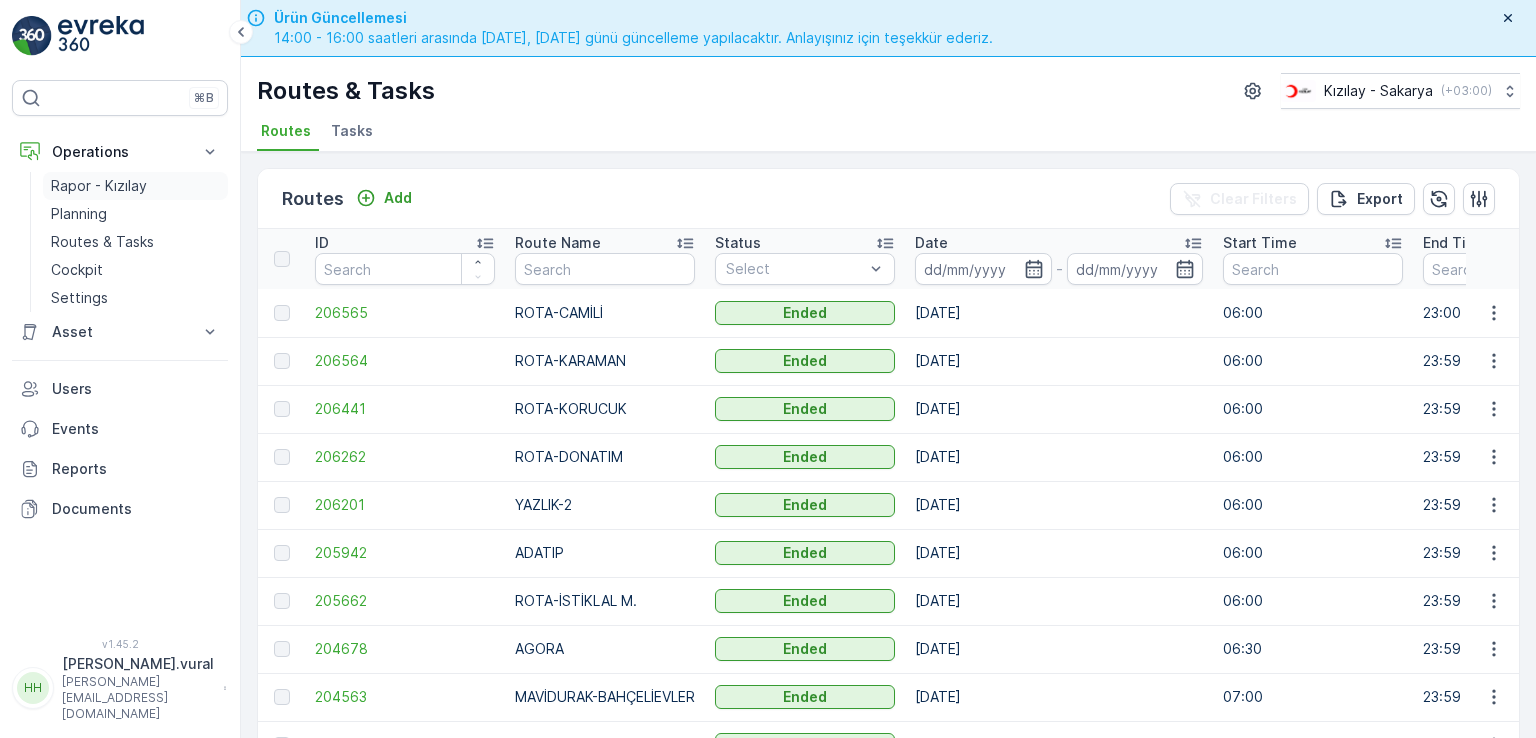 click on "Rapor - Kızılay" at bounding box center (99, 186) 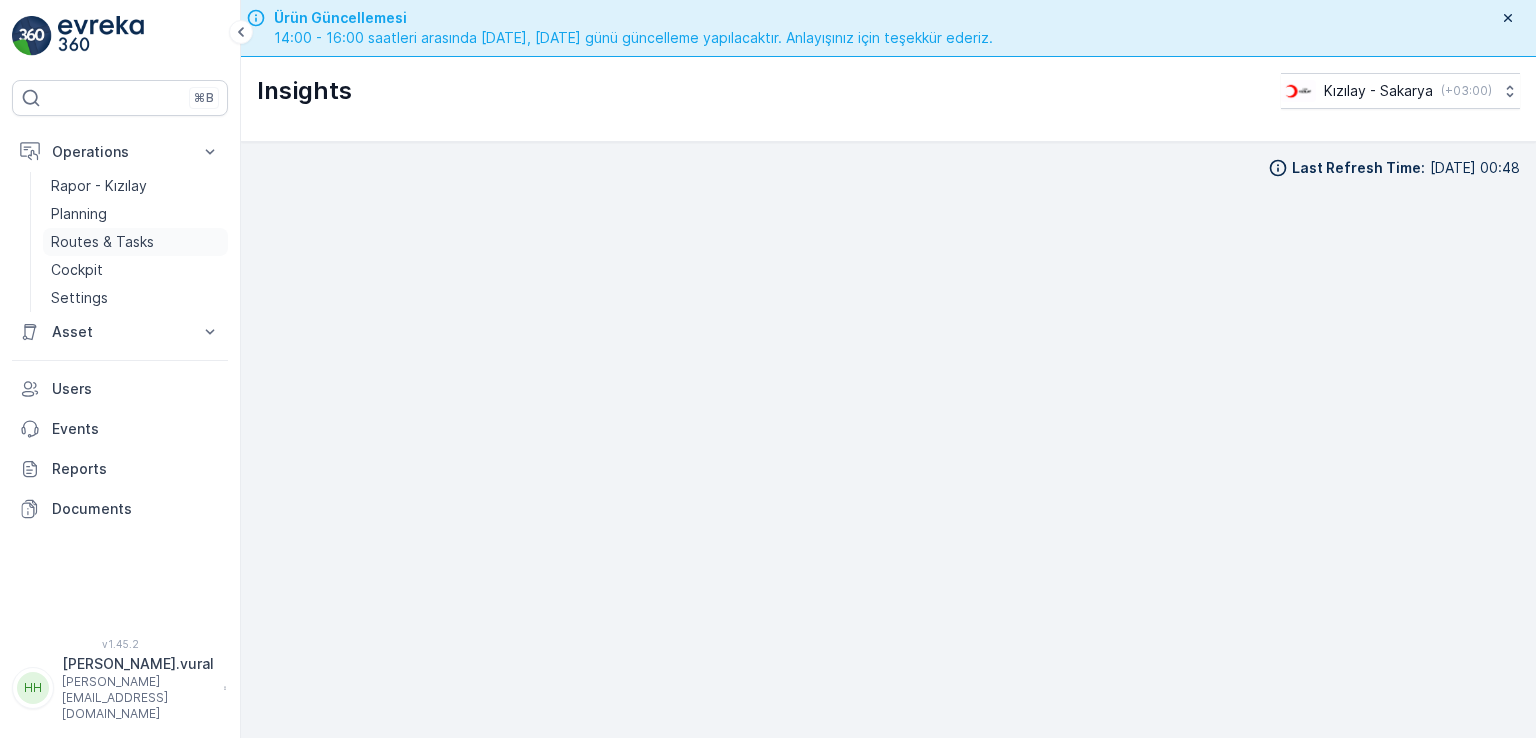 click on "Routes & Tasks" at bounding box center [102, 242] 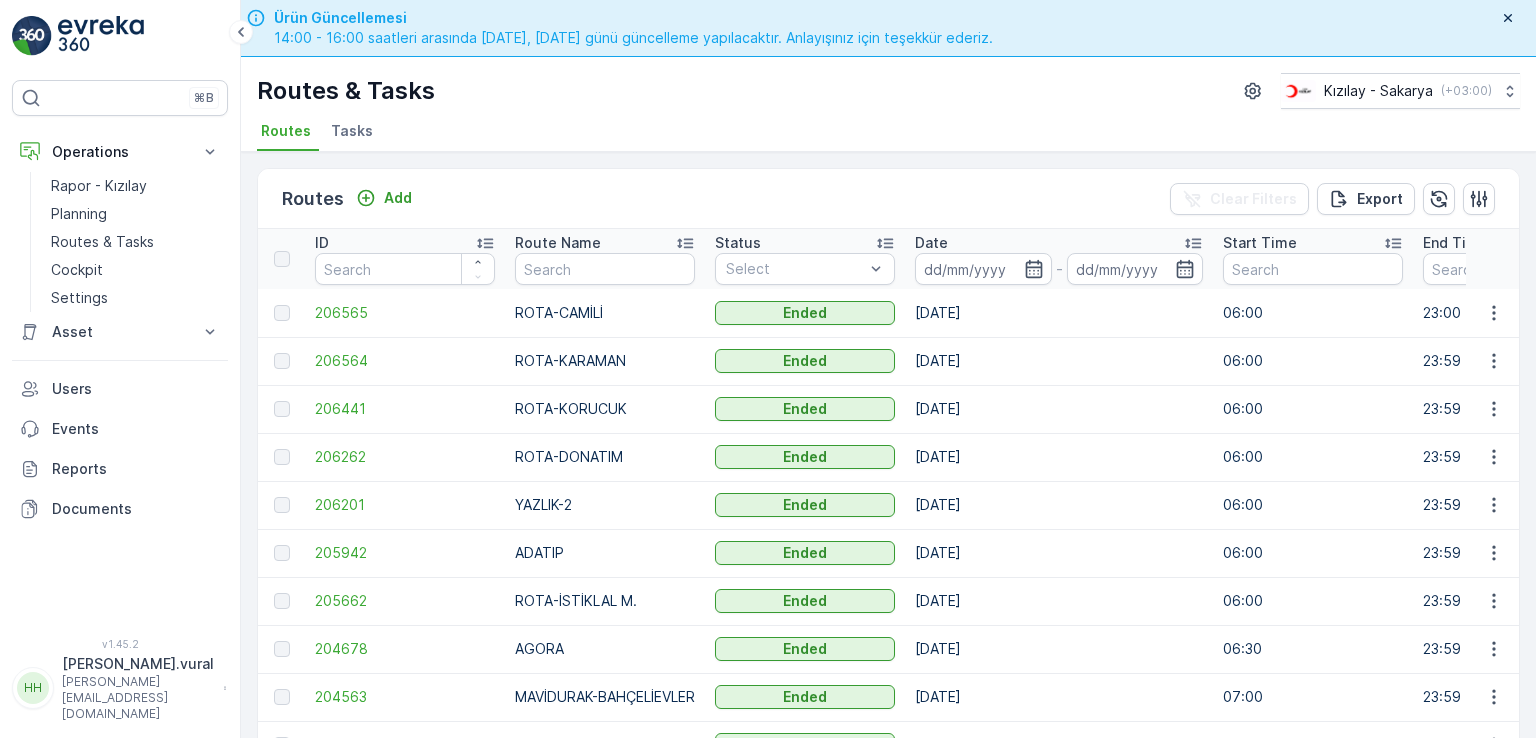 click on "[PERSON_NAME][EMAIL_ADDRESS][DOMAIN_NAME]" at bounding box center [138, 698] 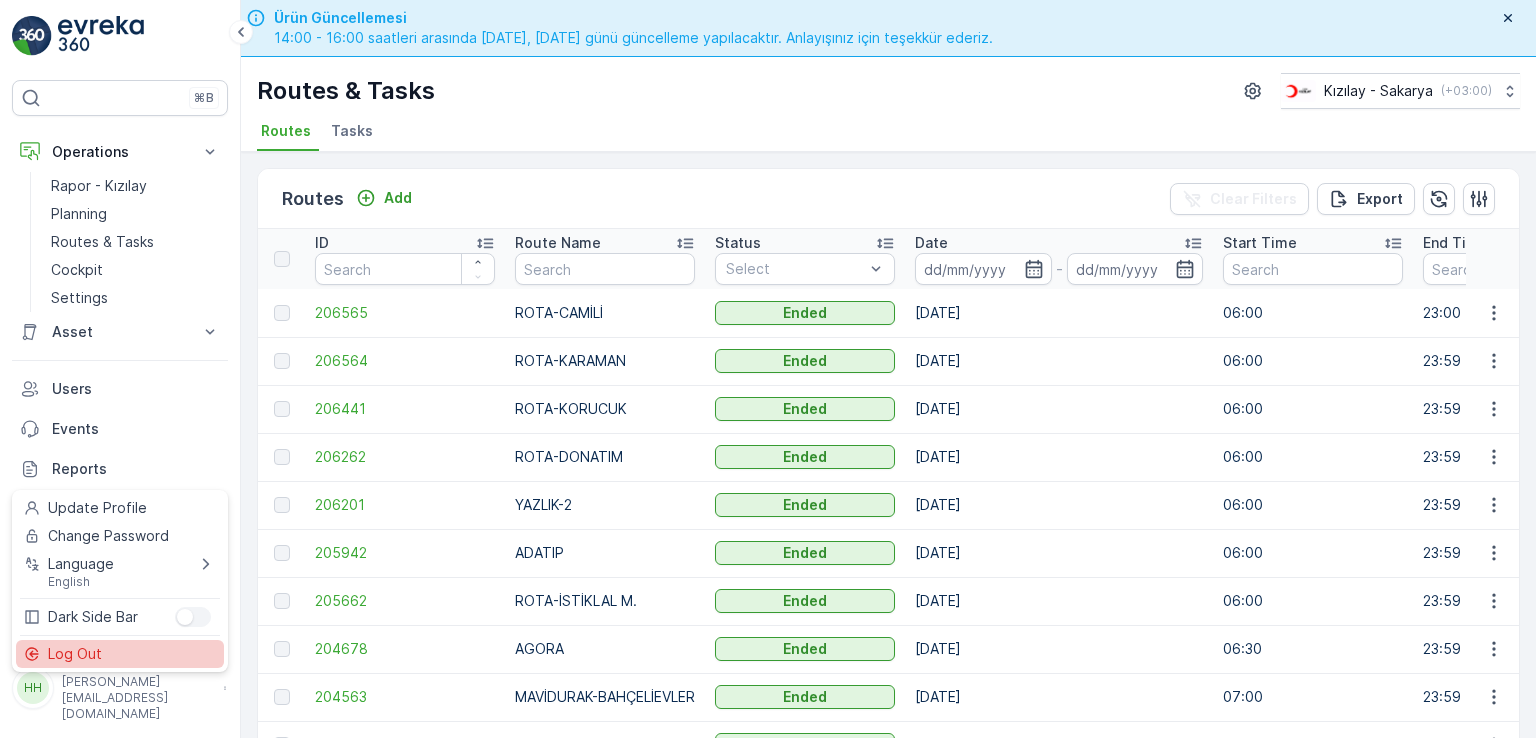 click on "Log Out" at bounding box center [120, 654] 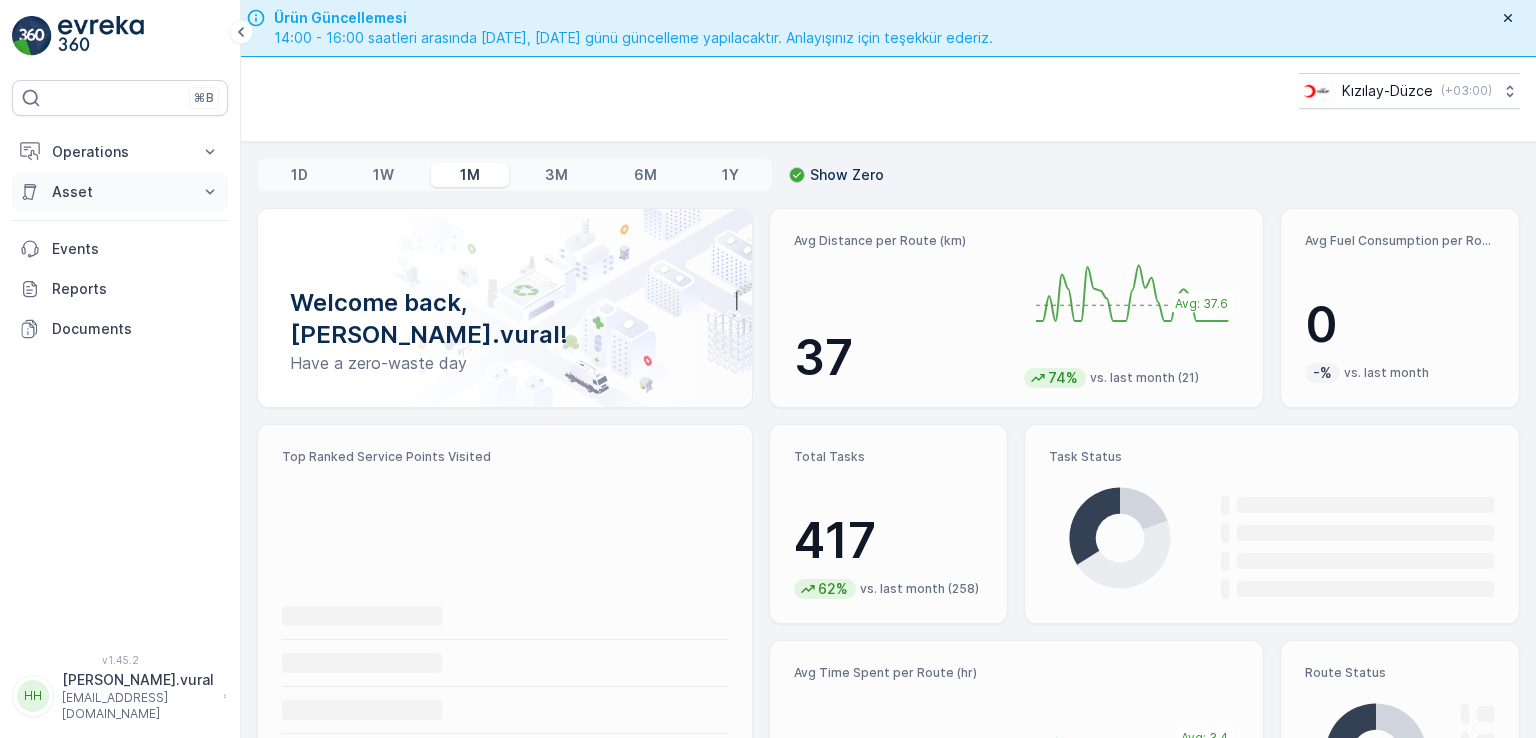 scroll, scrollTop: 0, scrollLeft: 0, axis: both 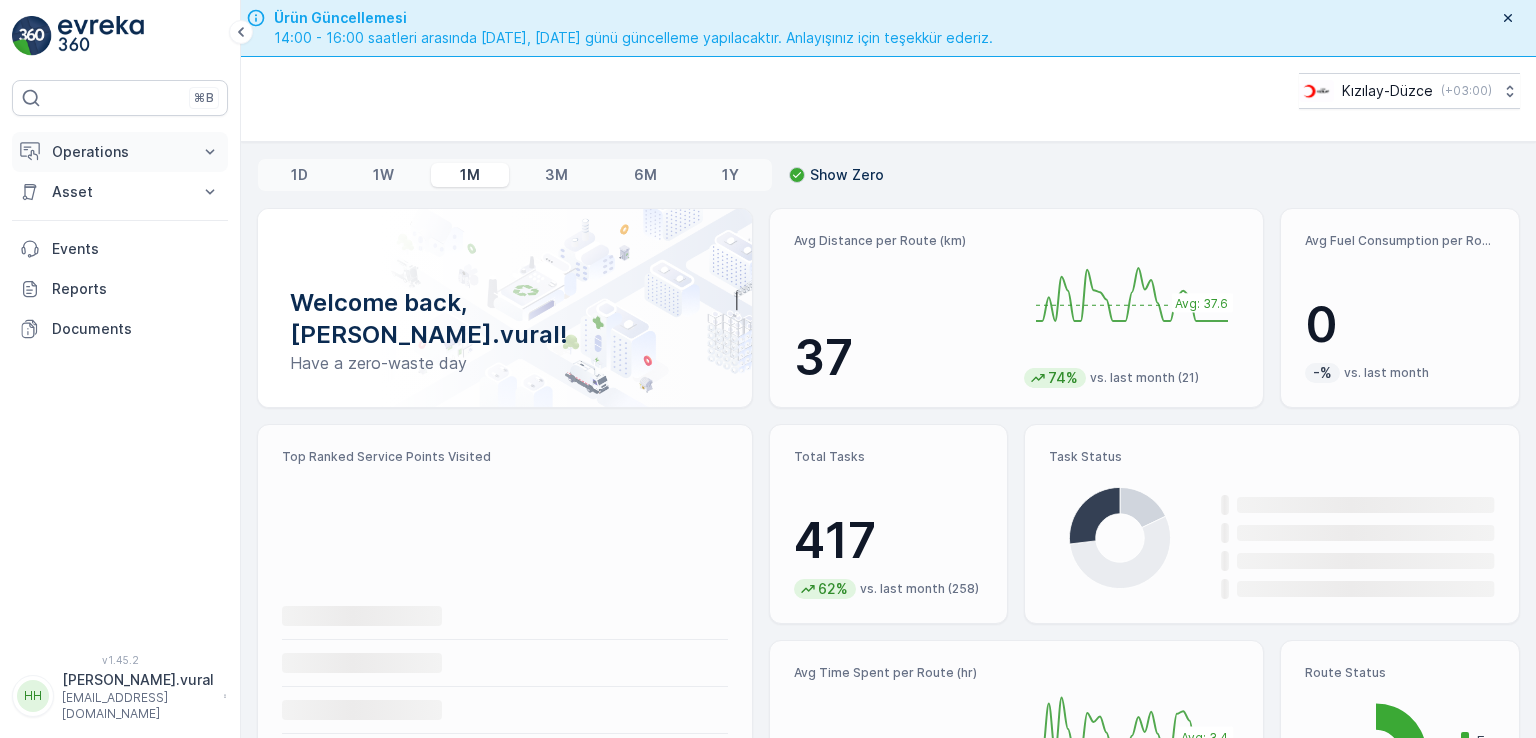 click on "Operations" at bounding box center [120, 152] 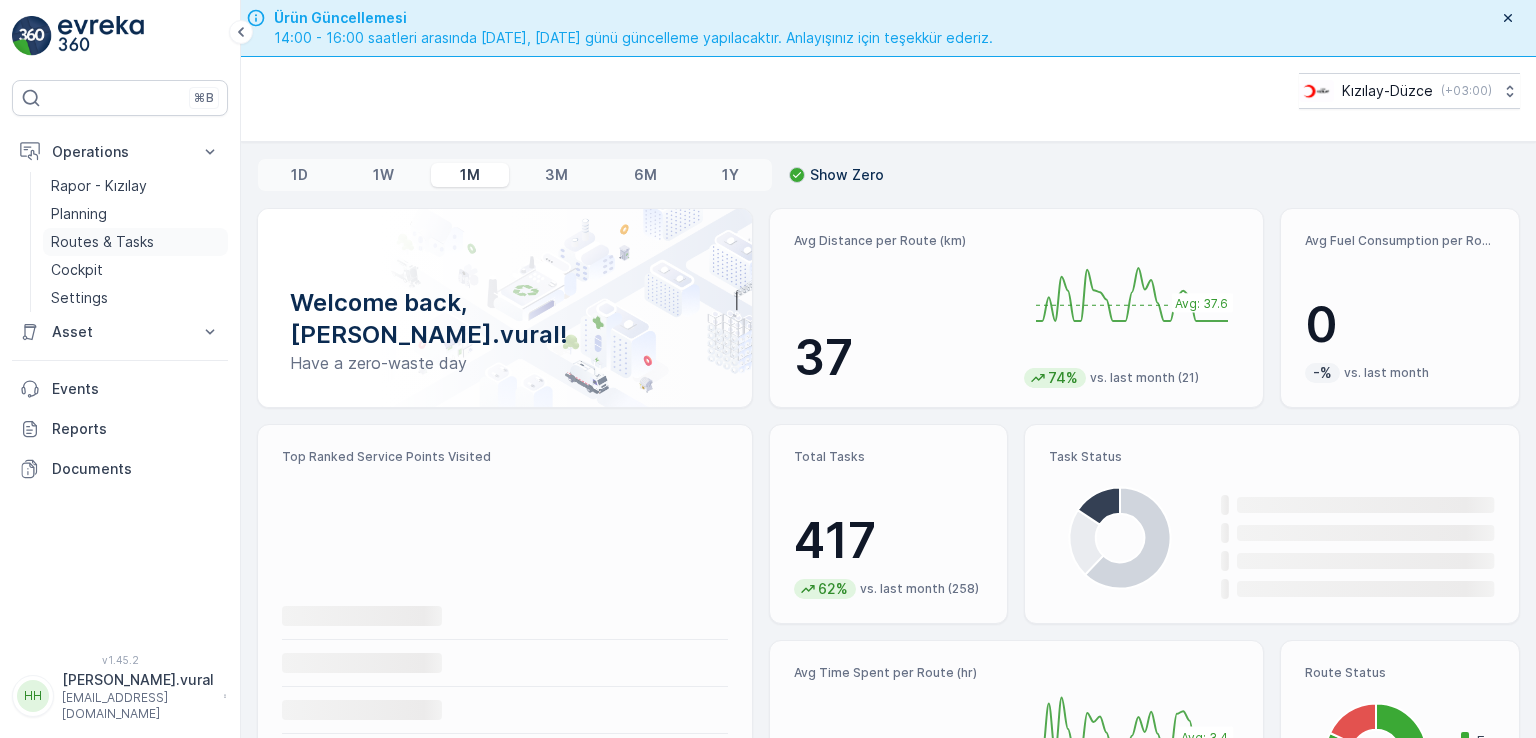 click on "Routes & Tasks" at bounding box center [102, 242] 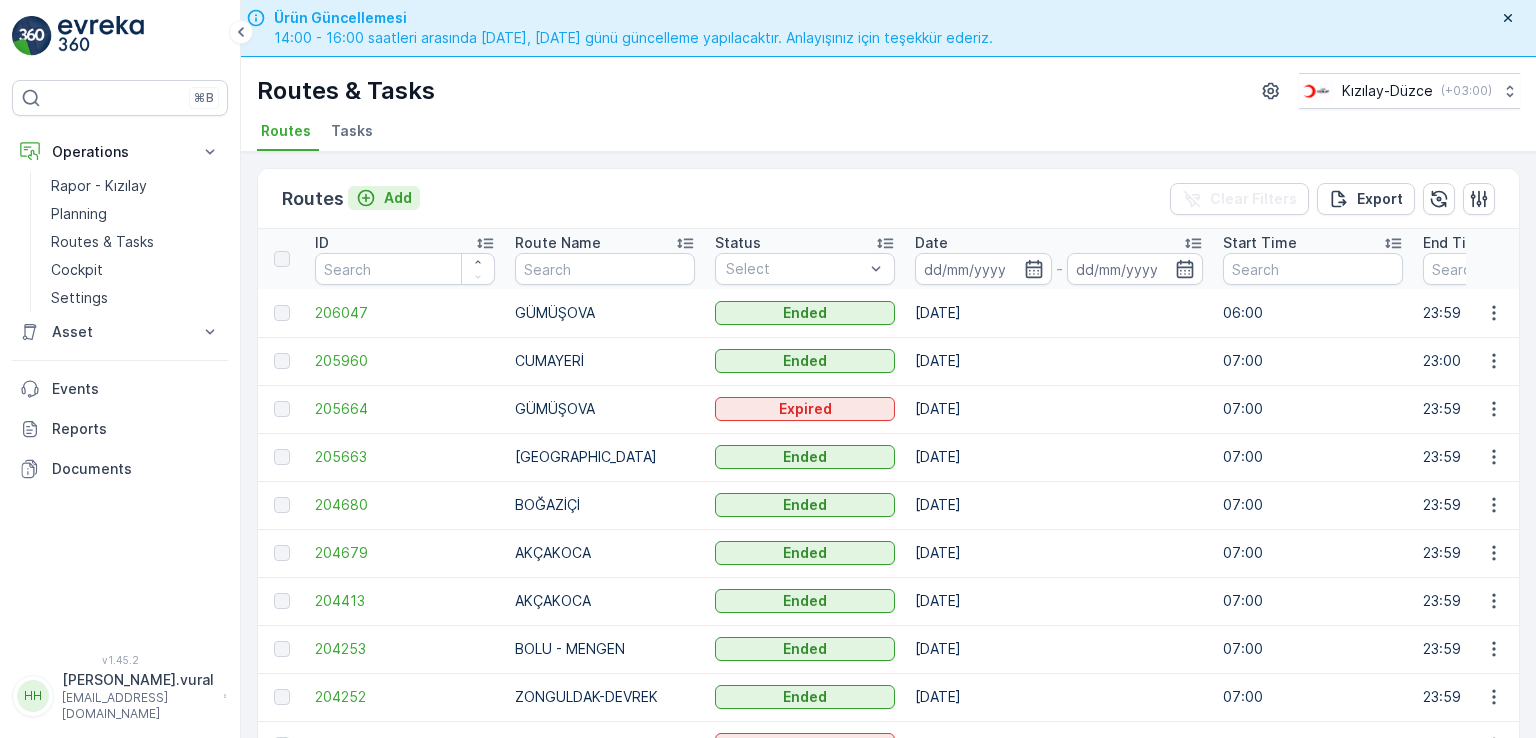 click on "Add" at bounding box center (384, 198) 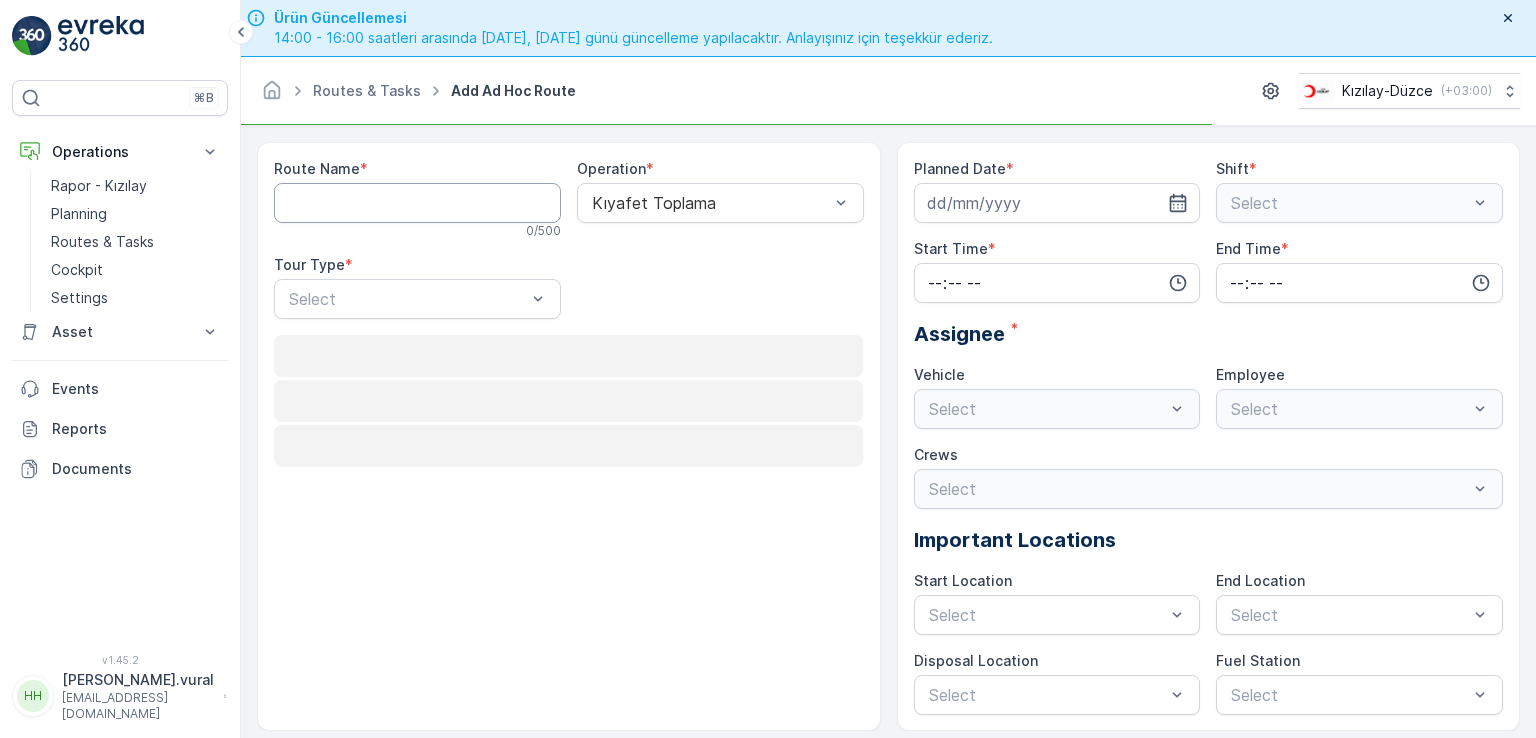click on "Route Name" at bounding box center [417, 203] 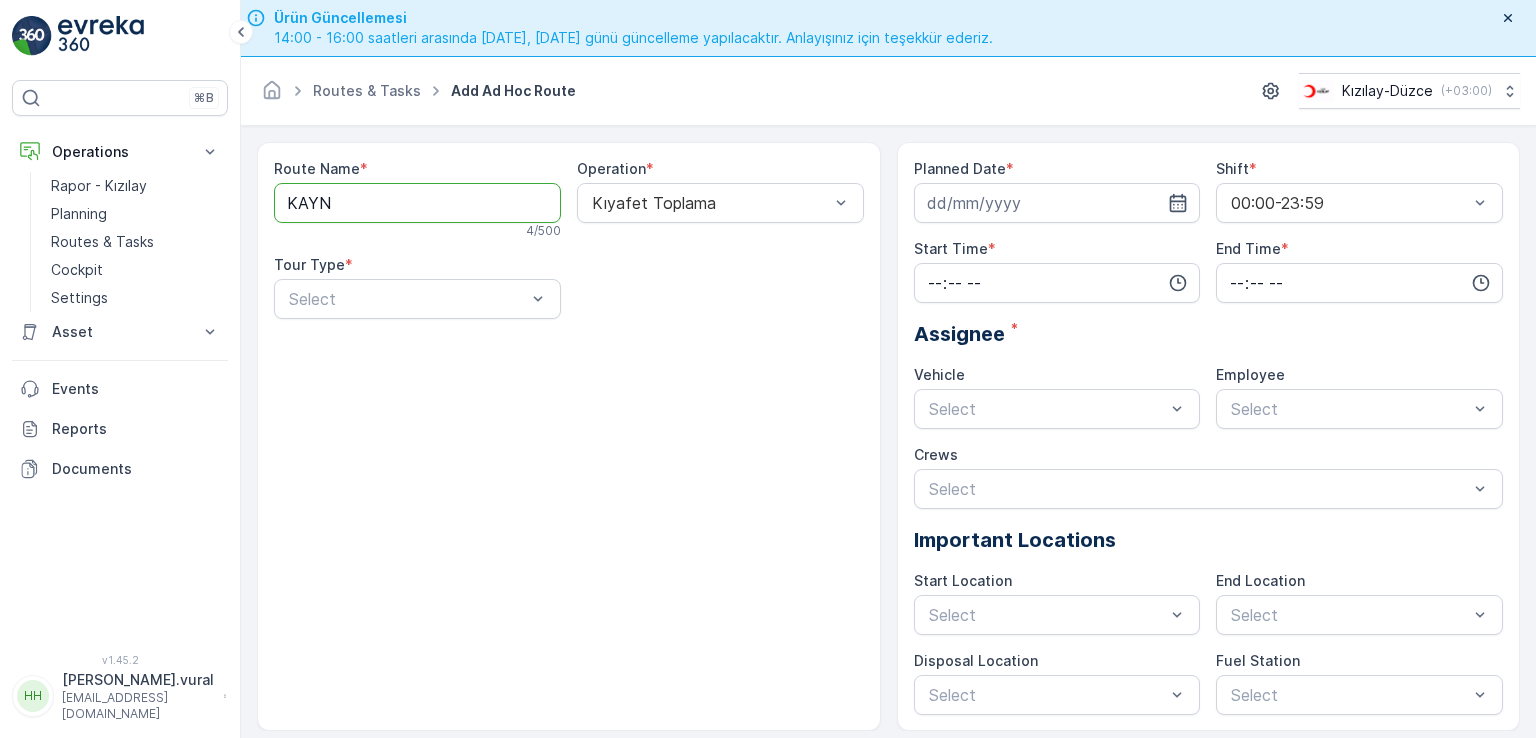 type on "KAYNAŞLI" 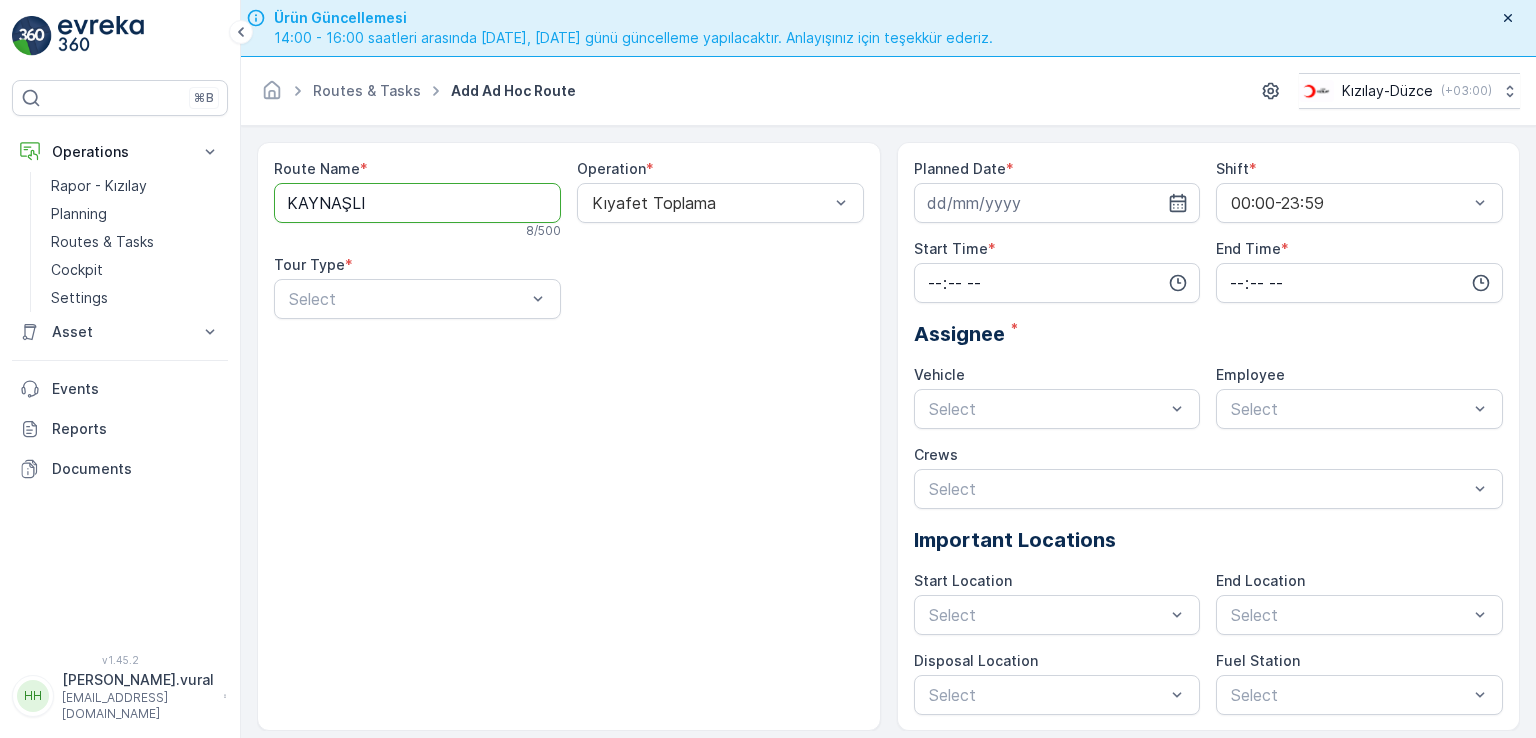 click on "Route Name * KAYNAŞLI 8  /  500 Operation * Kıyafet Toplama Tour Type * Select" at bounding box center (569, 247) 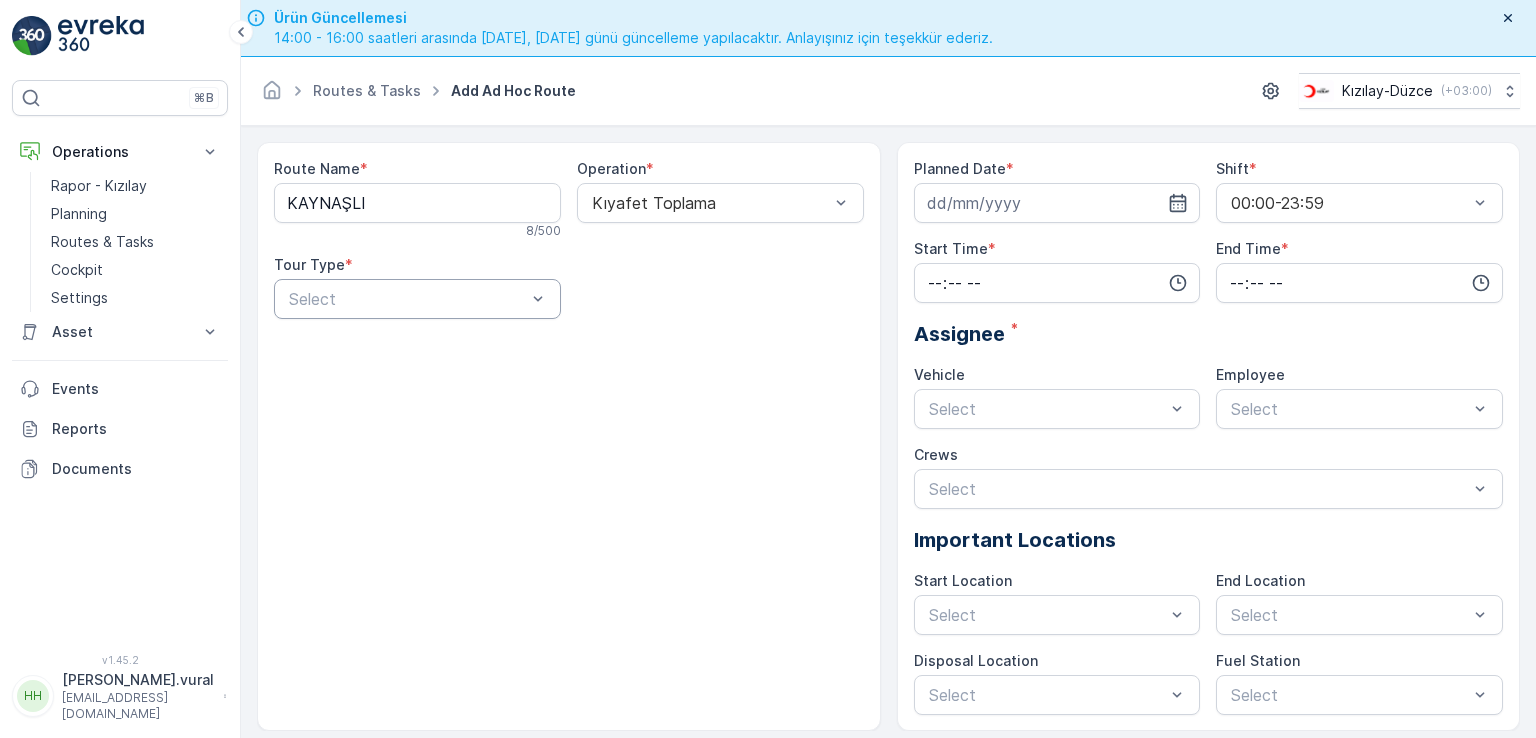 click on "Route Name * KAYNAŞLI 8  /  500 Operation * Kıyafet Toplama Tour Type * Select" at bounding box center (569, 247) 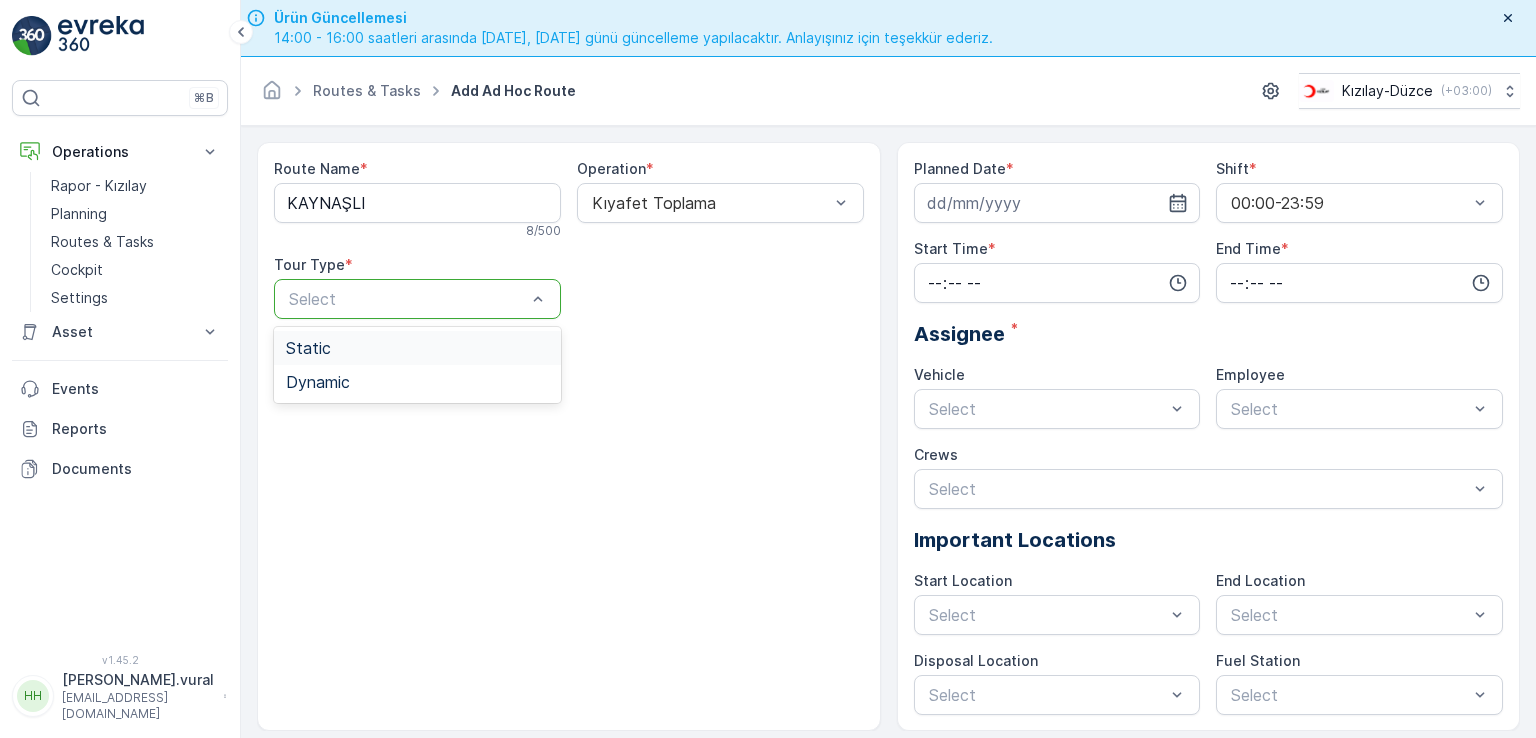click on "Static" at bounding box center [417, 348] 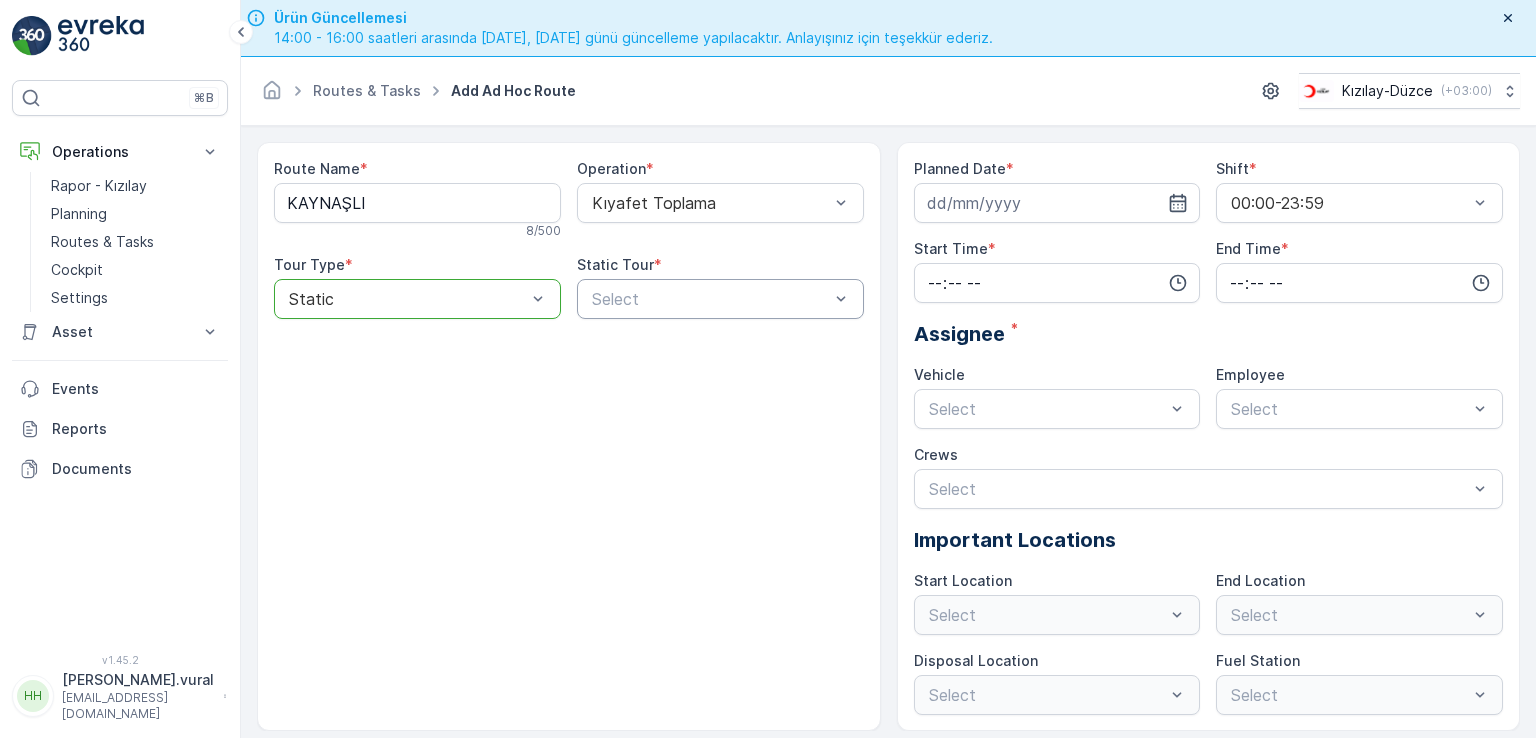 click at bounding box center [710, 299] 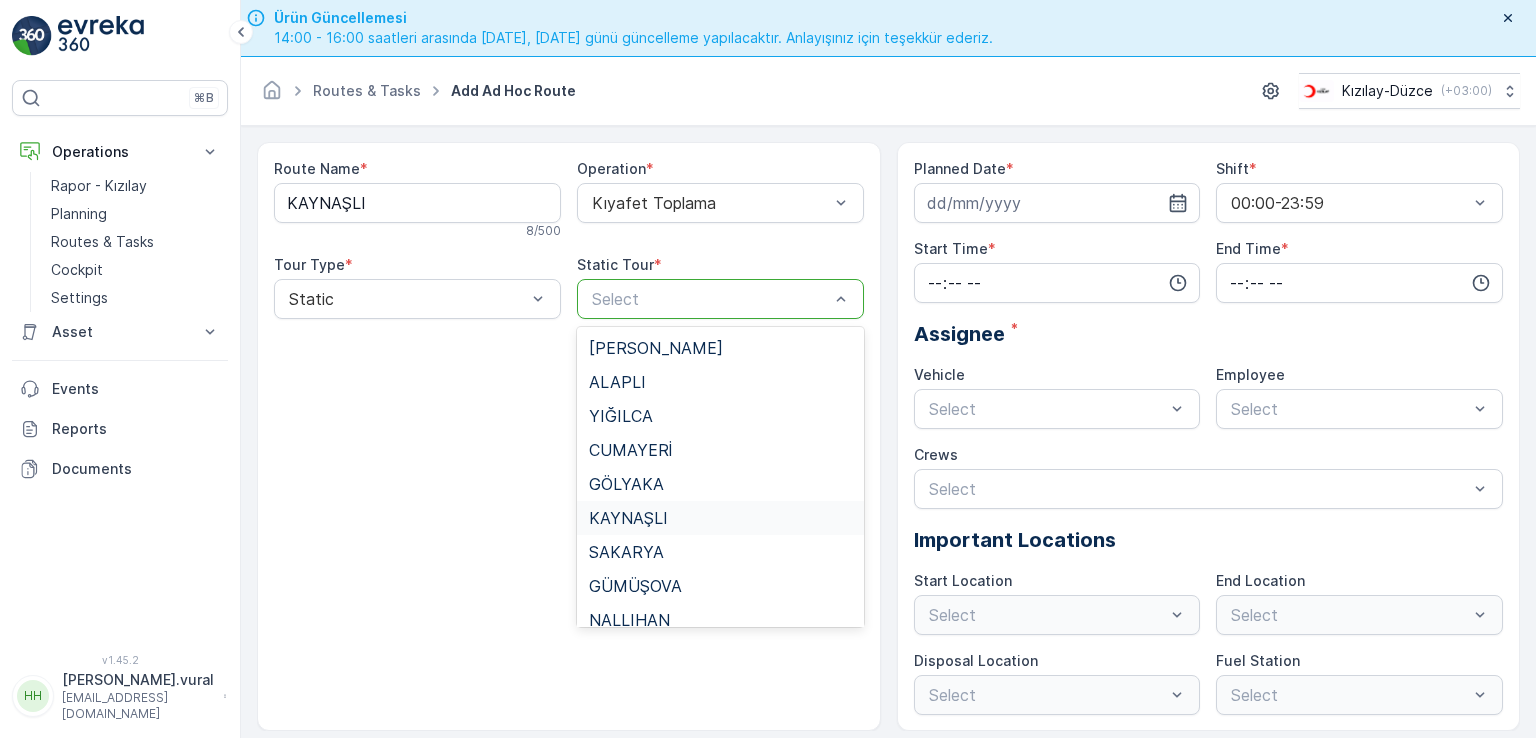 click on "KAYNAŞLI" at bounding box center (720, 518) 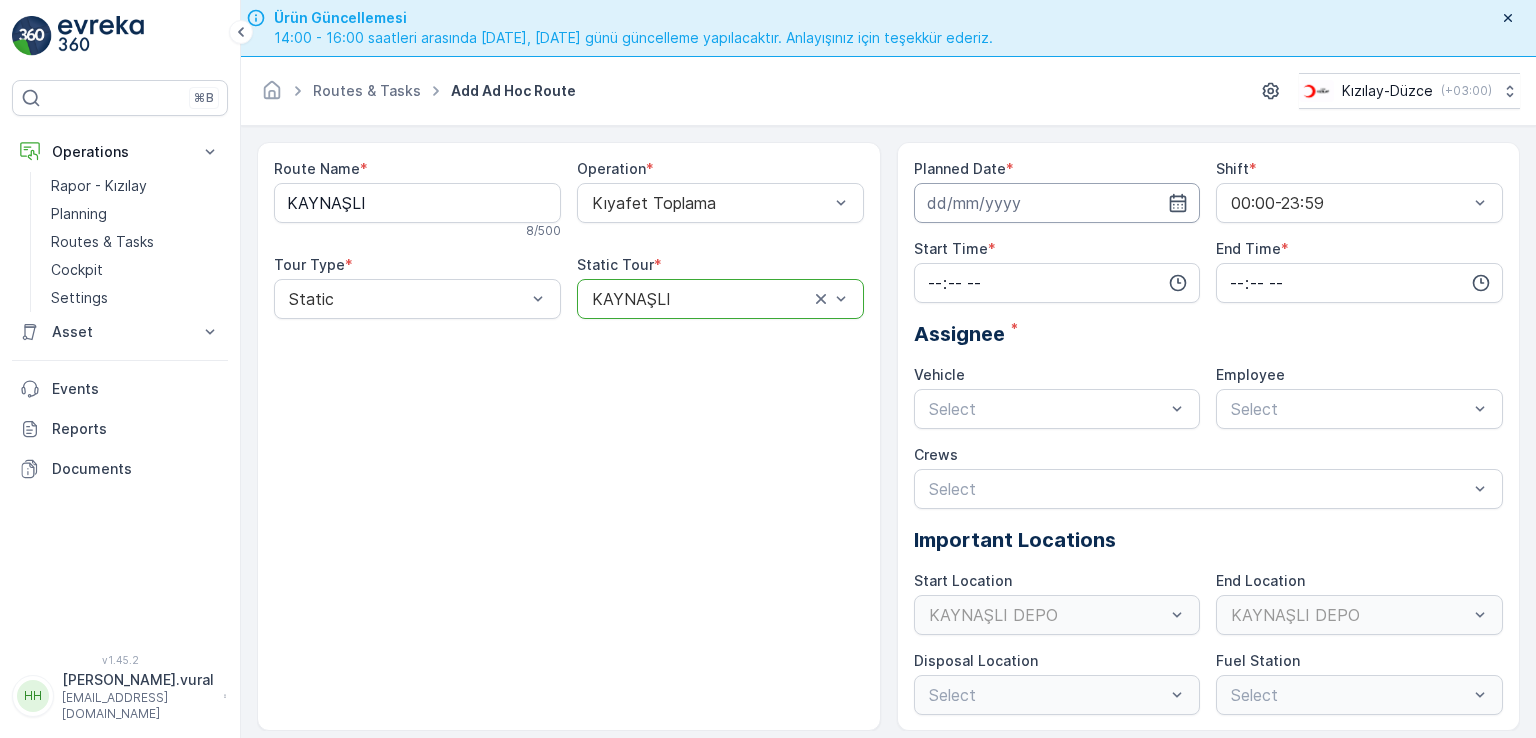 click at bounding box center (1057, 203) 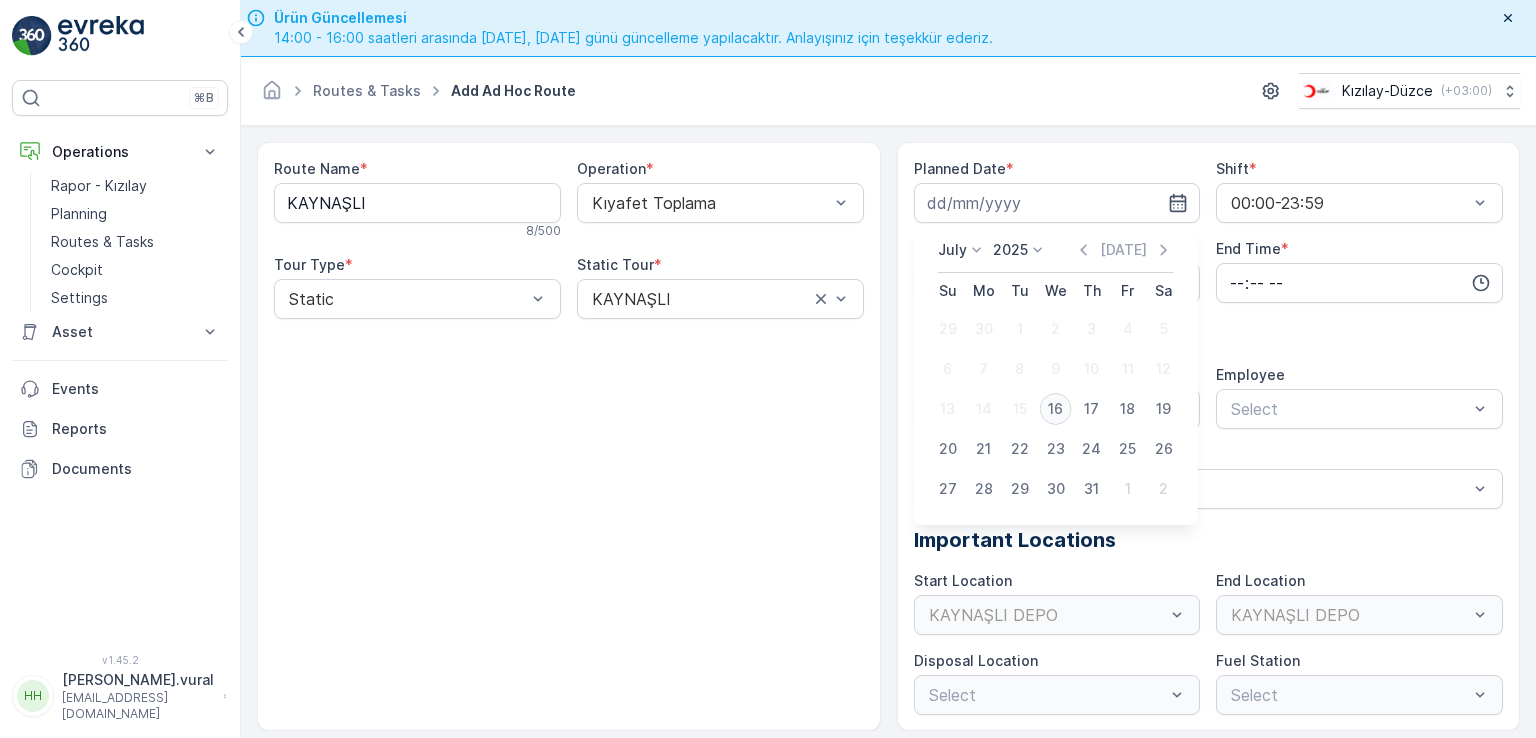 click on "16" at bounding box center (1056, 409) 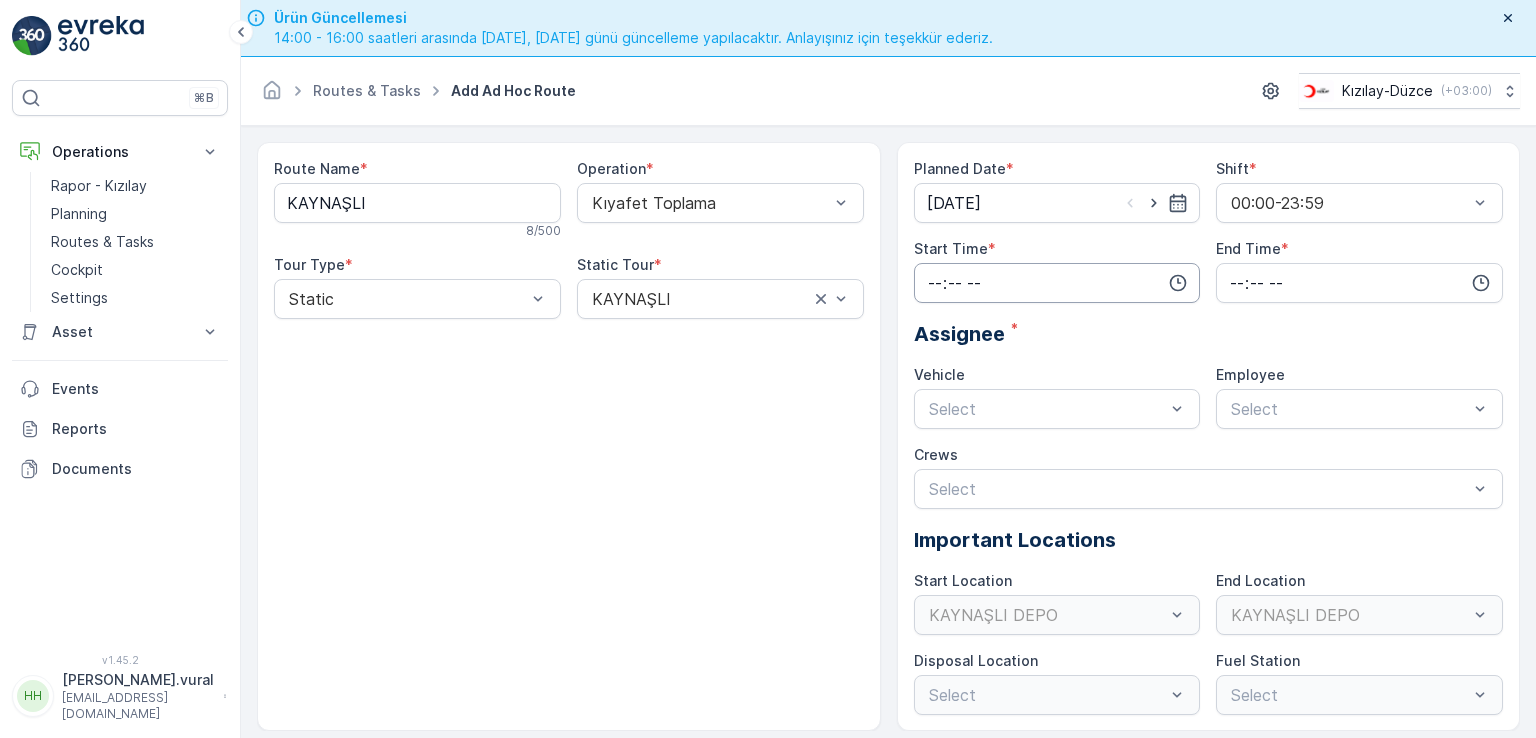 click at bounding box center (1057, 283) 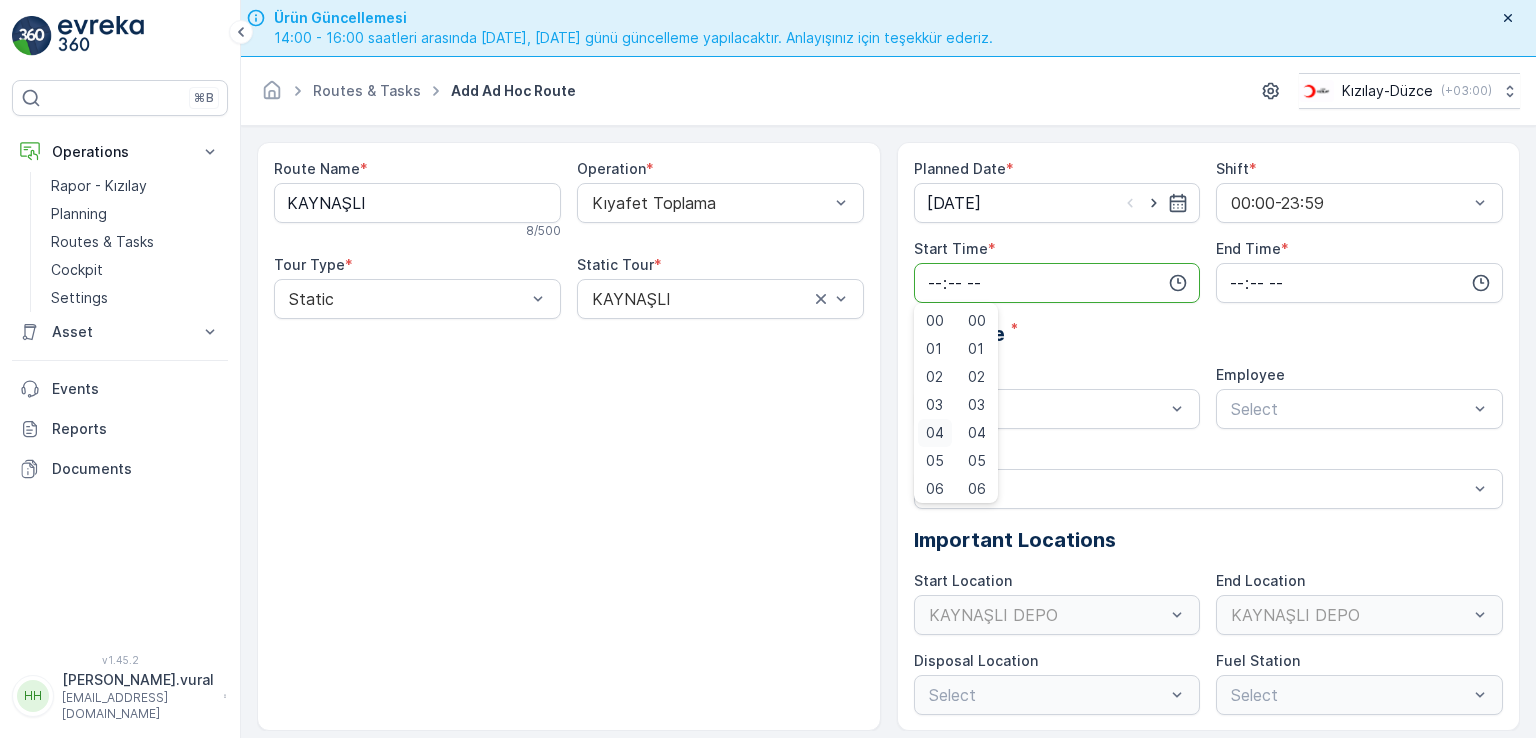 scroll, scrollTop: 100, scrollLeft: 0, axis: vertical 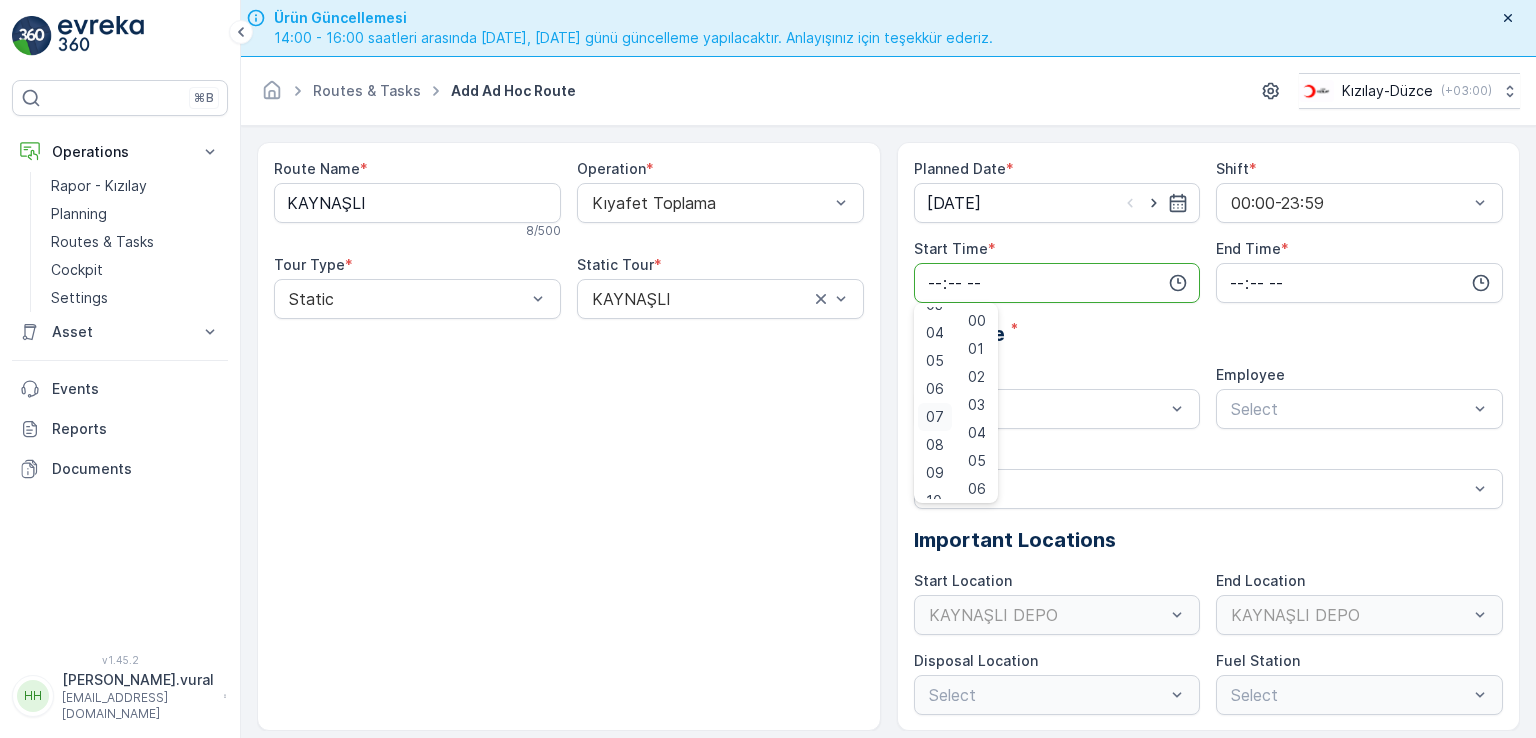 click on "07" at bounding box center [935, 417] 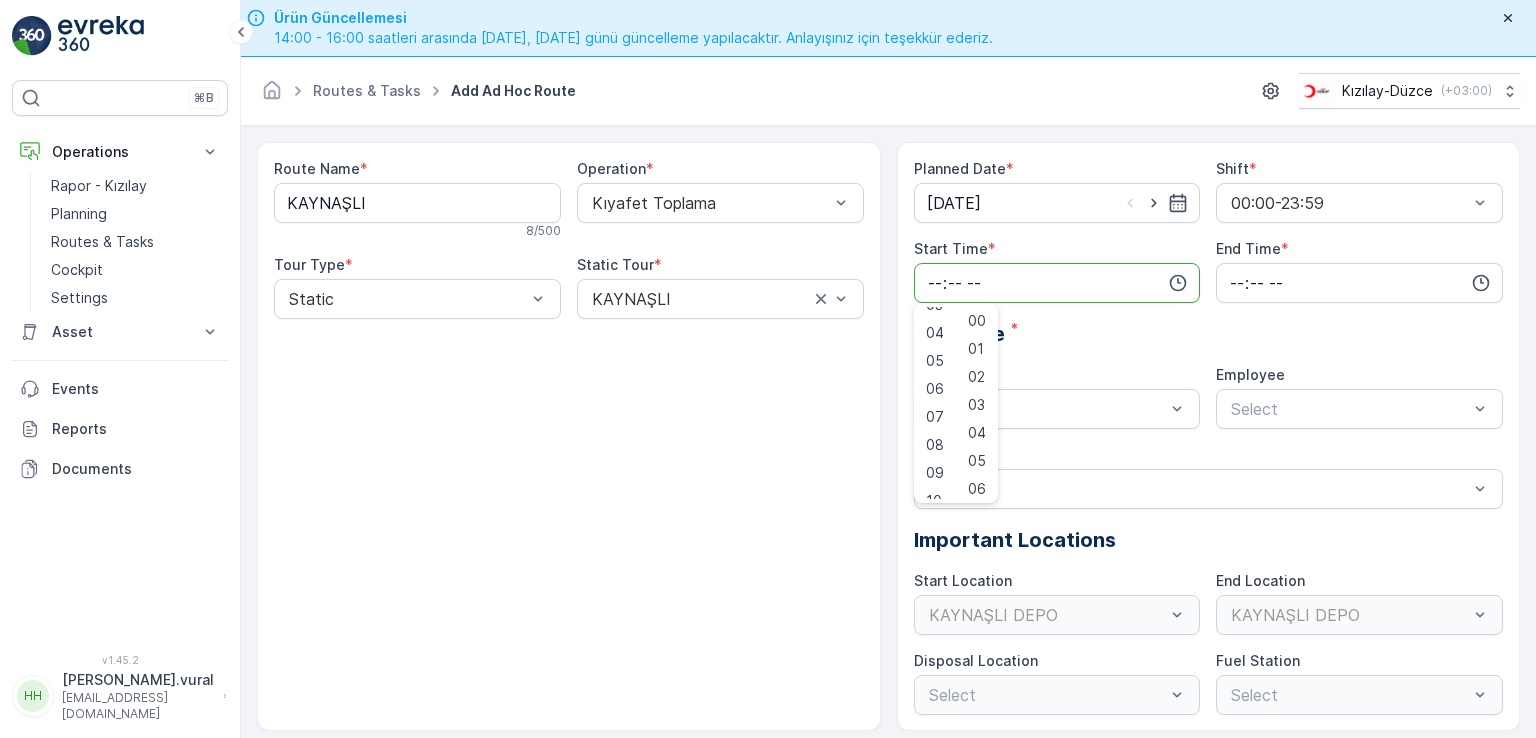 type on "07:00" 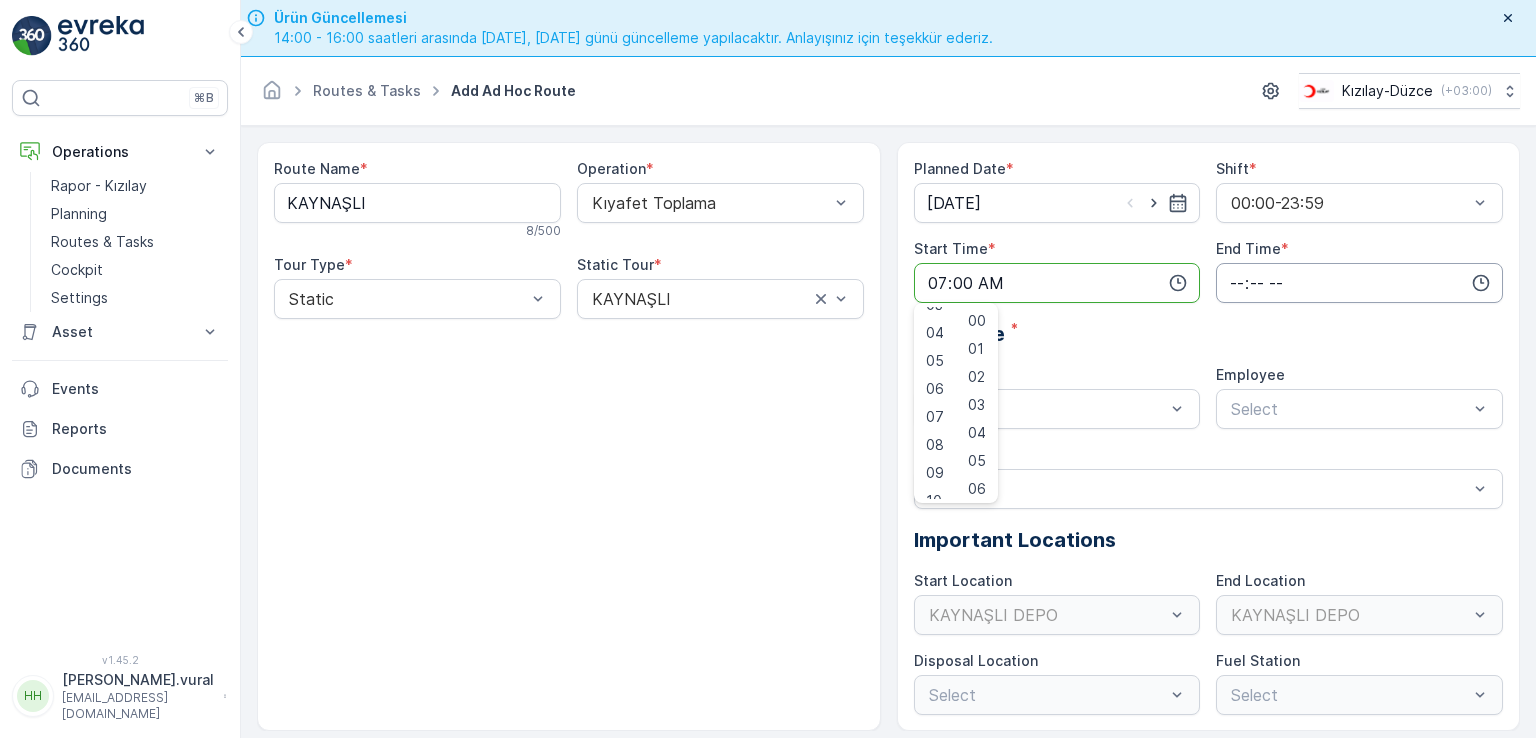 click at bounding box center (1359, 283) 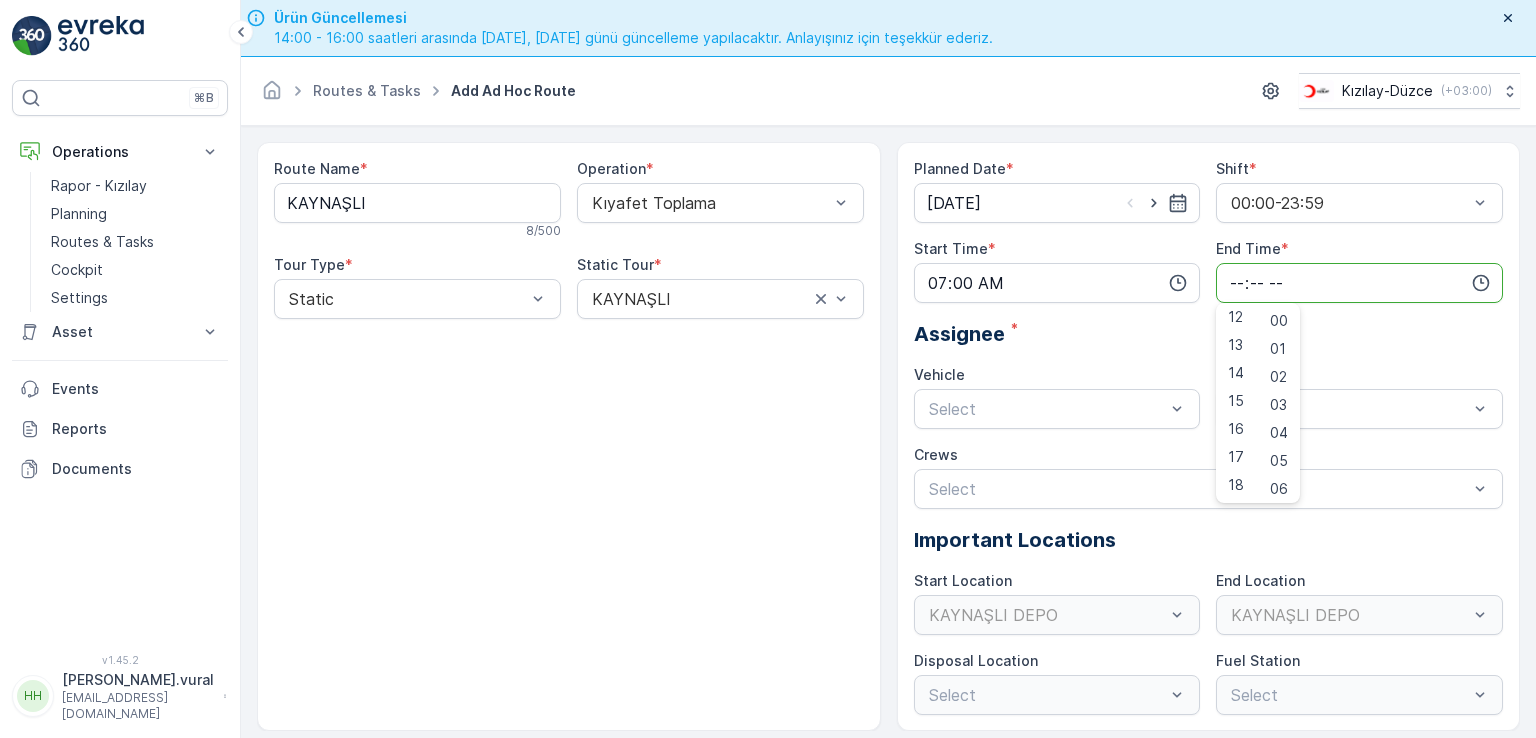 scroll, scrollTop: 480, scrollLeft: 0, axis: vertical 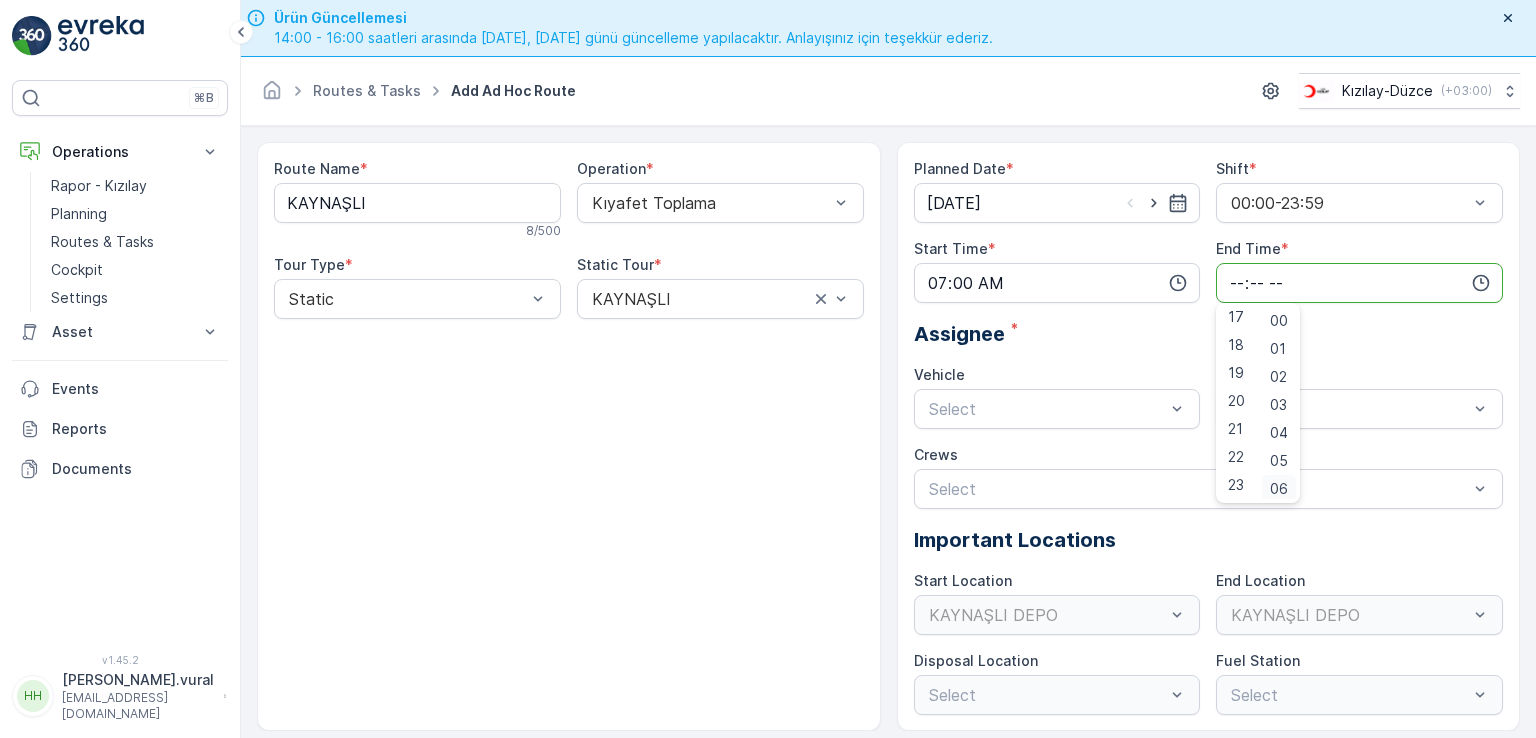 click on "23" at bounding box center [1236, 485] 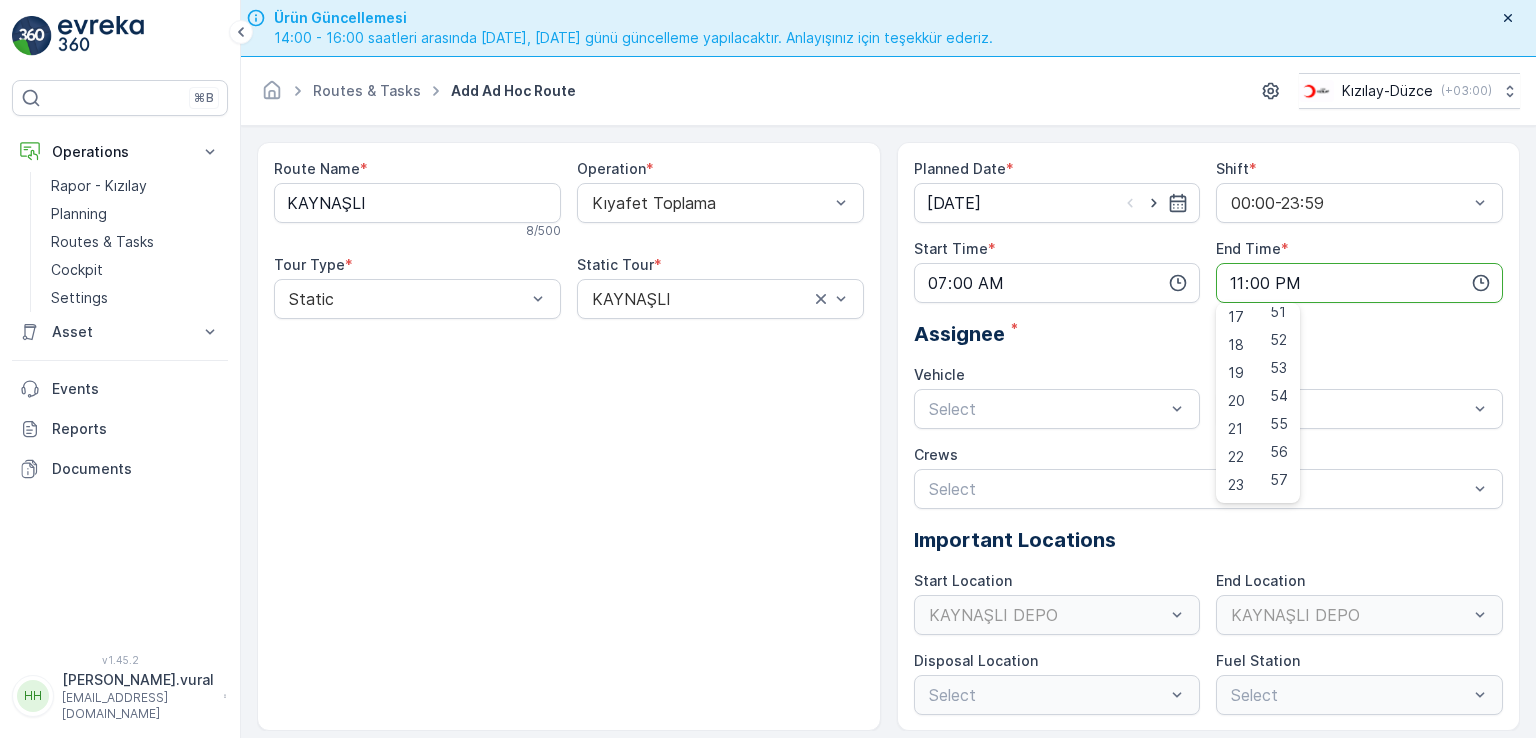 scroll, scrollTop: 1488, scrollLeft: 0, axis: vertical 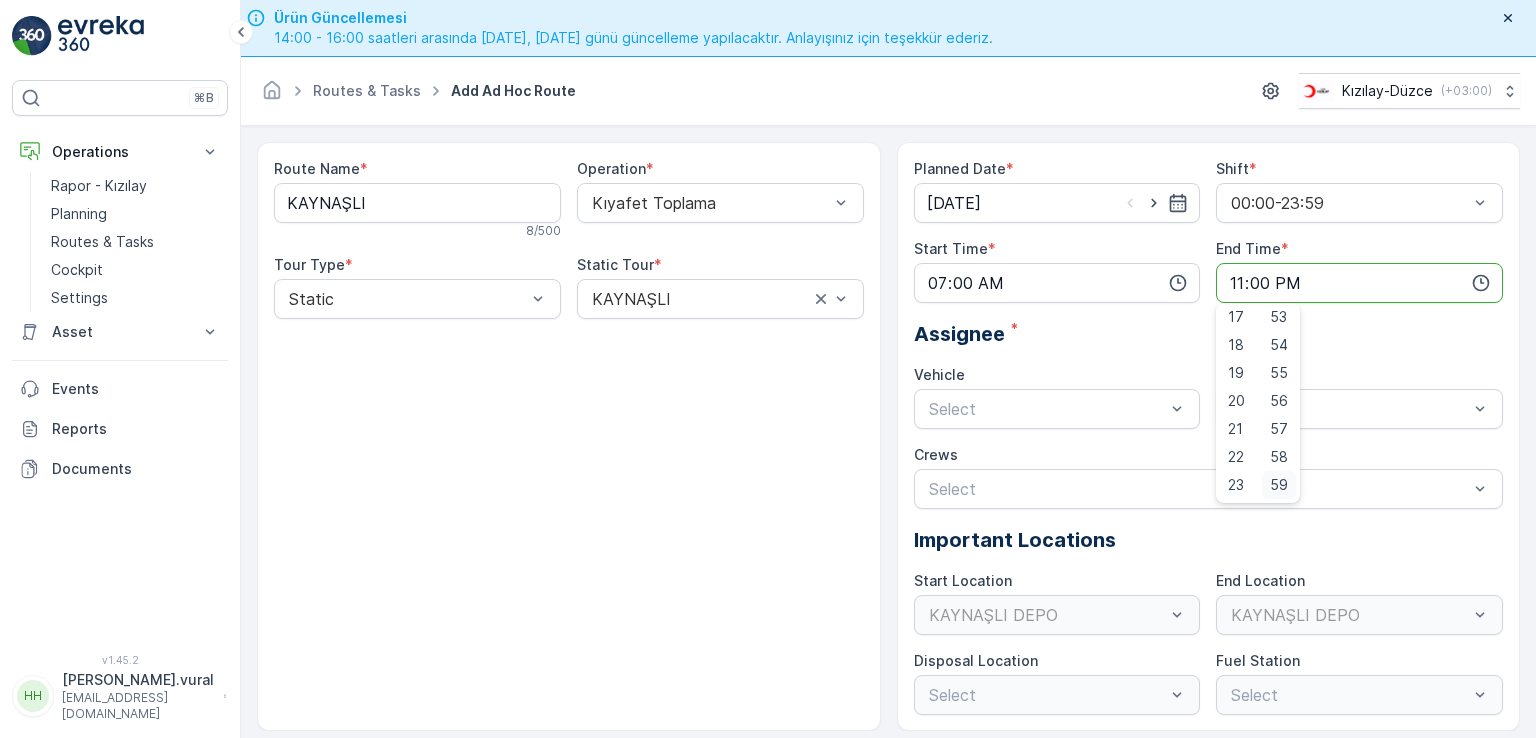 click on "59" at bounding box center (1279, 485) 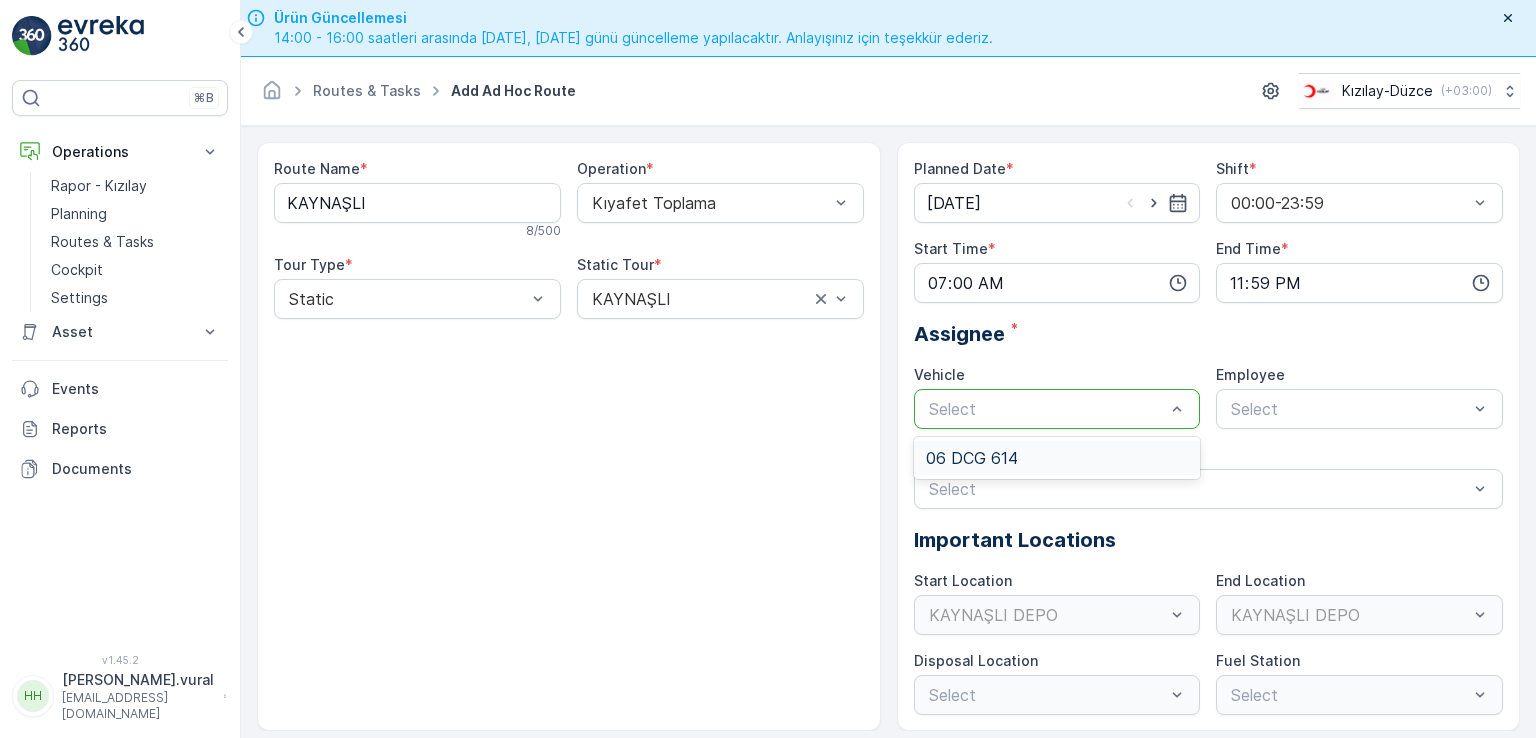 click at bounding box center (1047, 409) 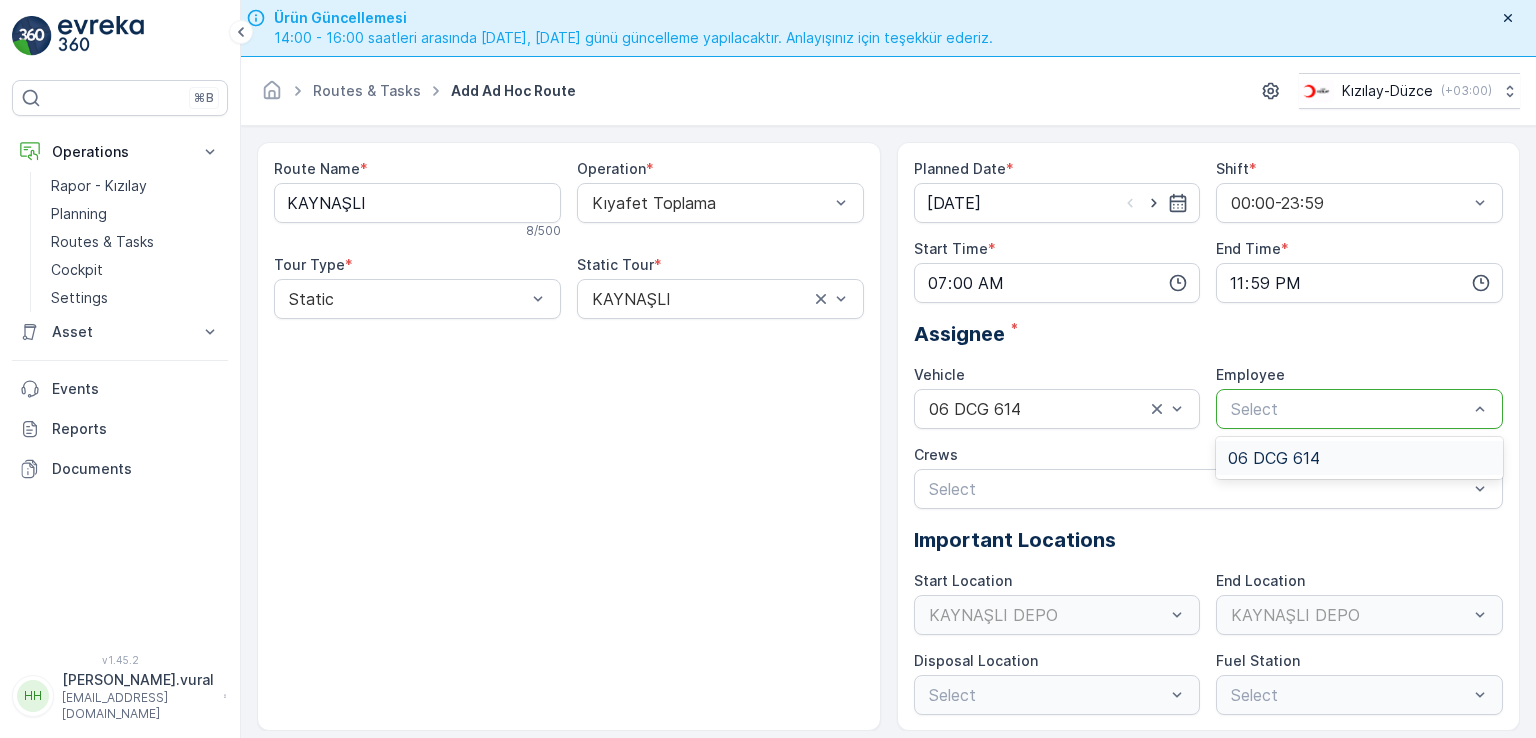 click at bounding box center [1349, 409] 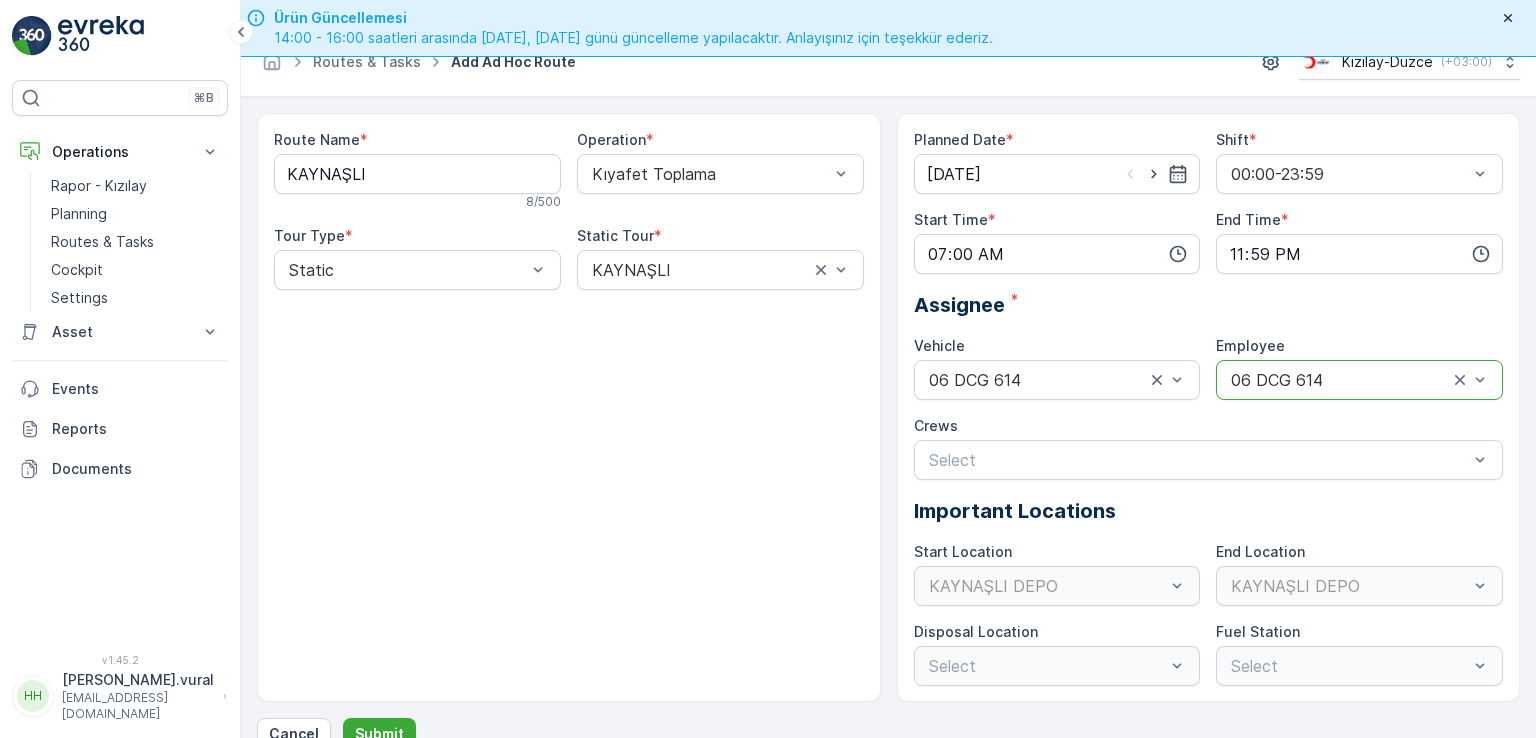 scroll, scrollTop: 56, scrollLeft: 0, axis: vertical 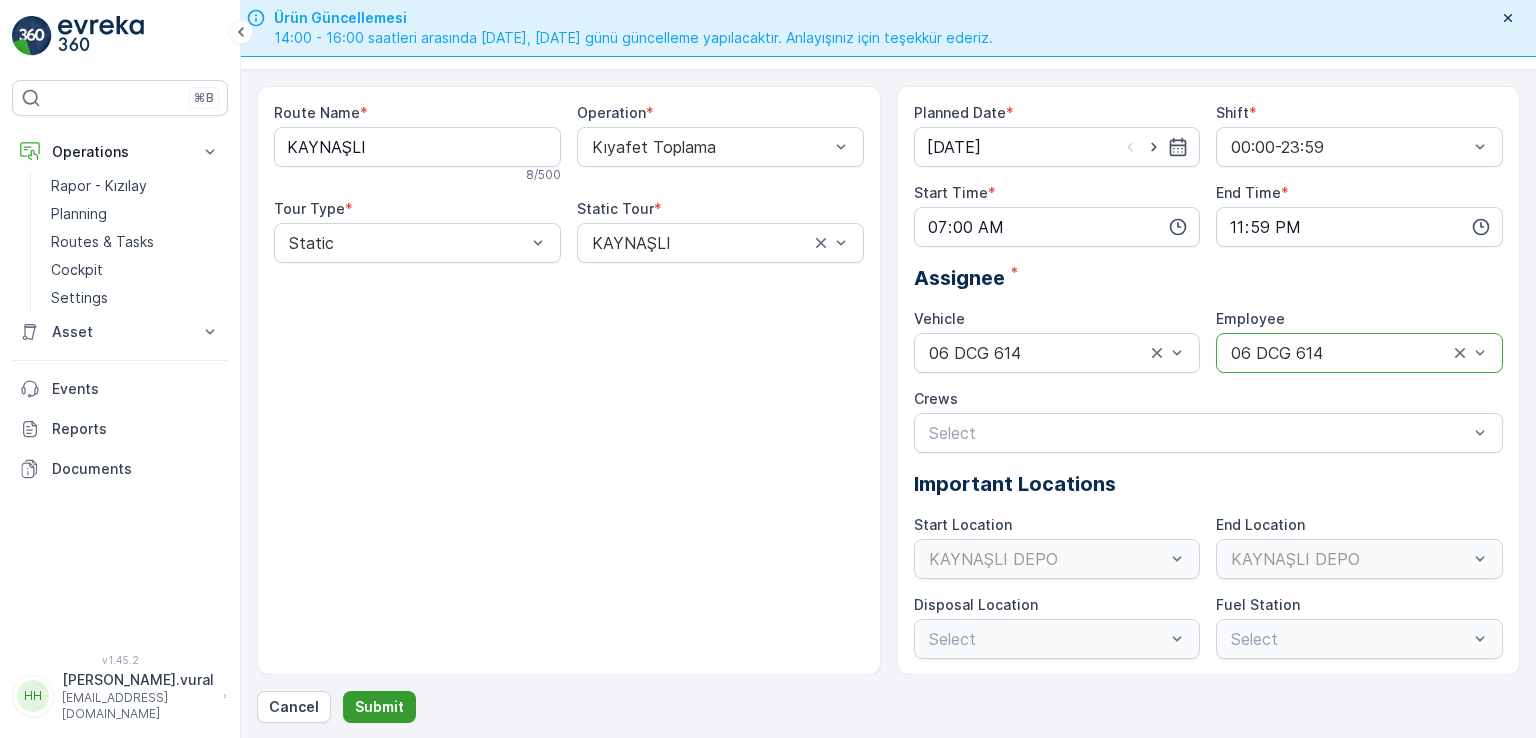 click on "Submit" at bounding box center (379, 707) 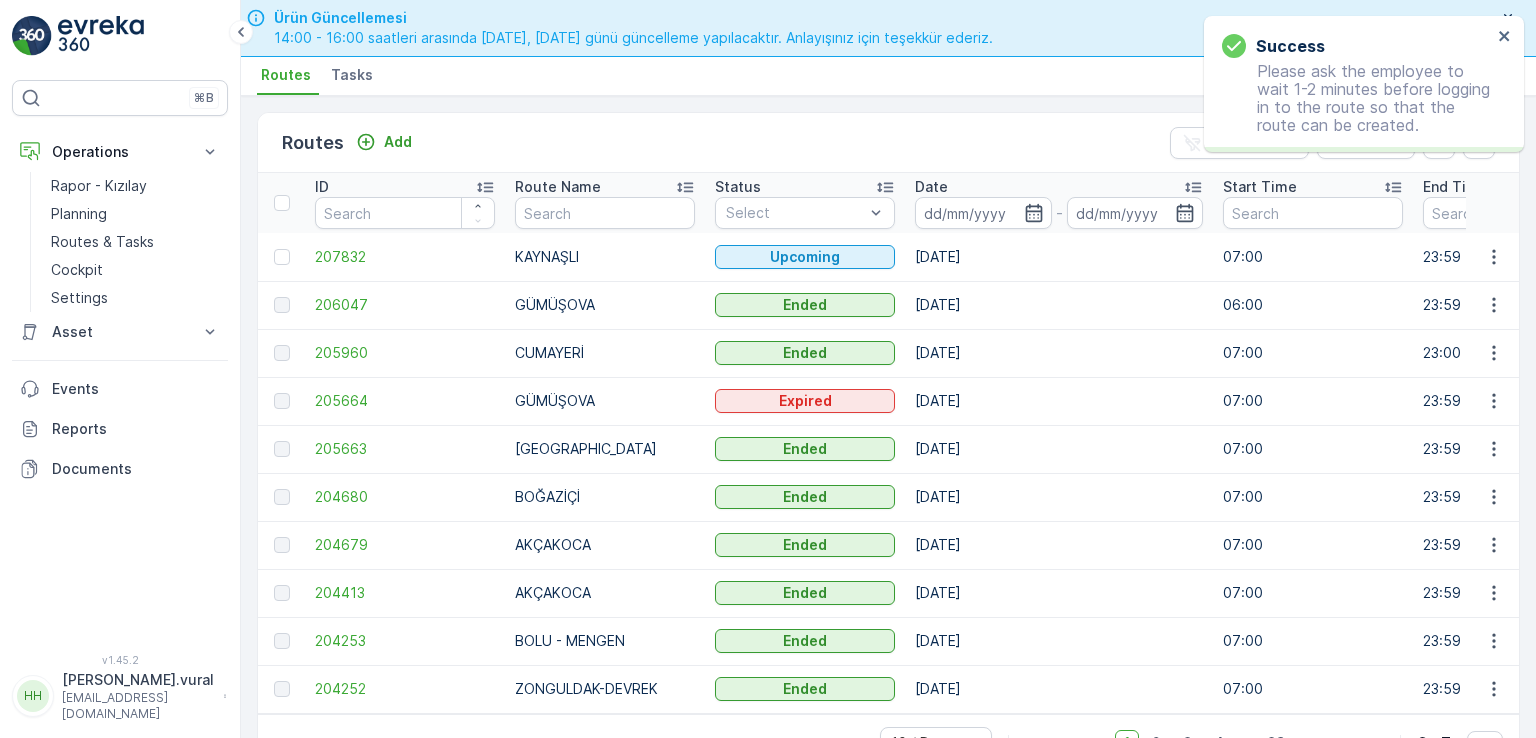 click on "hasan.vural" at bounding box center (138, 680) 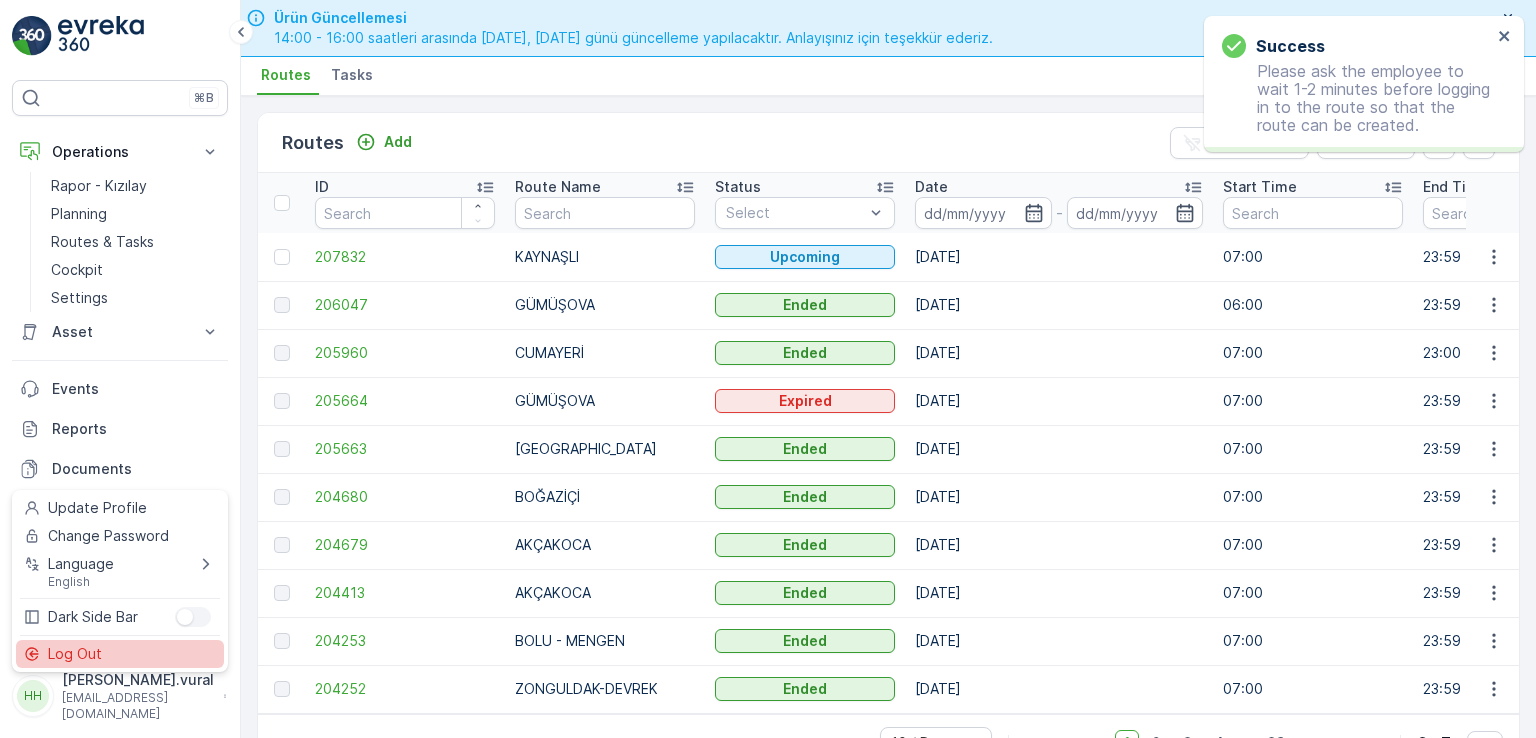 click on "Log Out" at bounding box center [120, 654] 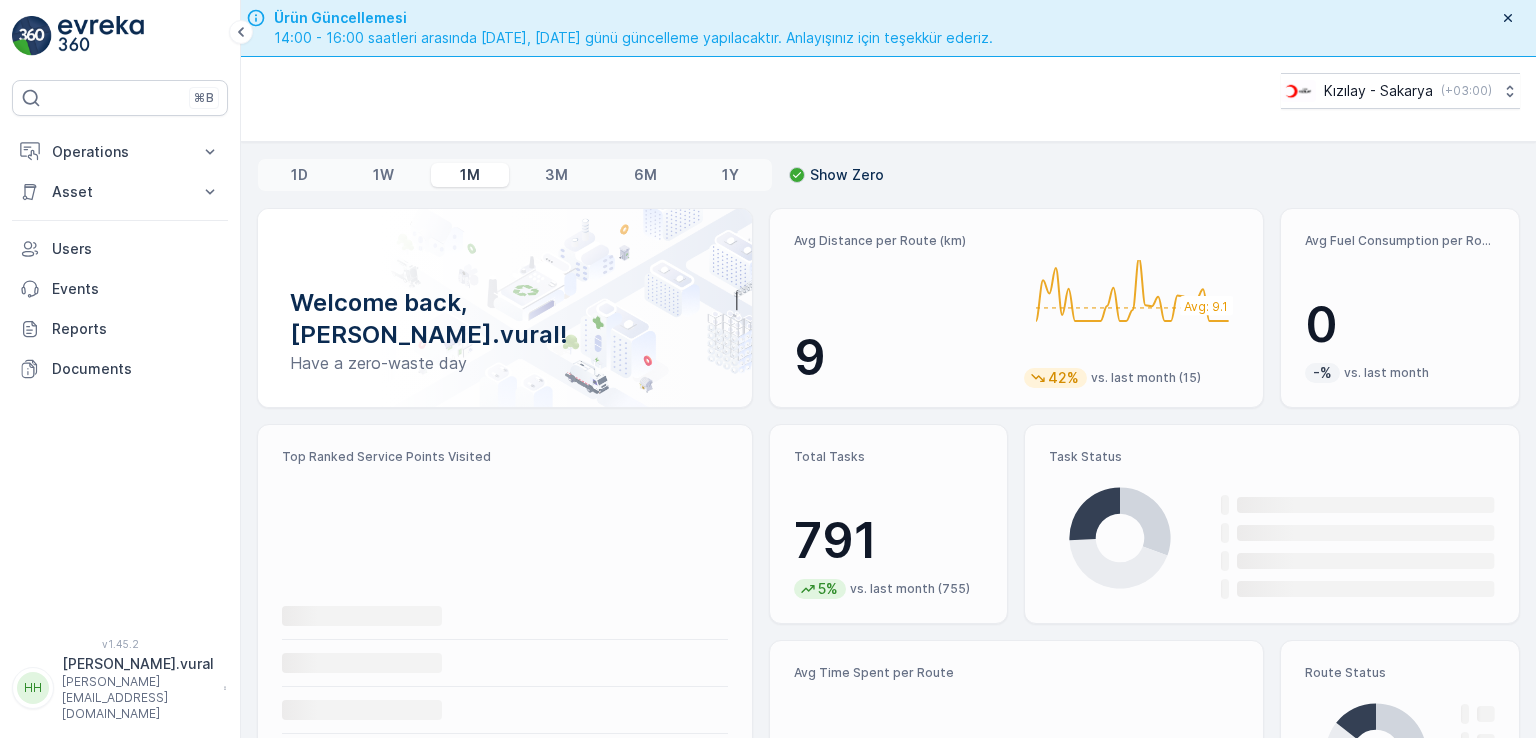 scroll, scrollTop: 0, scrollLeft: 0, axis: both 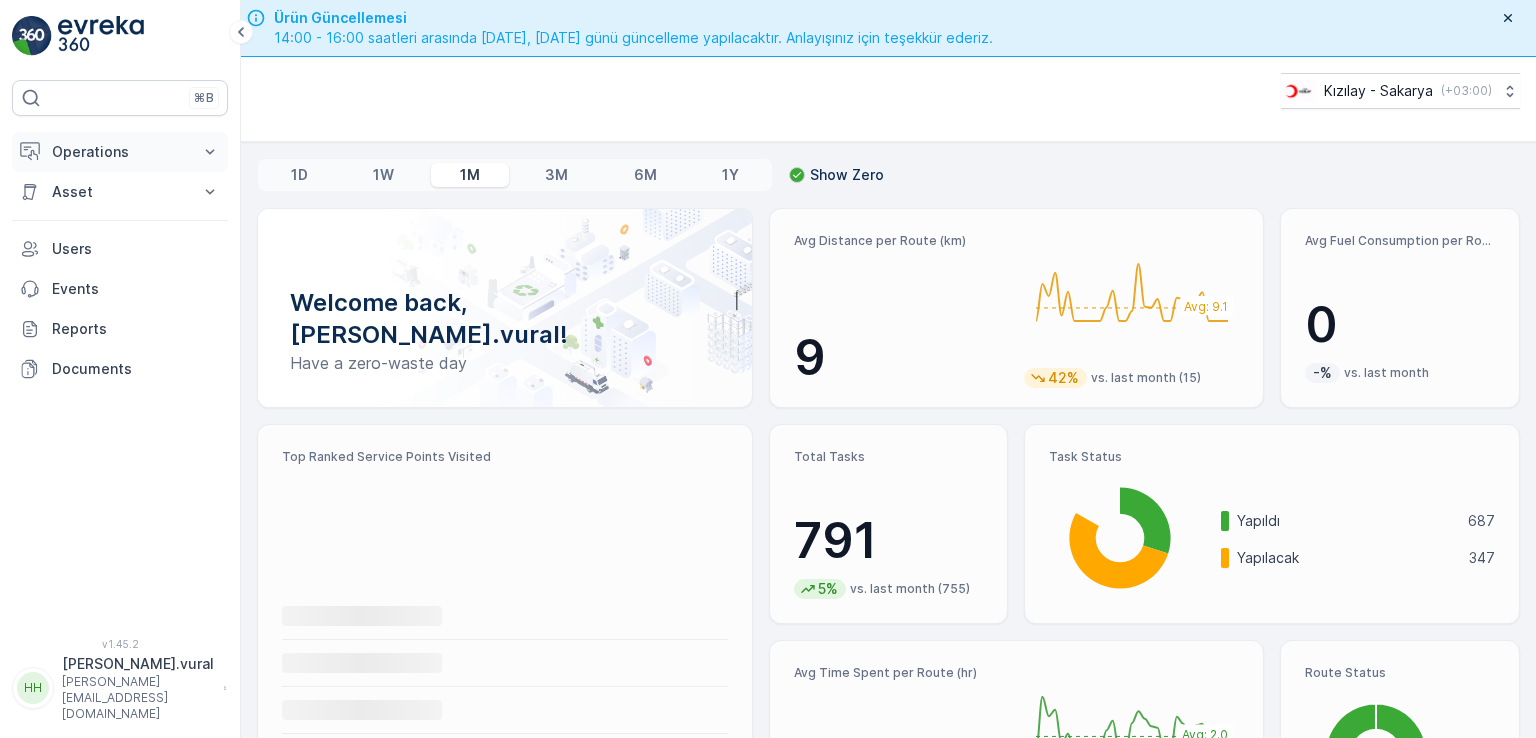 click on "Operations" at bounding box center (120, 152) 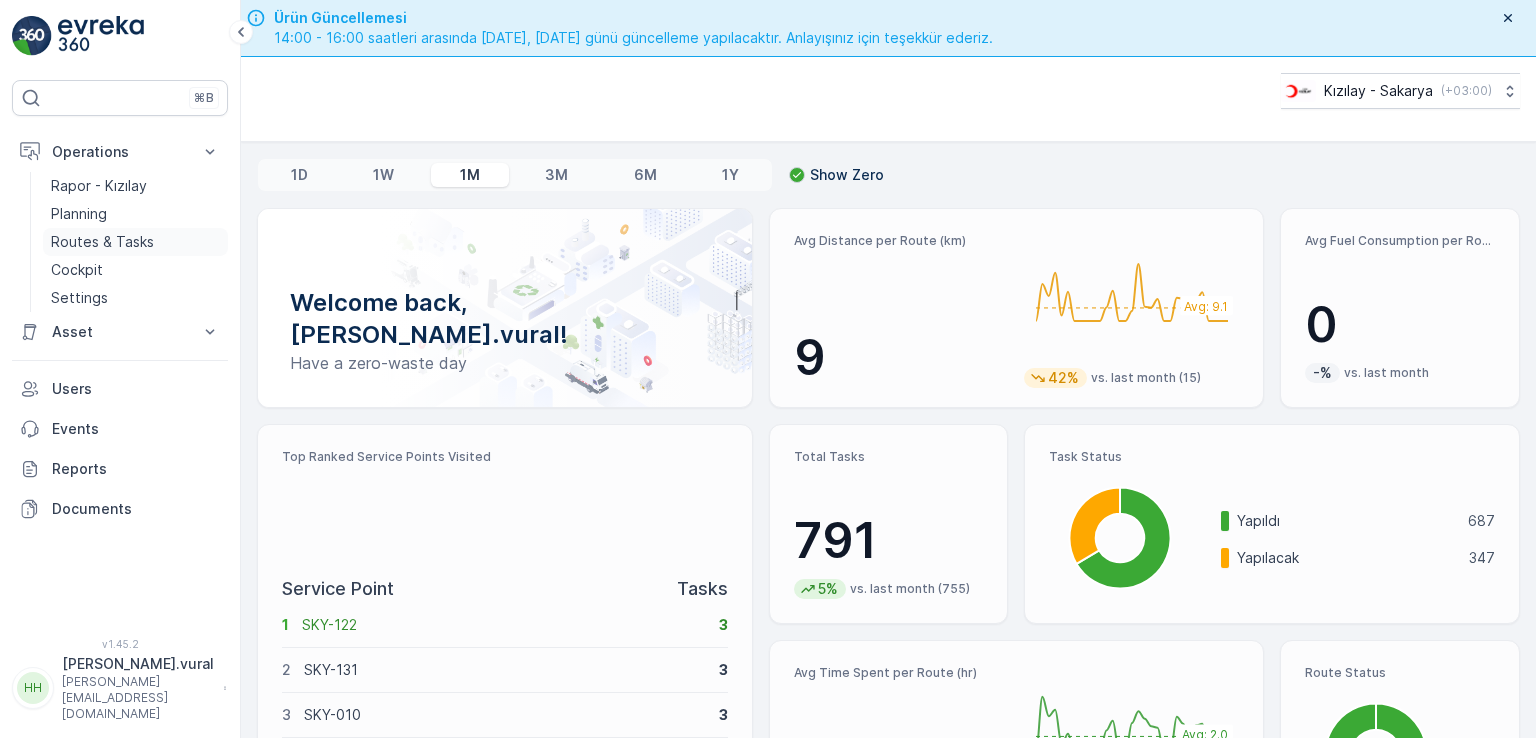 click on "Routes & Tasks" at bounding box center (102, 242) 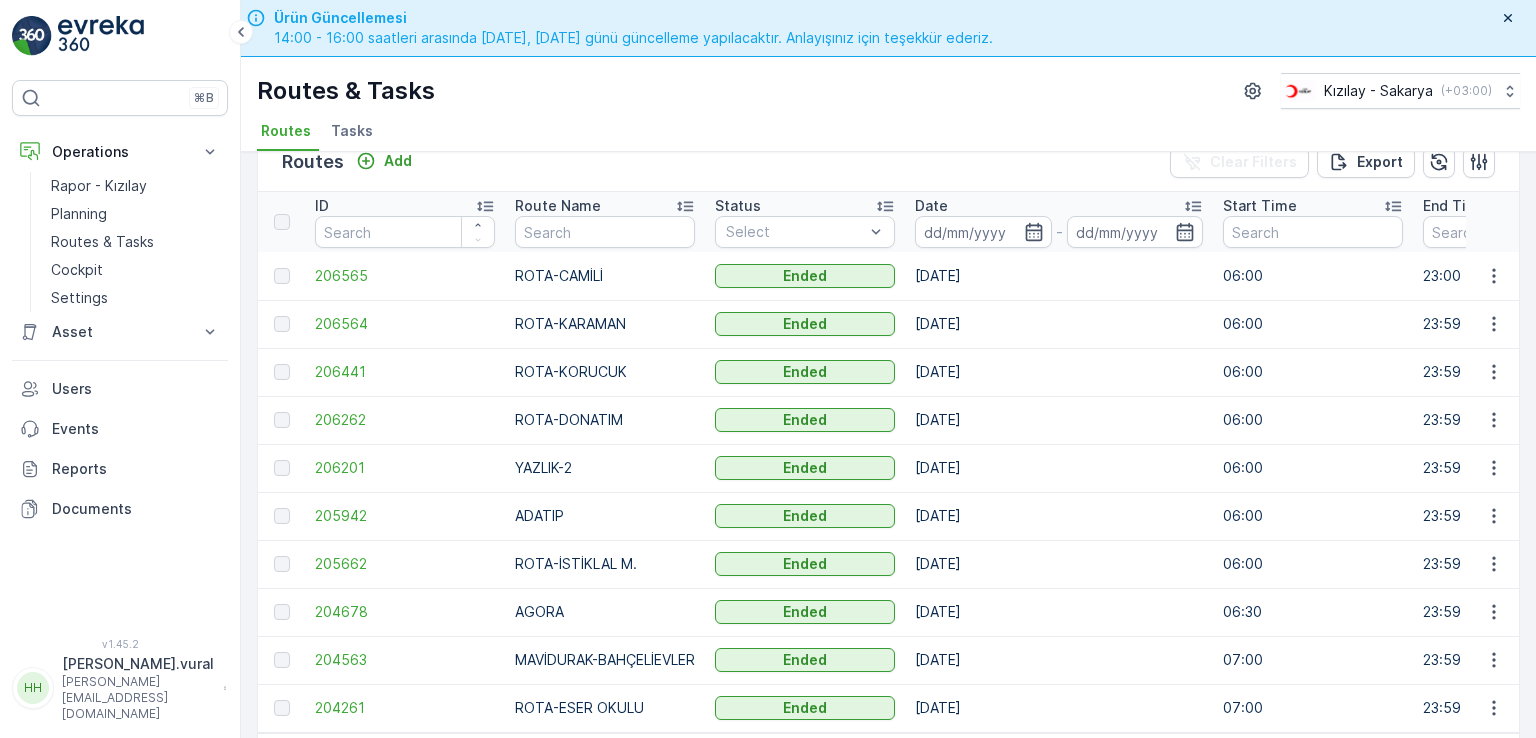 scroll, scrollTop: 56, scrollLeft: 0, axis: vertical 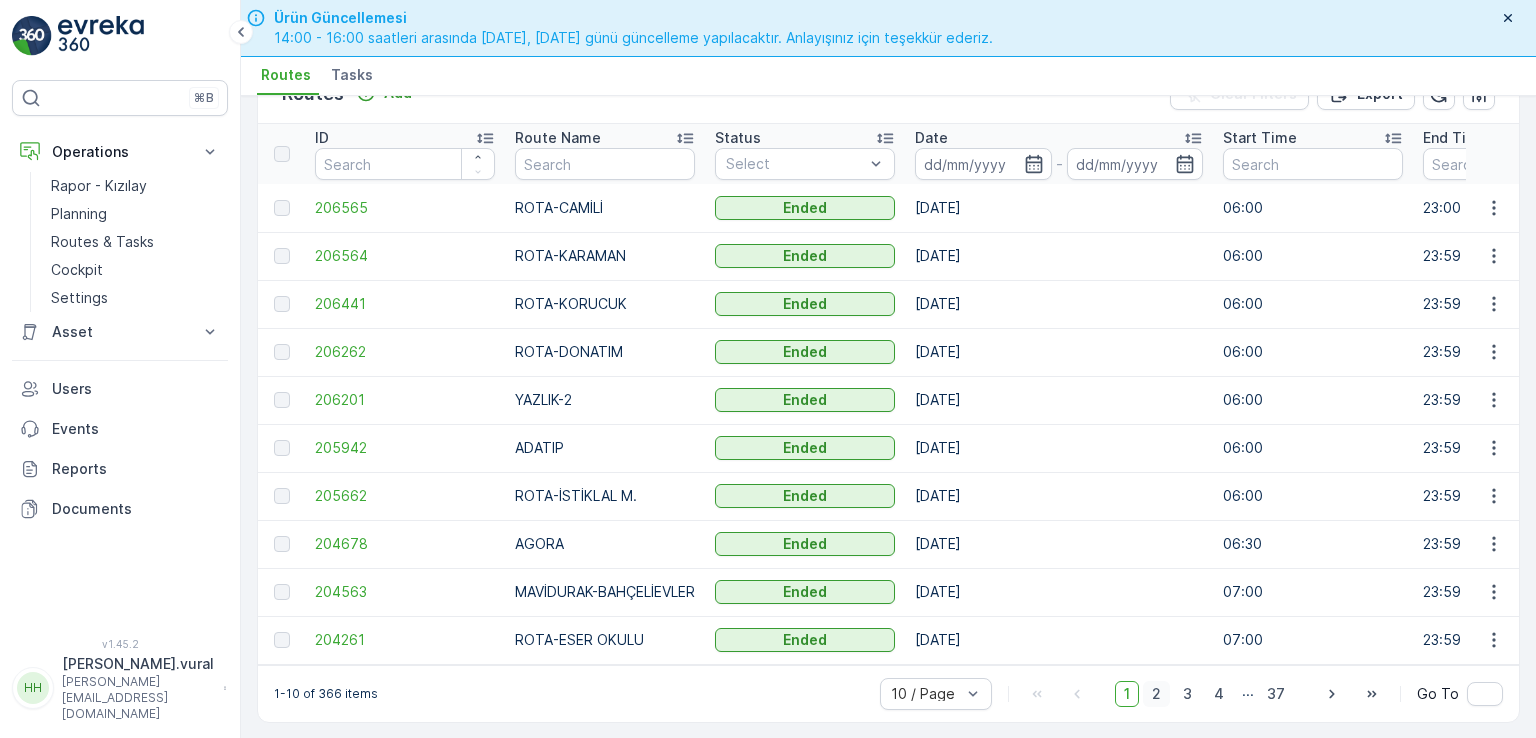 click on "2" at bounding box center [1156, 694] 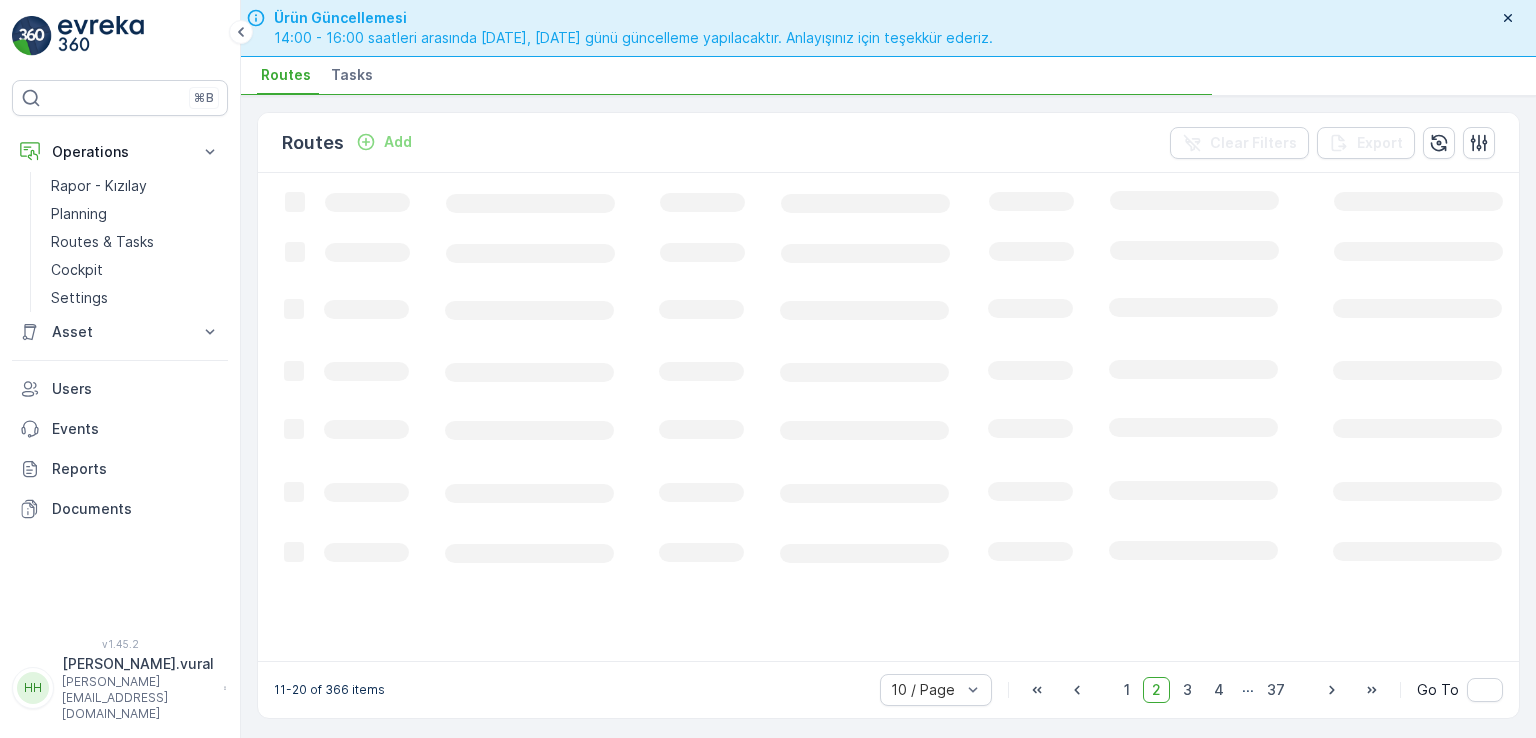 scroll, scrollTop: 0, scrollLeft: 0, axis: both 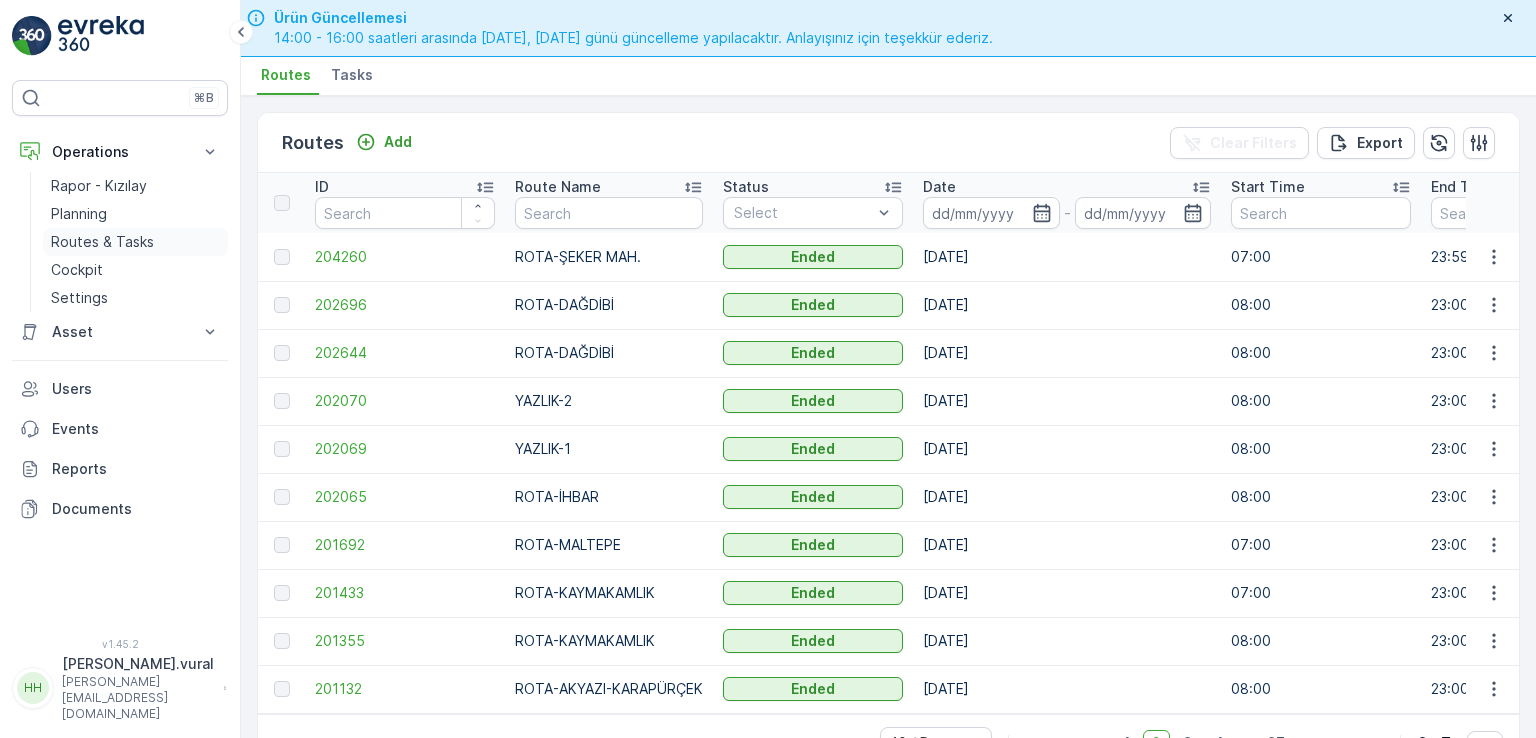 click on "Routes & Tasks" at bounding box center [102, 242] 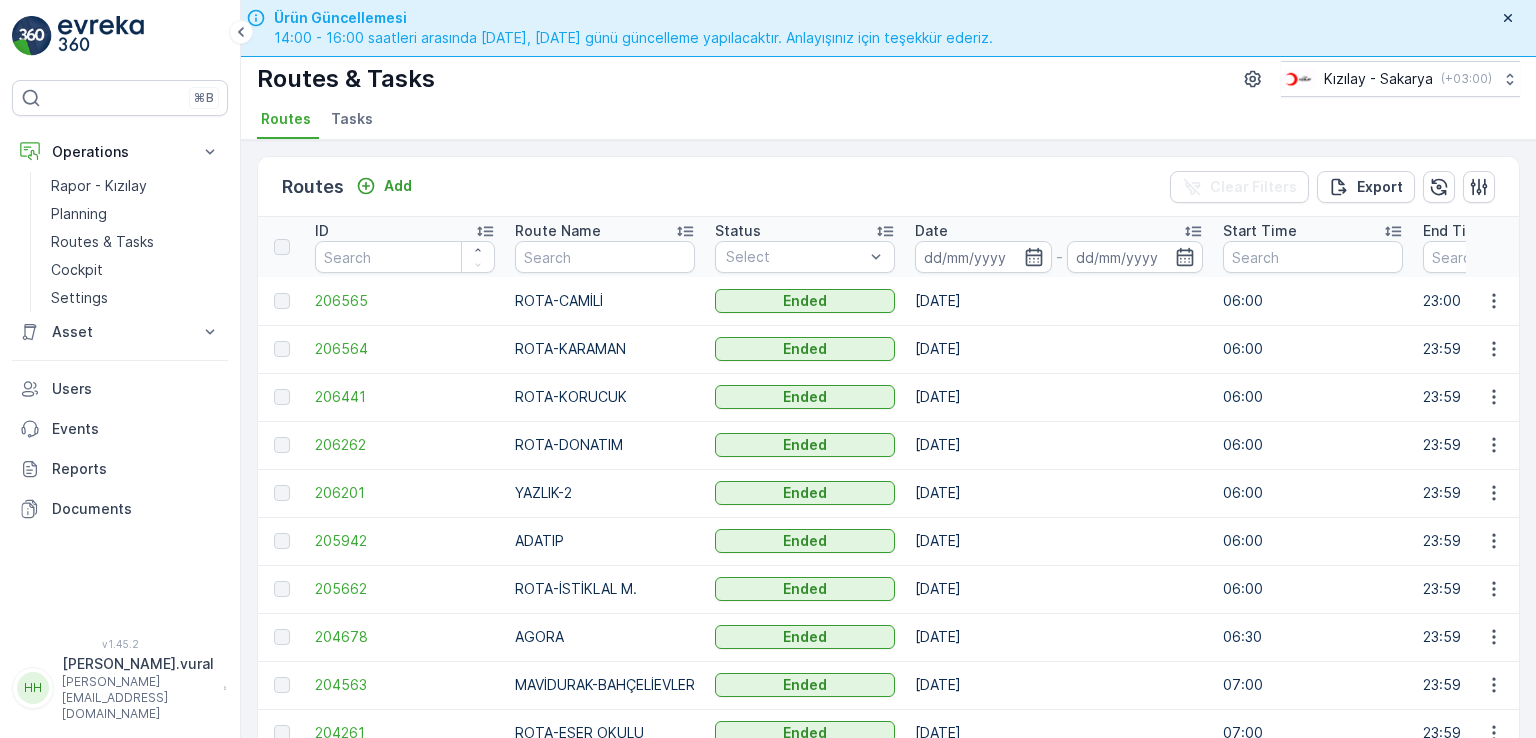 scroll, scrollTop: 0, scrollLeft: 0, axis: both 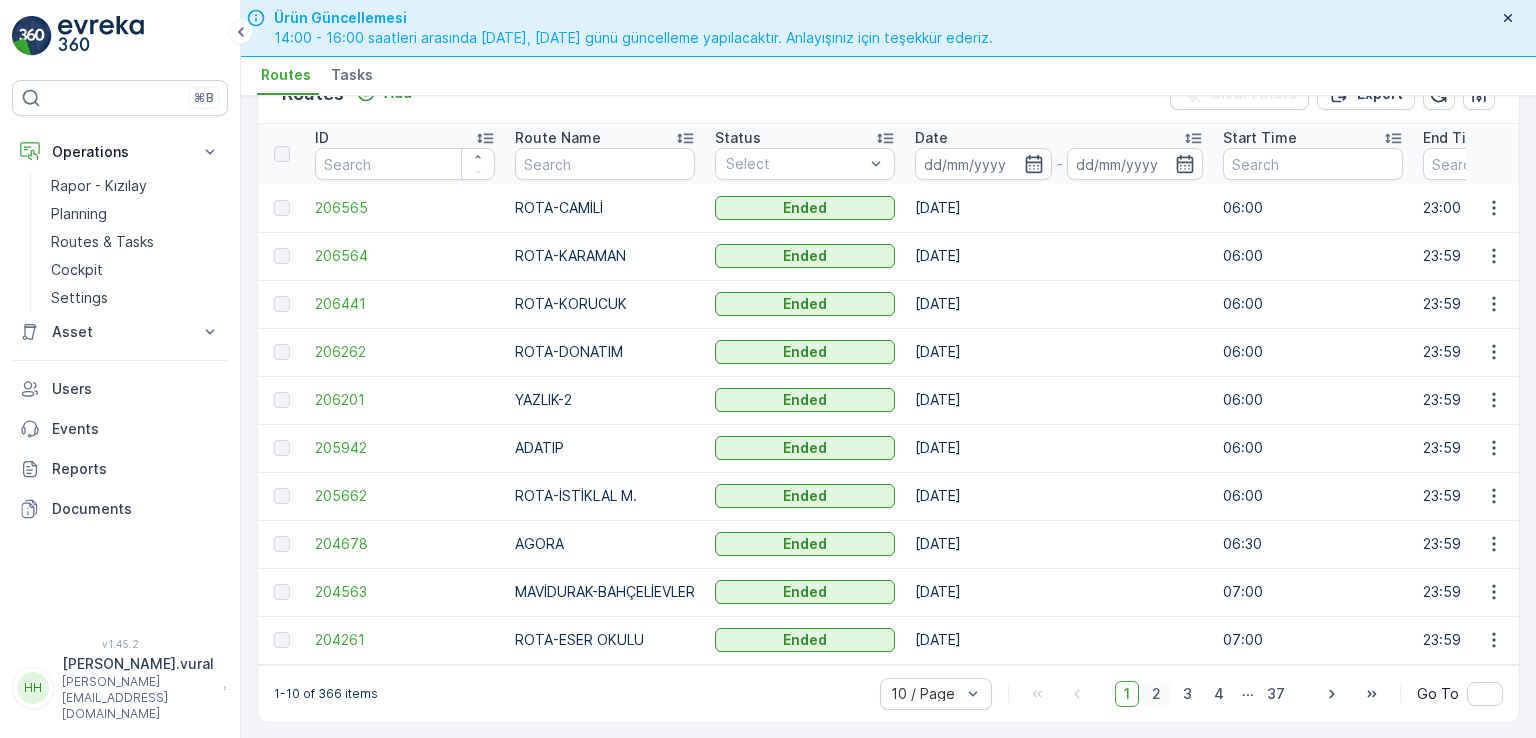 click on "2" at bounding box center (1156, 694) 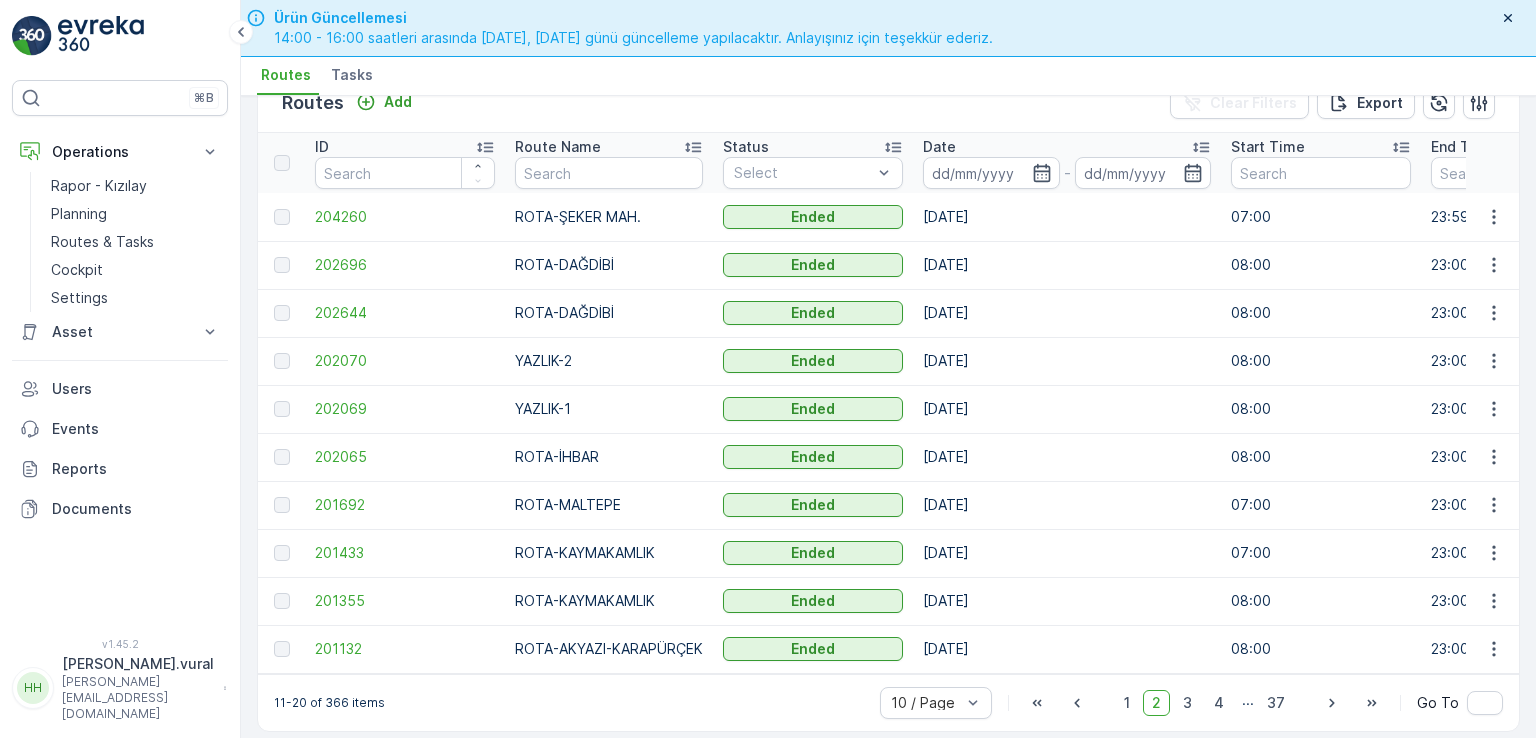 scroll, scrollTop: 56, scrollLeft: 0, axis: vertical 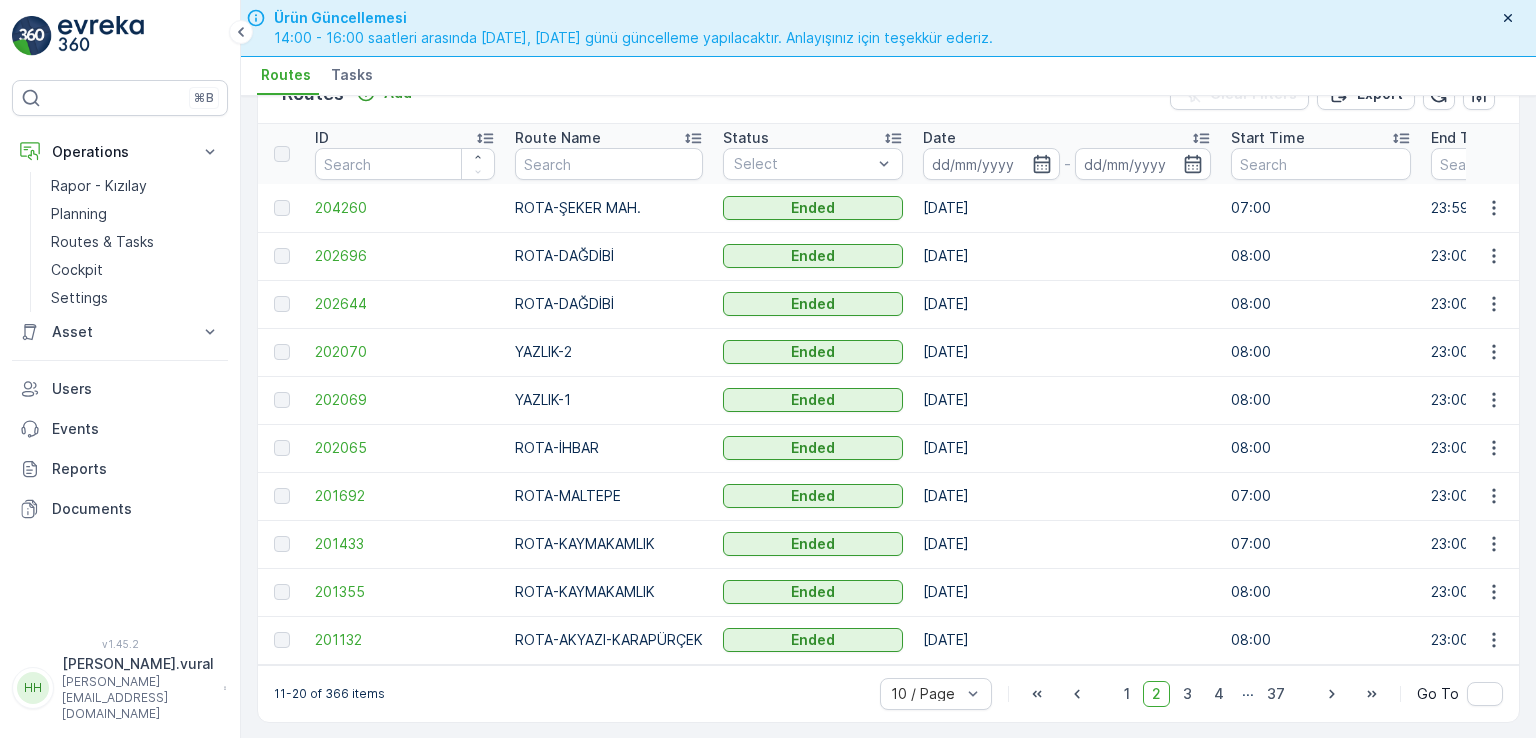 click on "1 2 3 4 ... 37" at bounding box center (1204, 694) 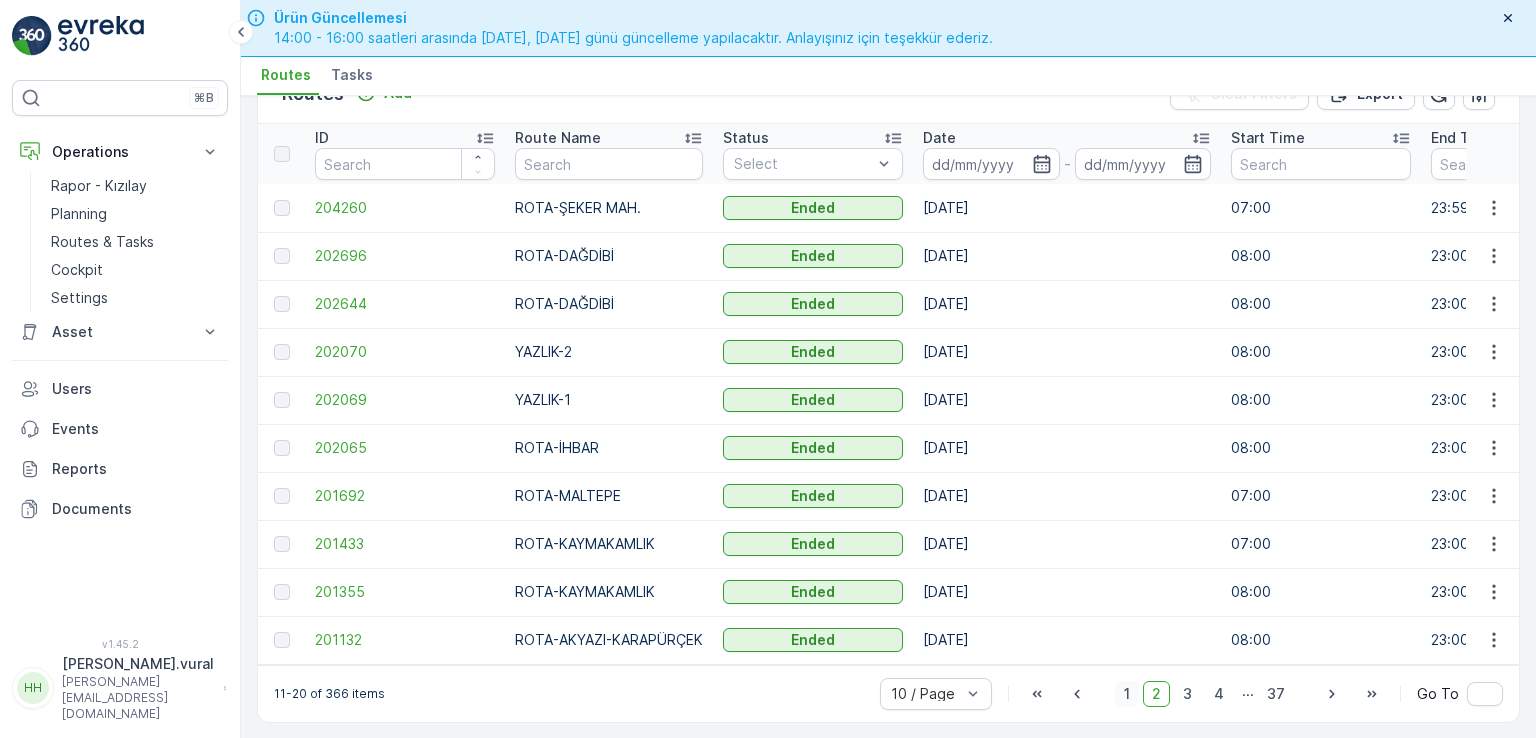 click on "1" at bounding box center [1127, 694] 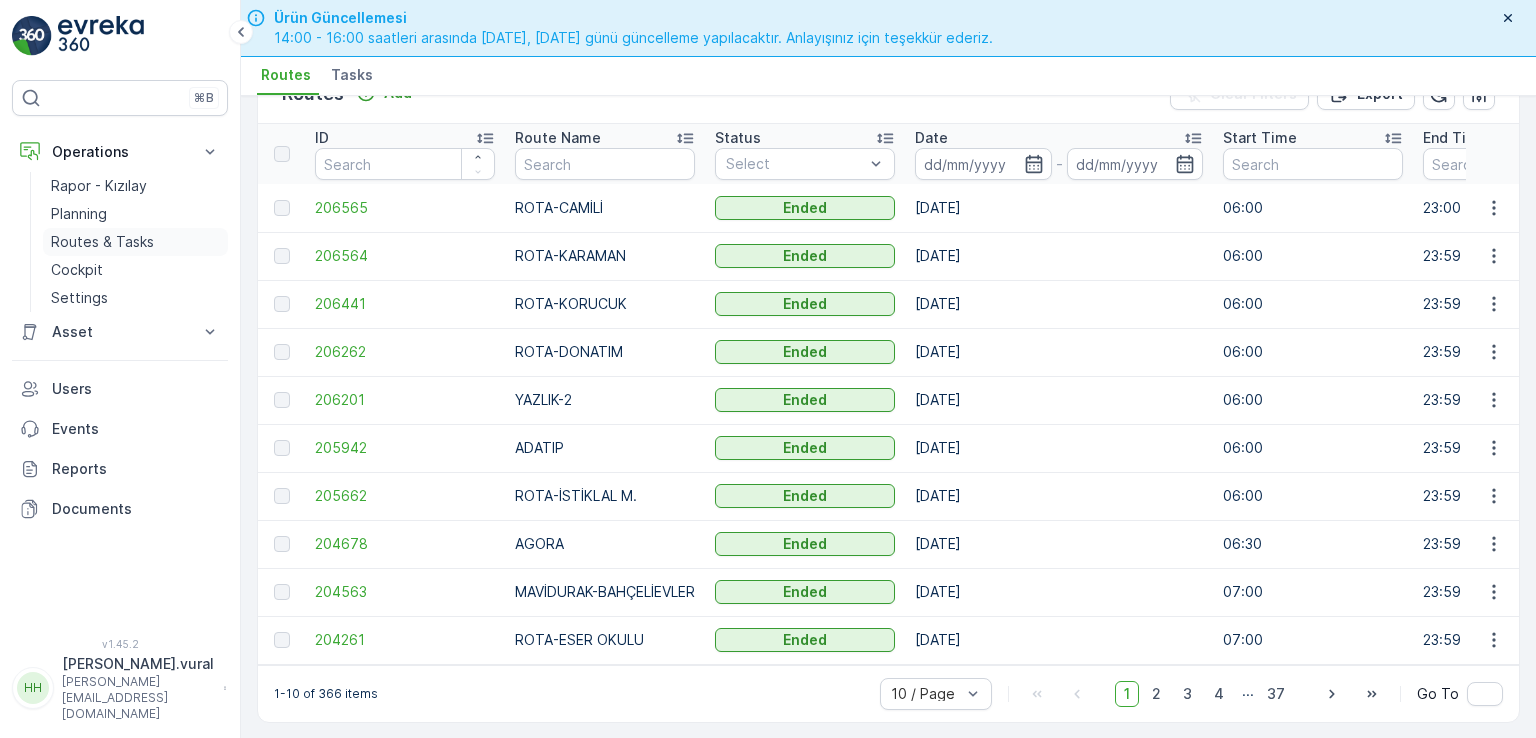 click on "Routes & Tasks" at bounding box center [102, 242] 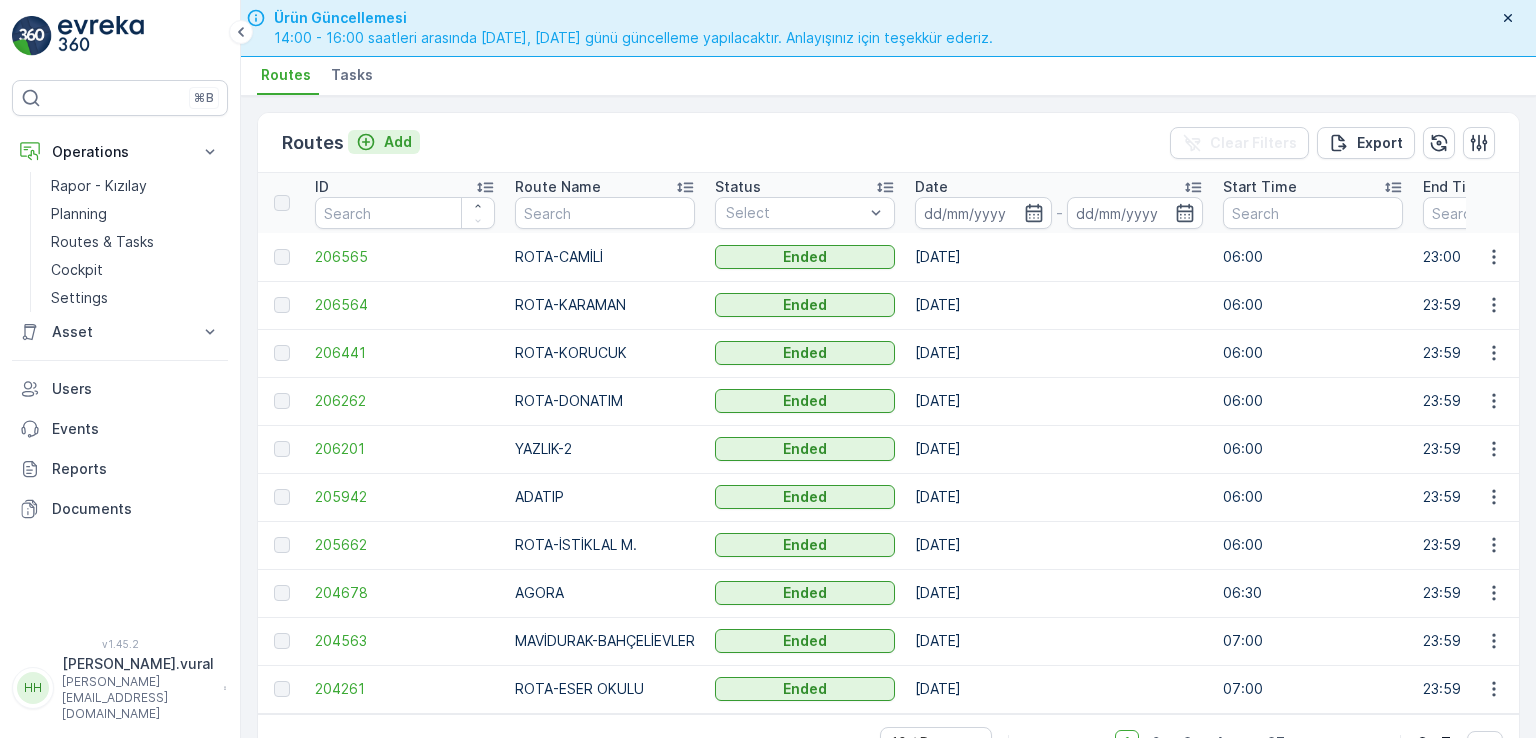 click on "Add" at bounding box center [398, 142] 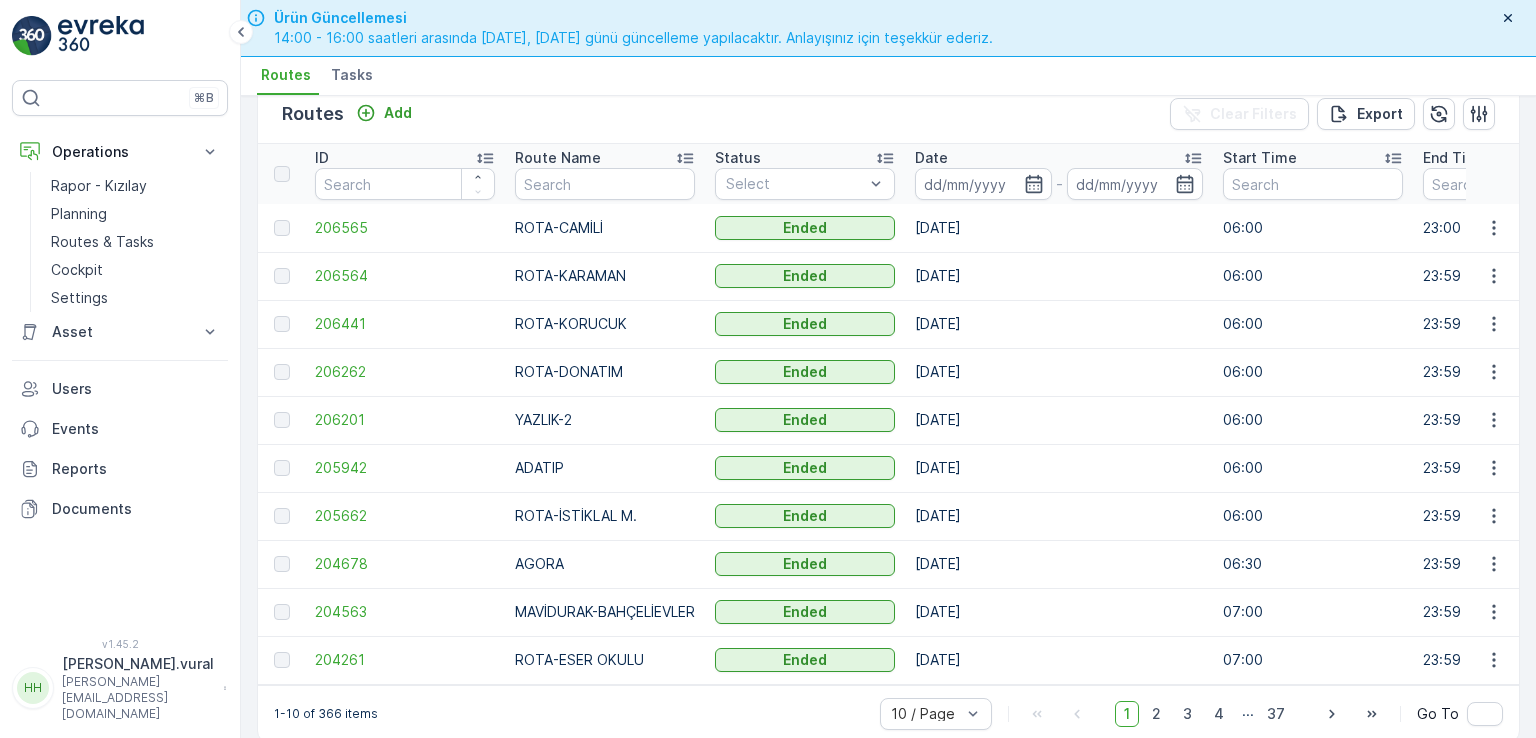 scroll, scrollTop: 56, scrollLeft: 0, axis: vertical 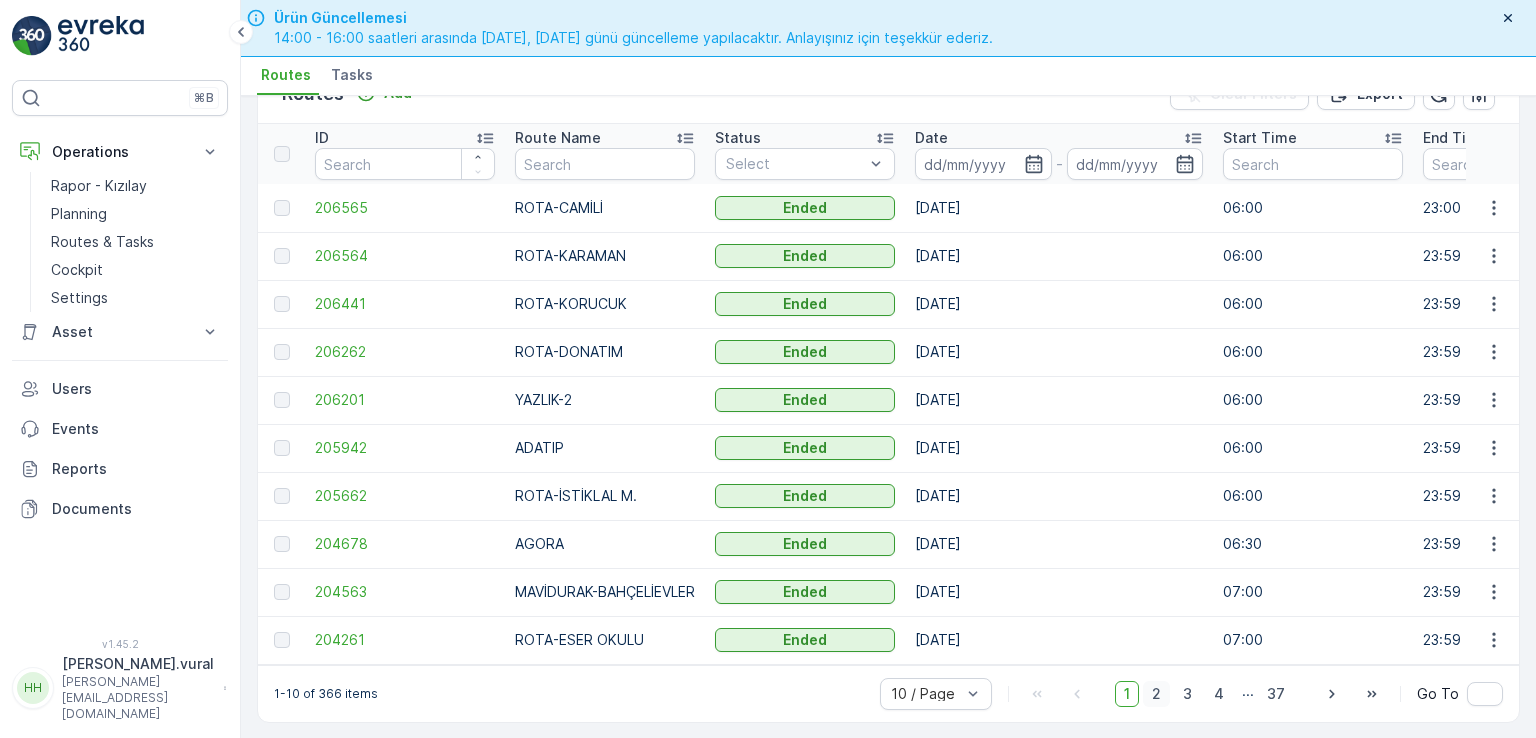 click on "2" at bounding box center (1156, 694) 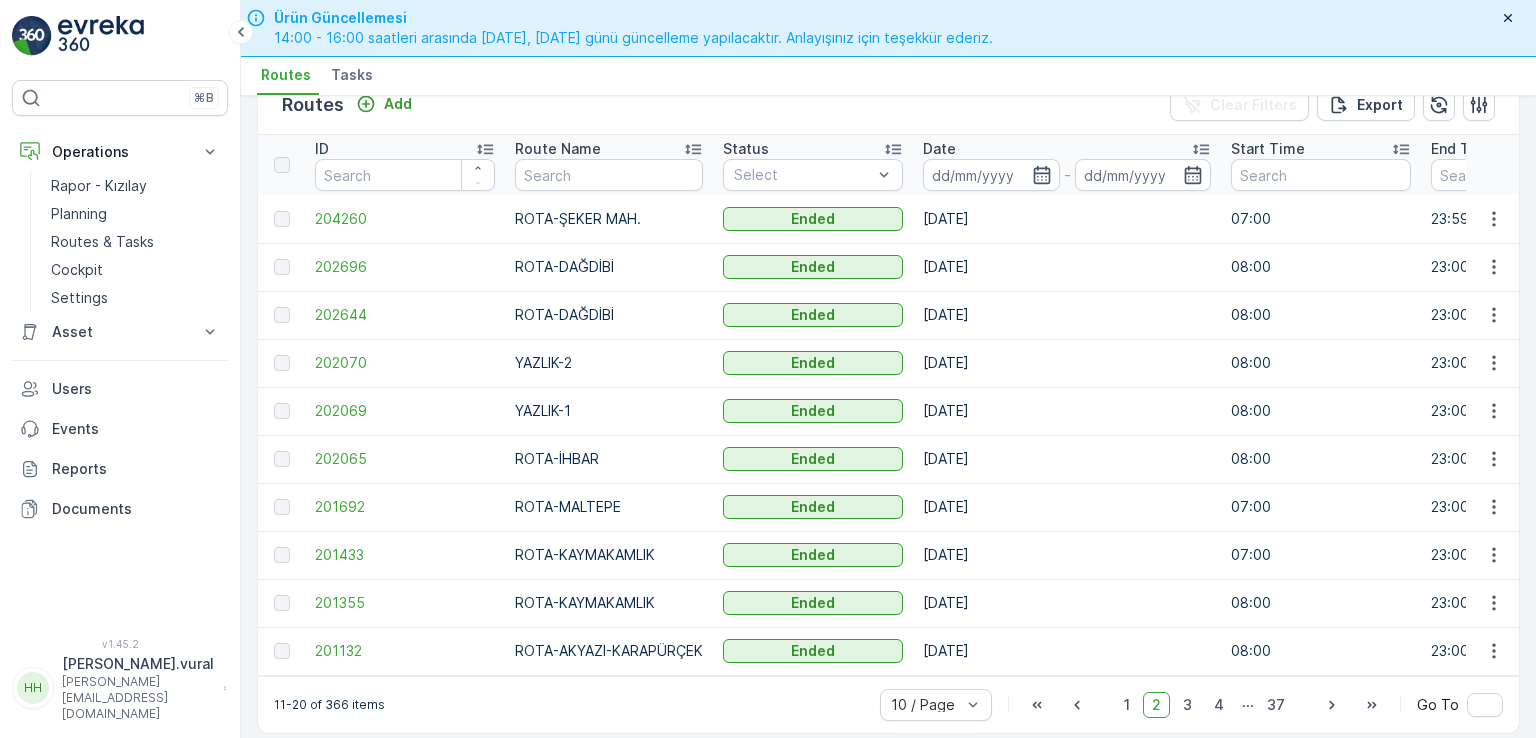 scroll, scrollTop: 56, scrollLeft: 0, axis: vertical 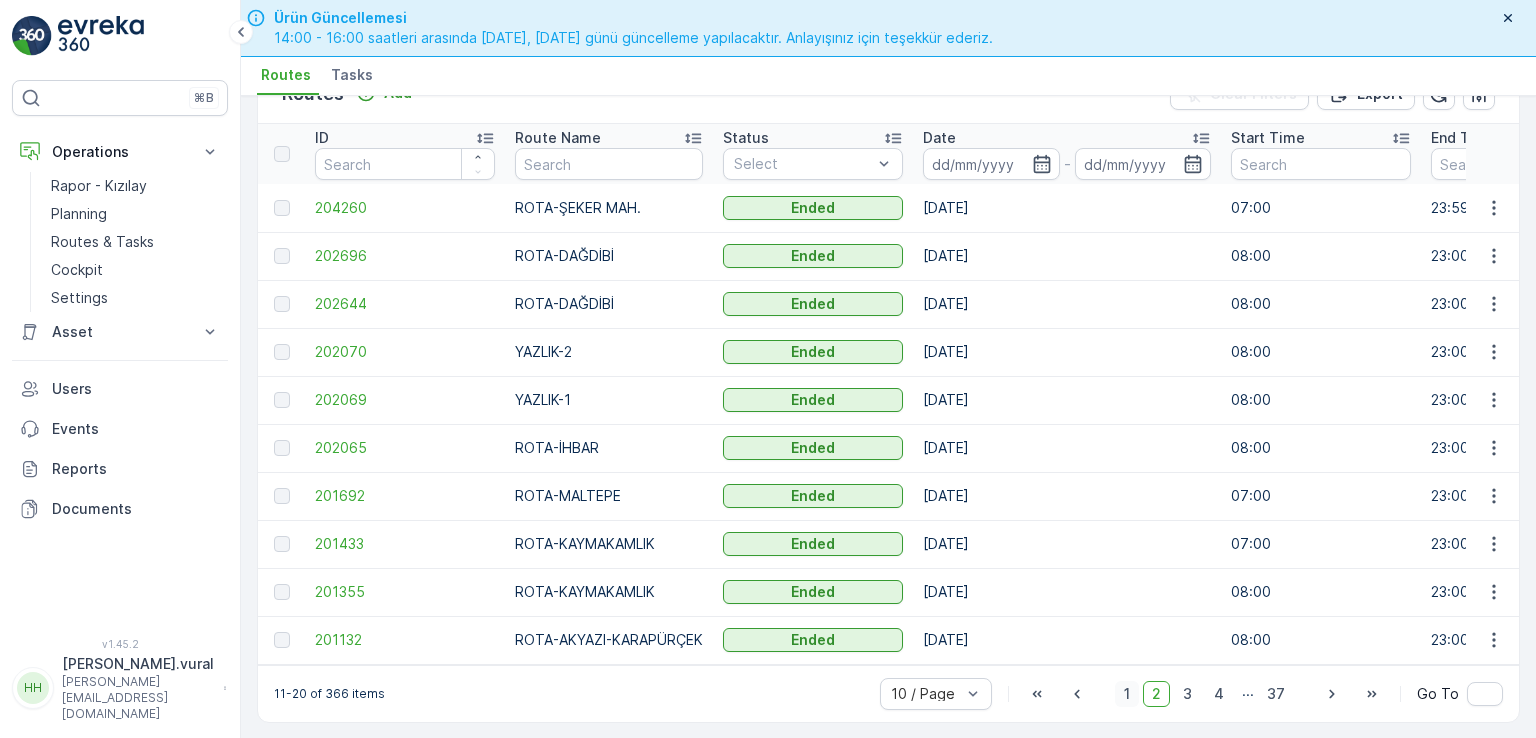 click on "1" at bounding box center (1127, 694) 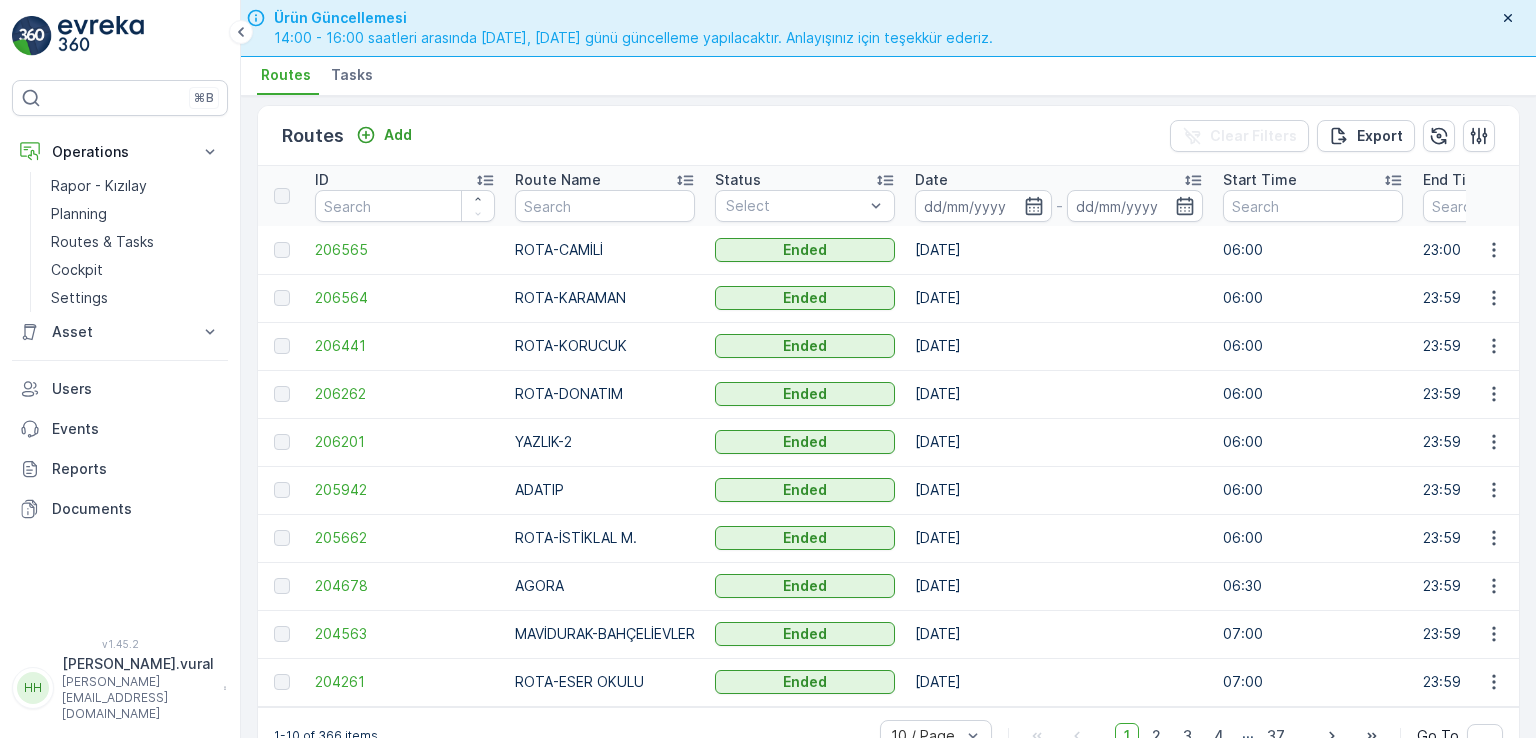 scroll, scrollTop: 0, scrollLeft: 0, axis: both 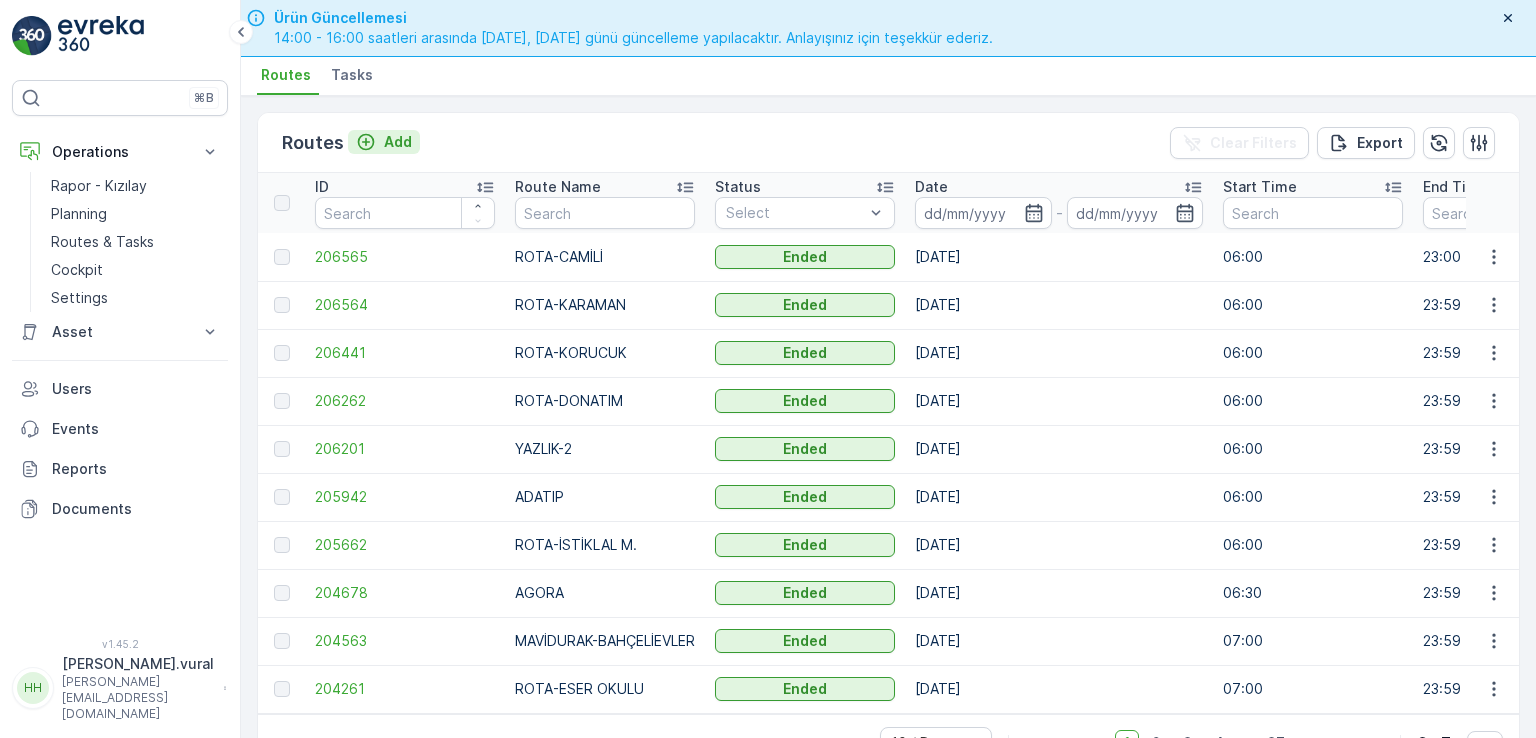 click on "Add" at bounding box center [398, 142] 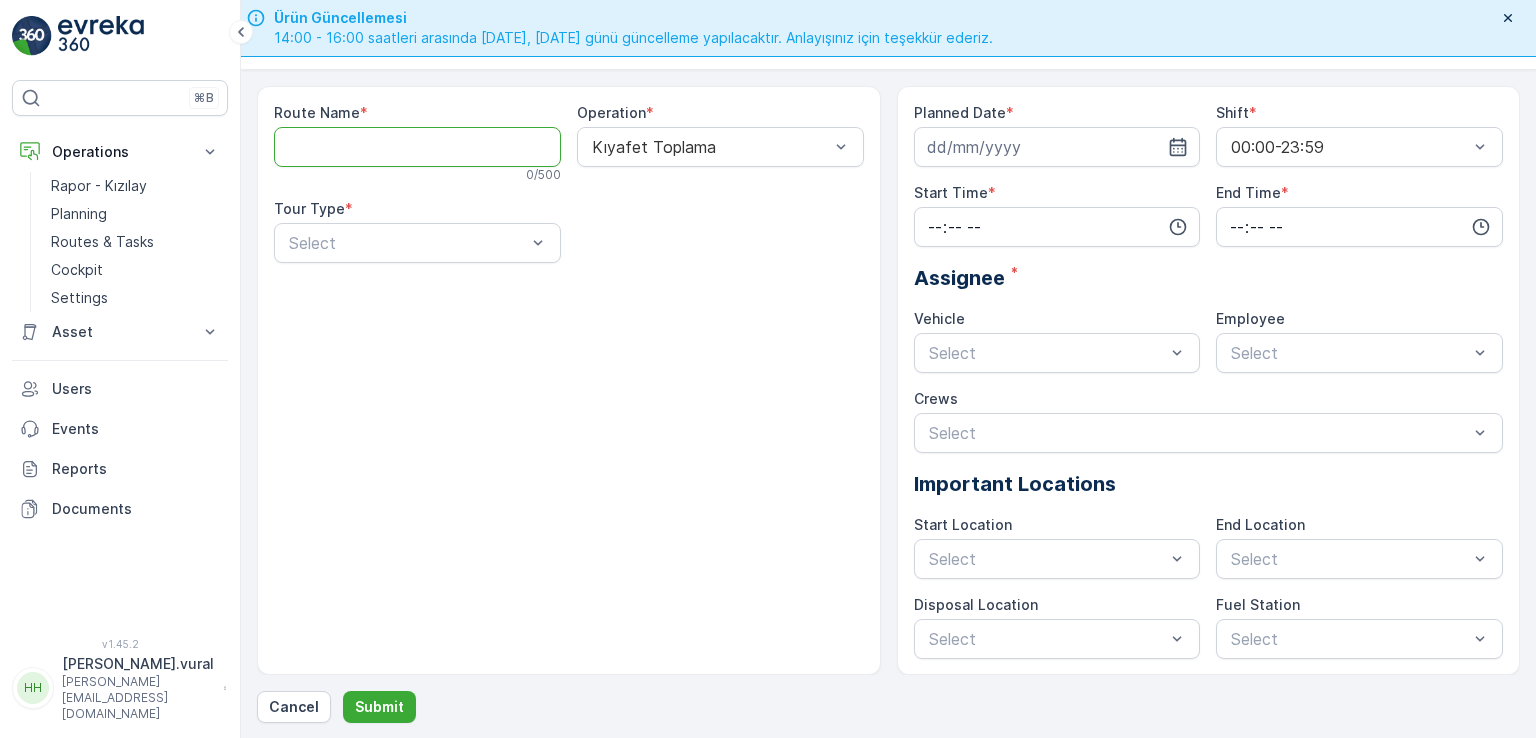 click on "Route Name" at bounding box center [417, 147] 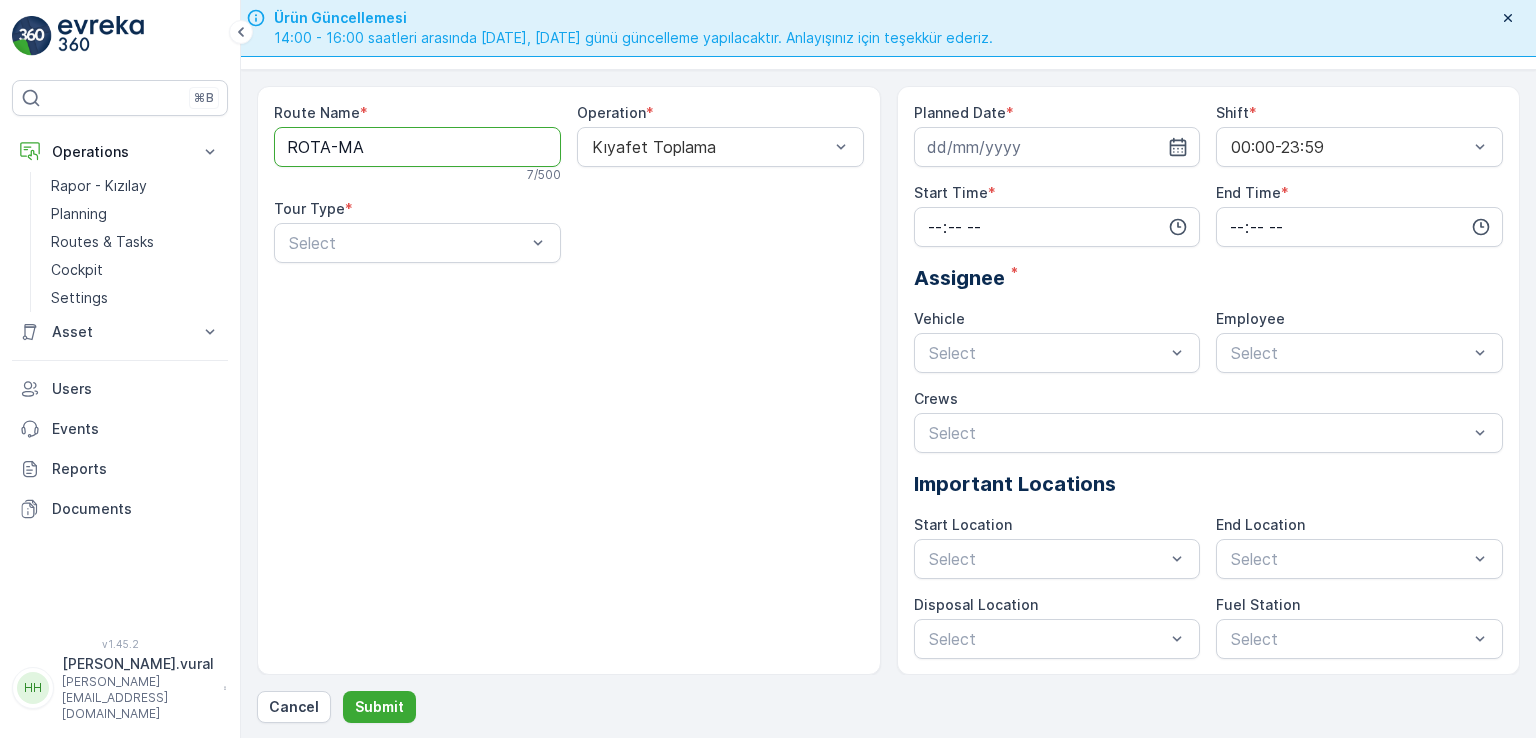type on "ROTA-MALTEPE" 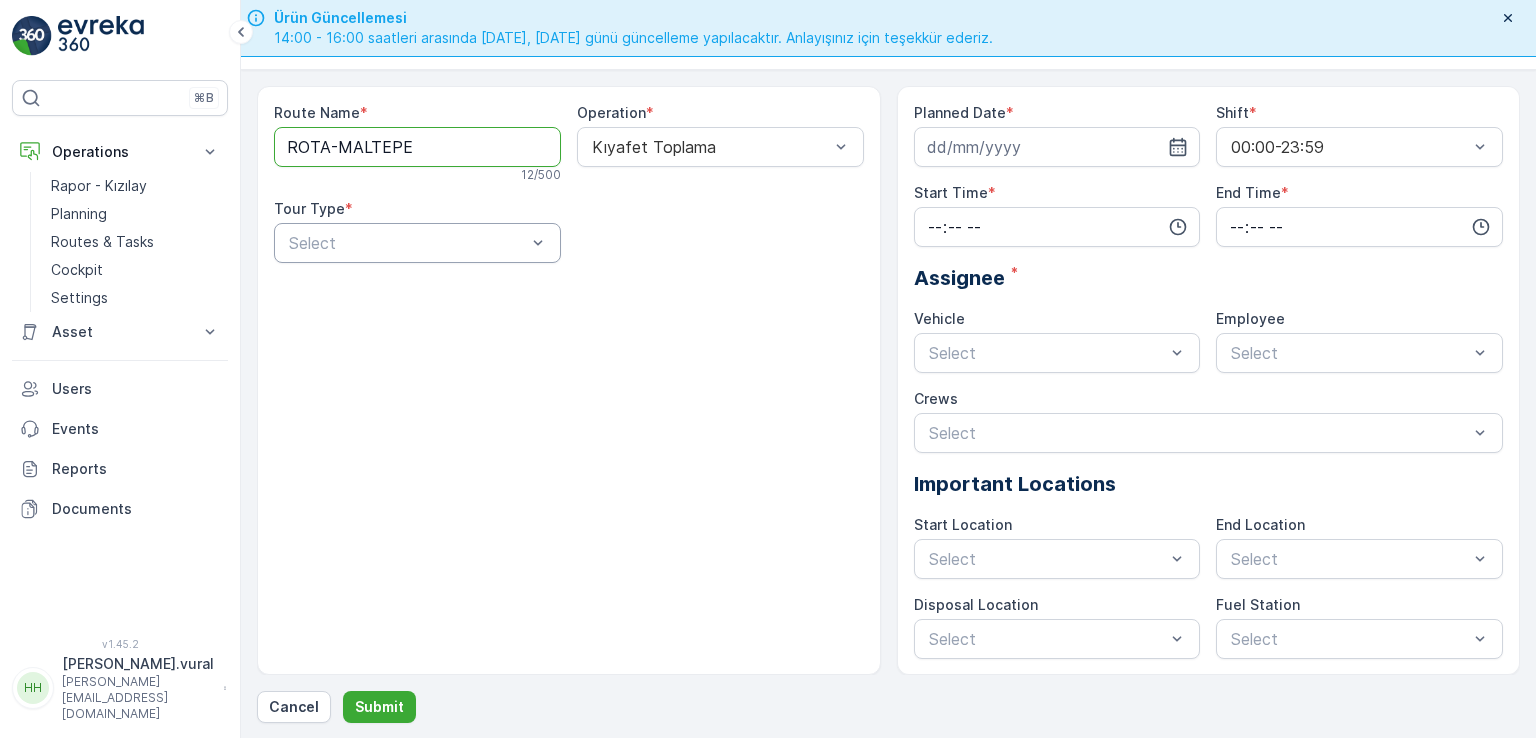 click at bounding box center (407, 243) 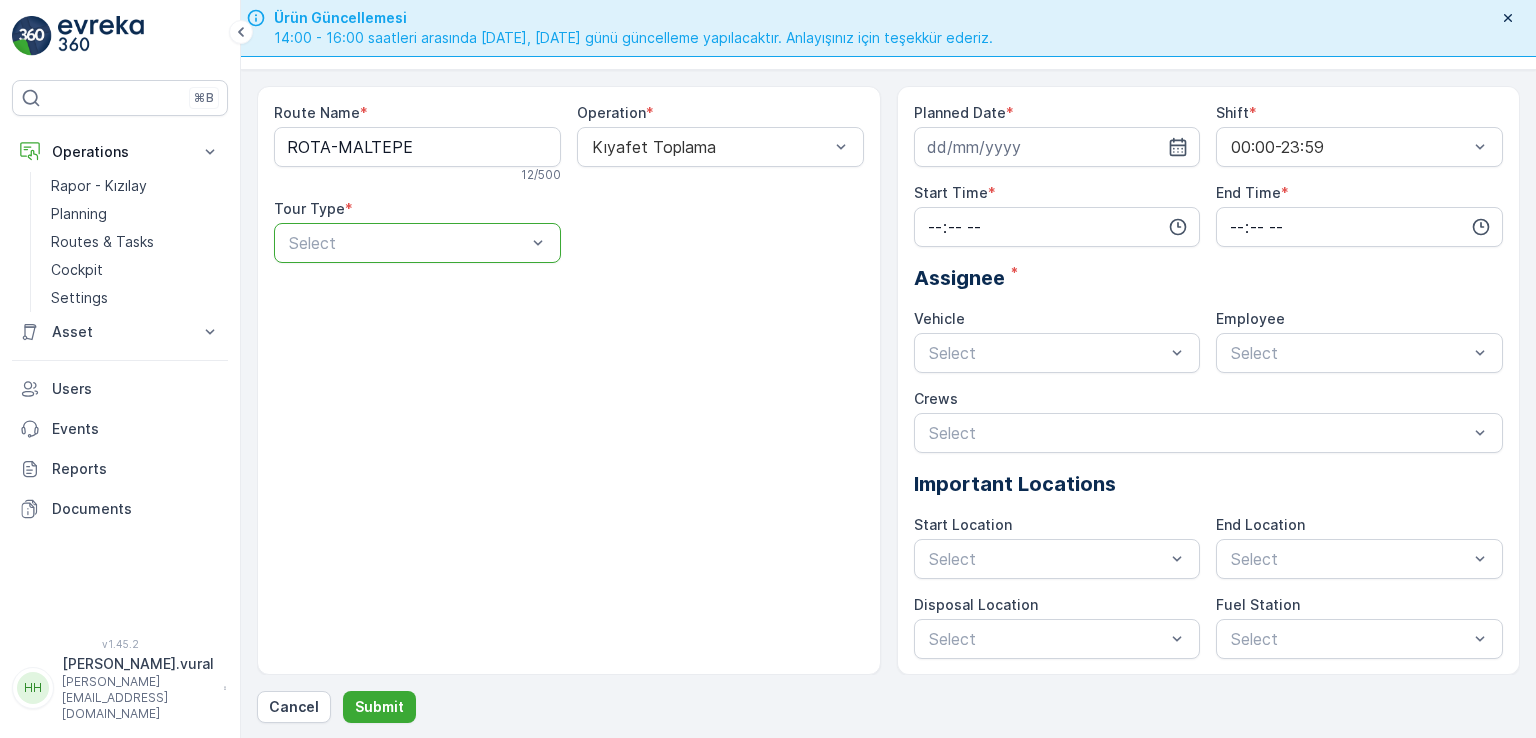 click on "Route Name * ROTA-MALTEPE 12  /  500 Operation * Kıyafet Toplama Tour Type * Select" at bounding box center [569, 191] 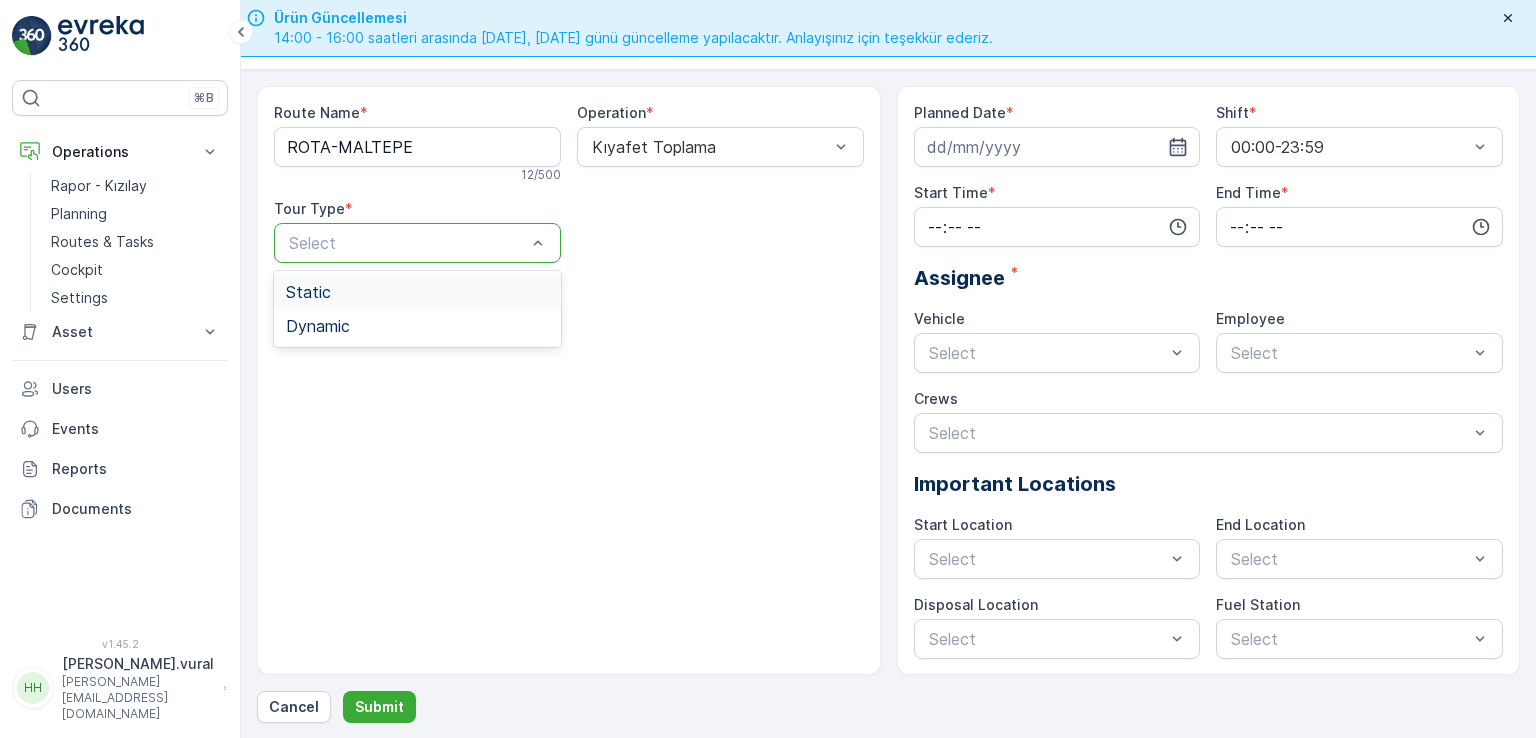 click at bounding box center [407, 243] 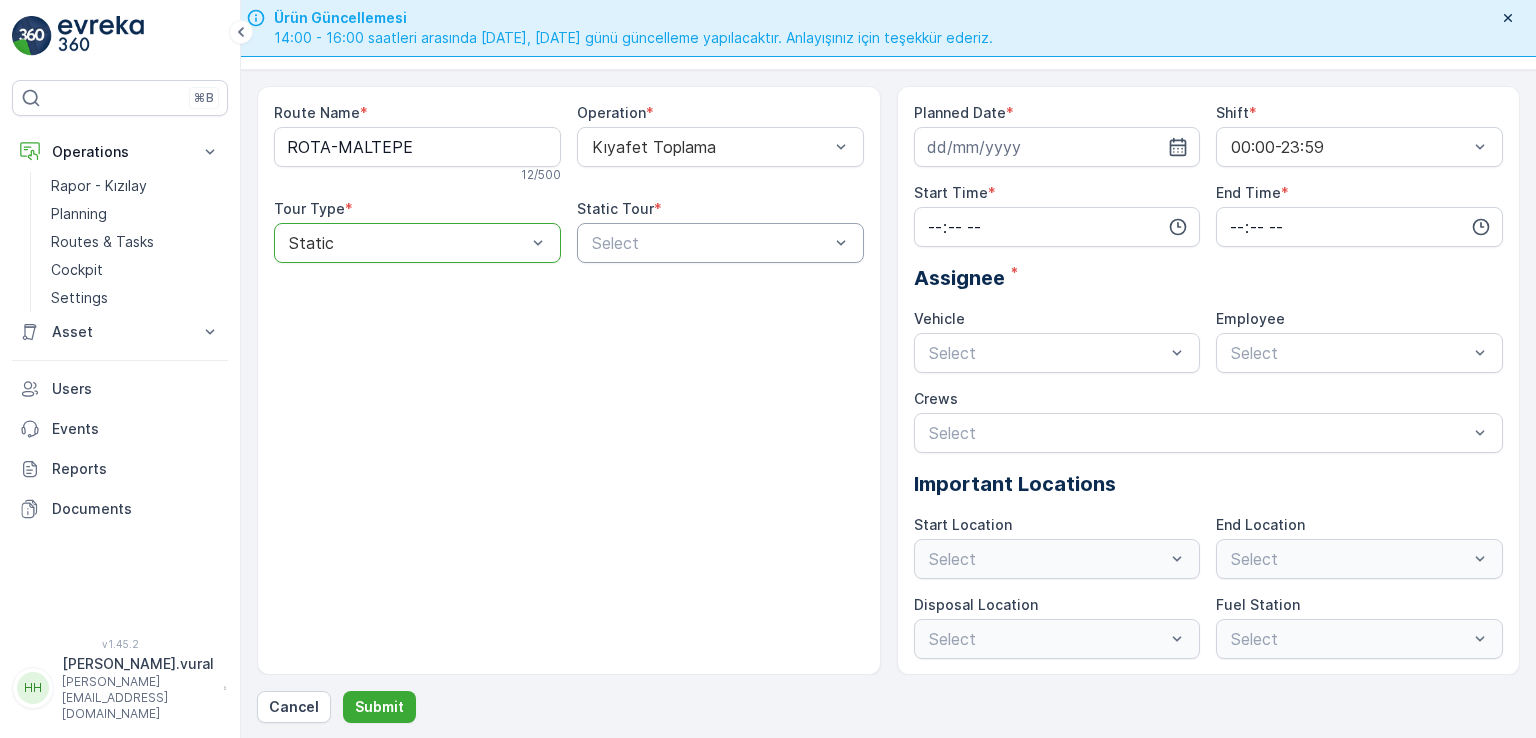 click on "Select" at bounding box center (720, 243) 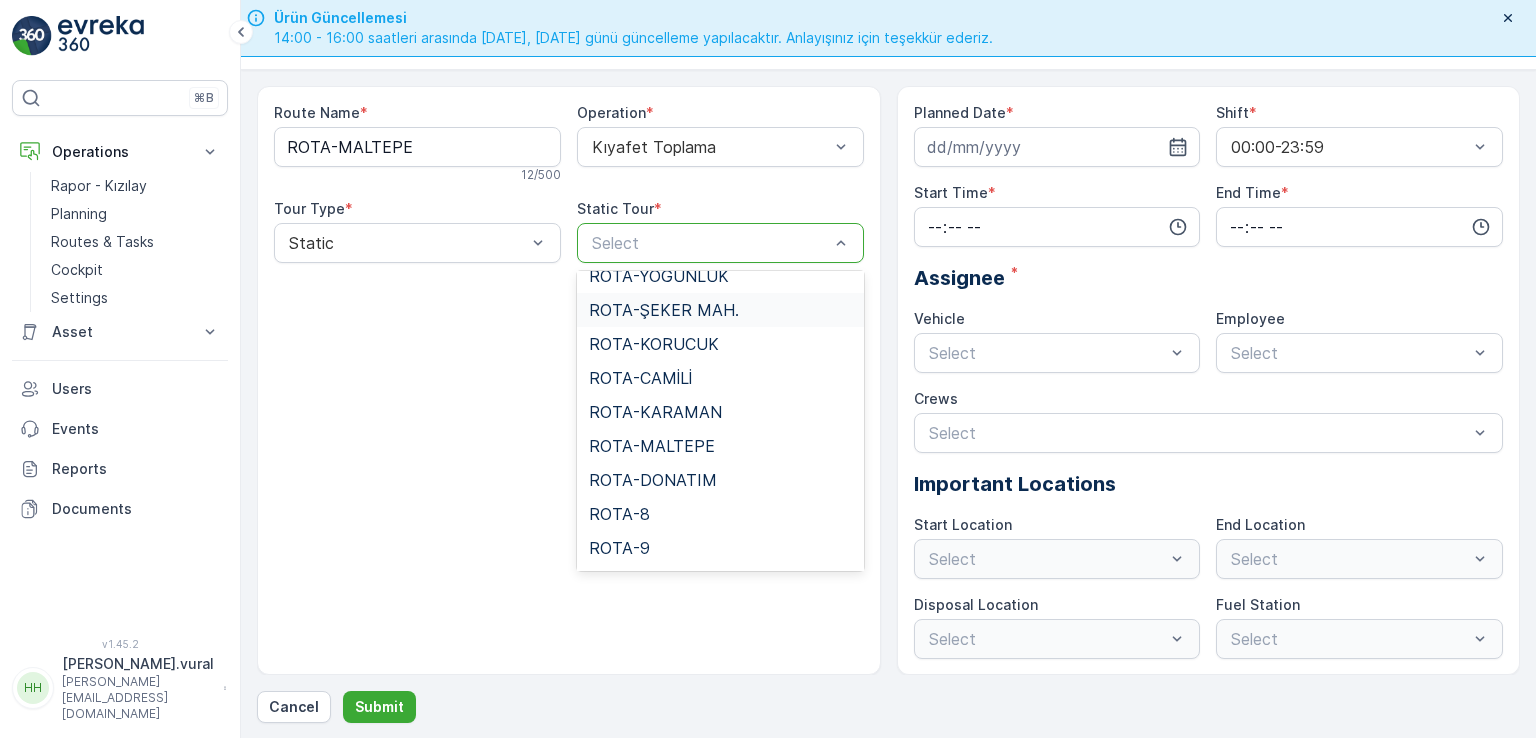 scroll, scrollTop: 0, scrollLeft: 0, axis: both 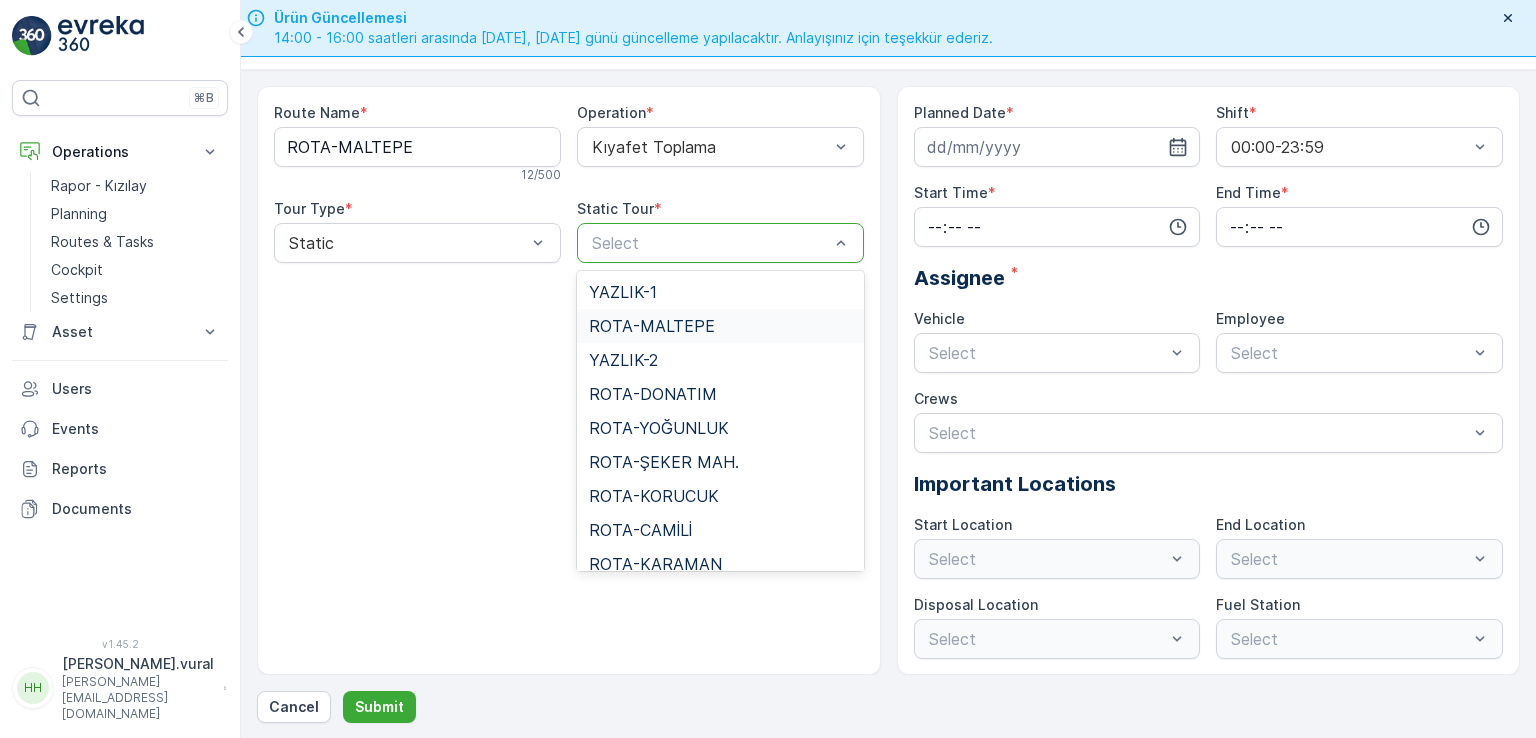 click on "ROTA-MALTEPE" at bounding box center (652, 326) 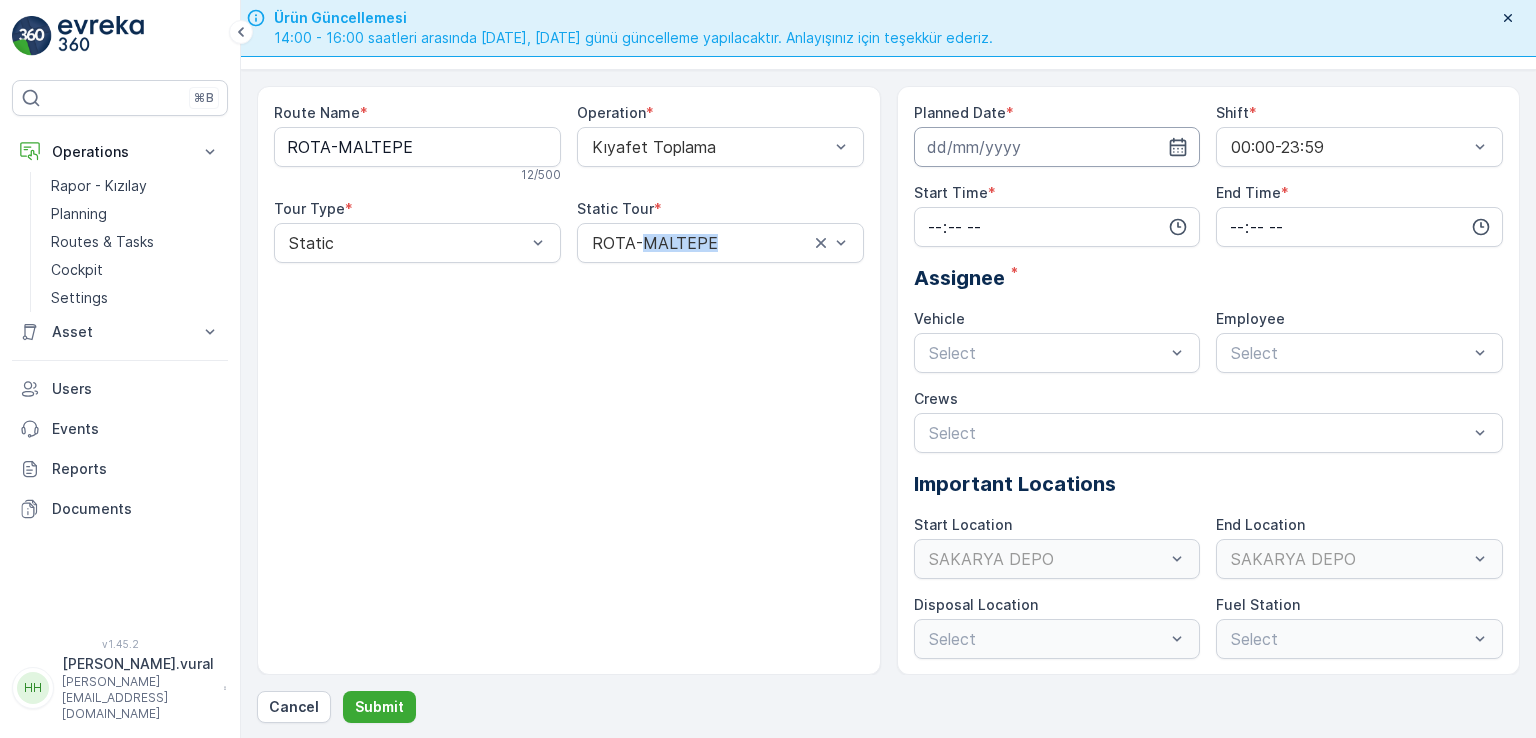 click at bounding box center [1057, 147] 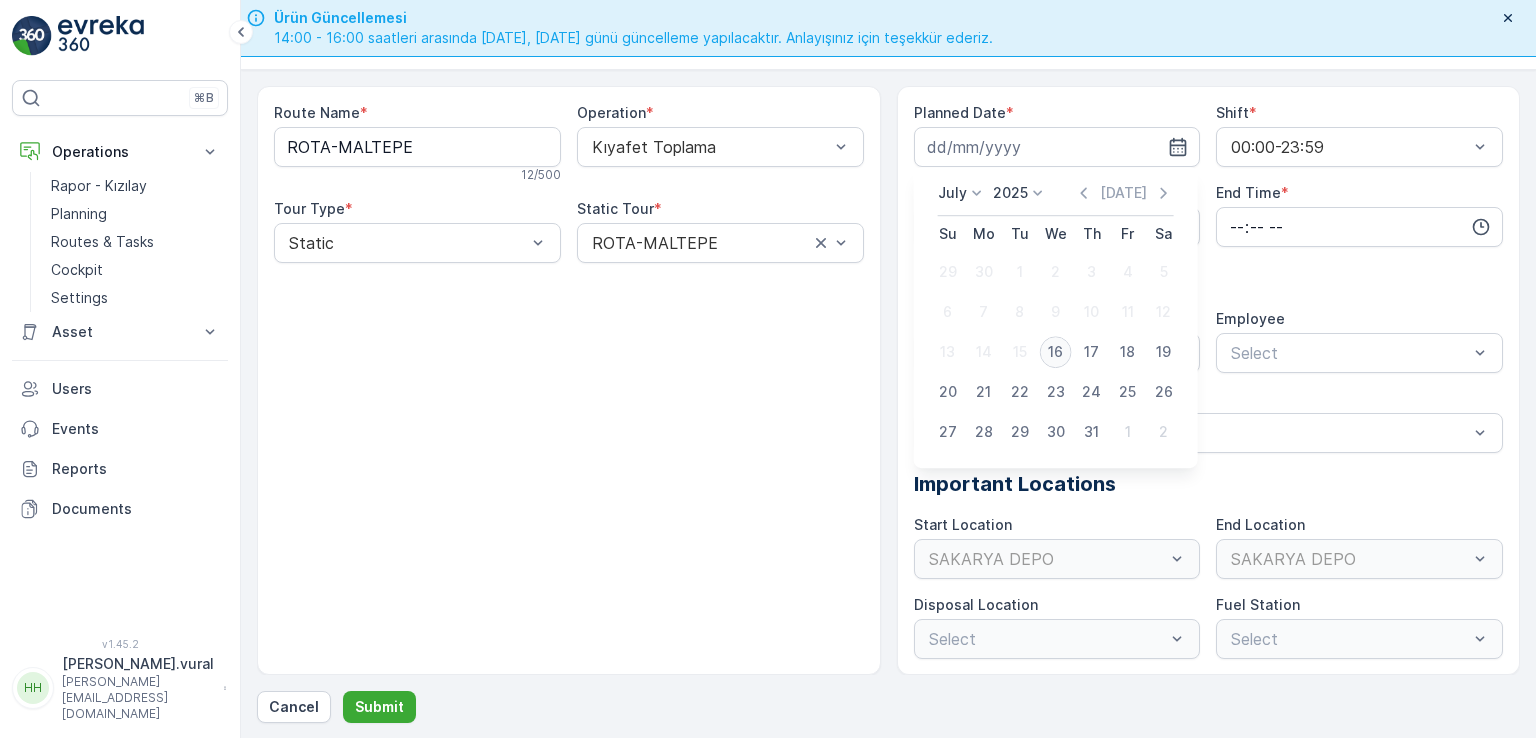 click on "16" at bounding box center [1056, 352] 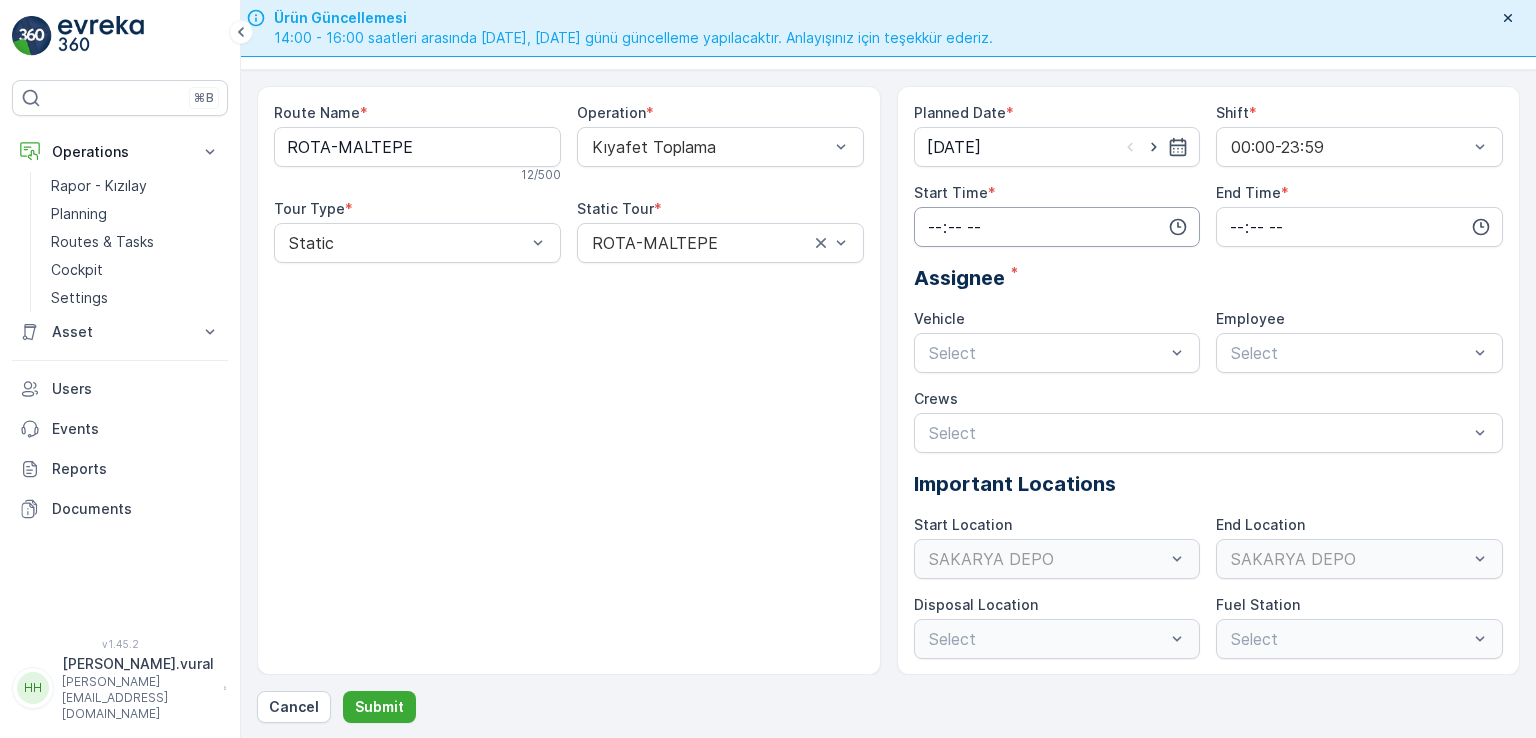click at bounding box center [1057, 227] 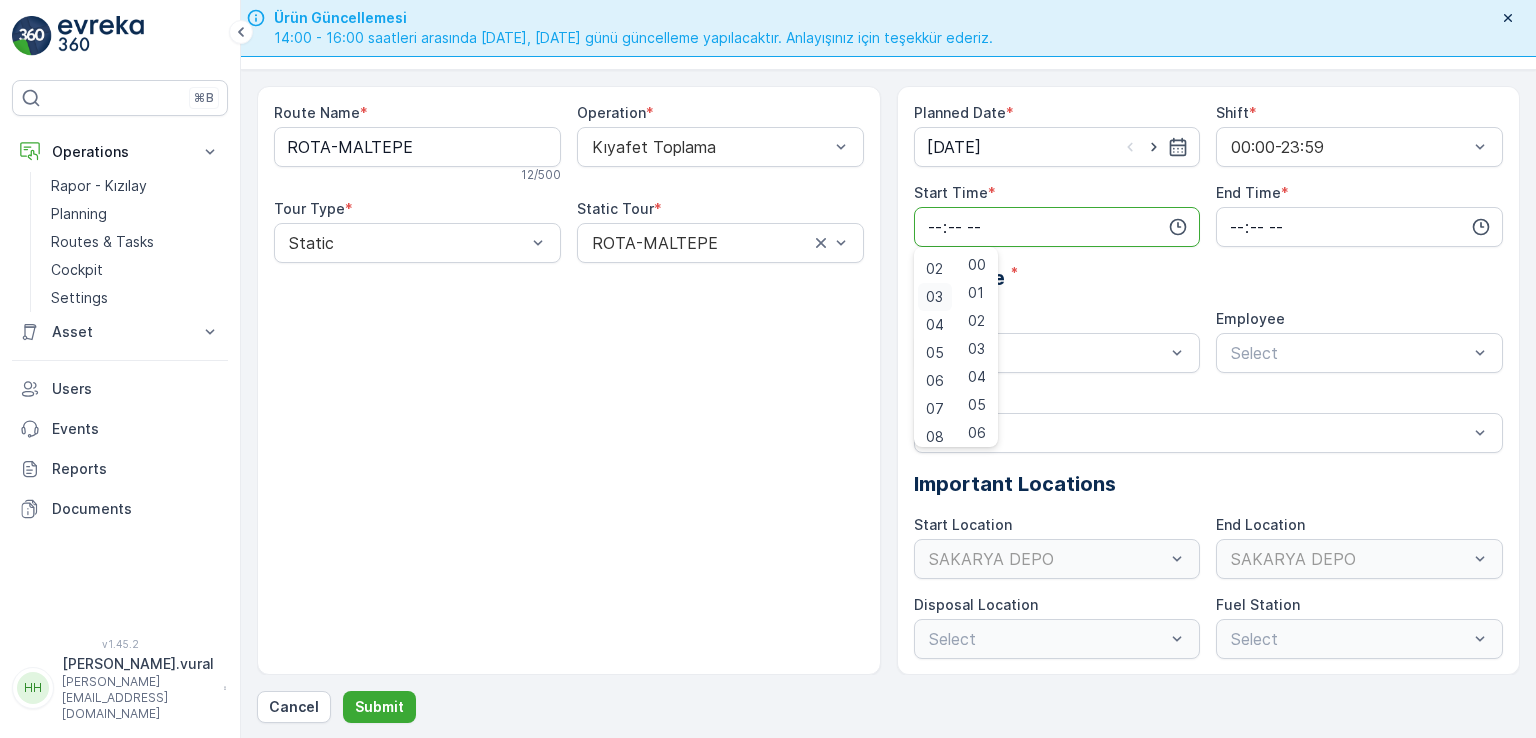 scroll, scrollTop: 100, scrollLeft: 0, axis: vertical 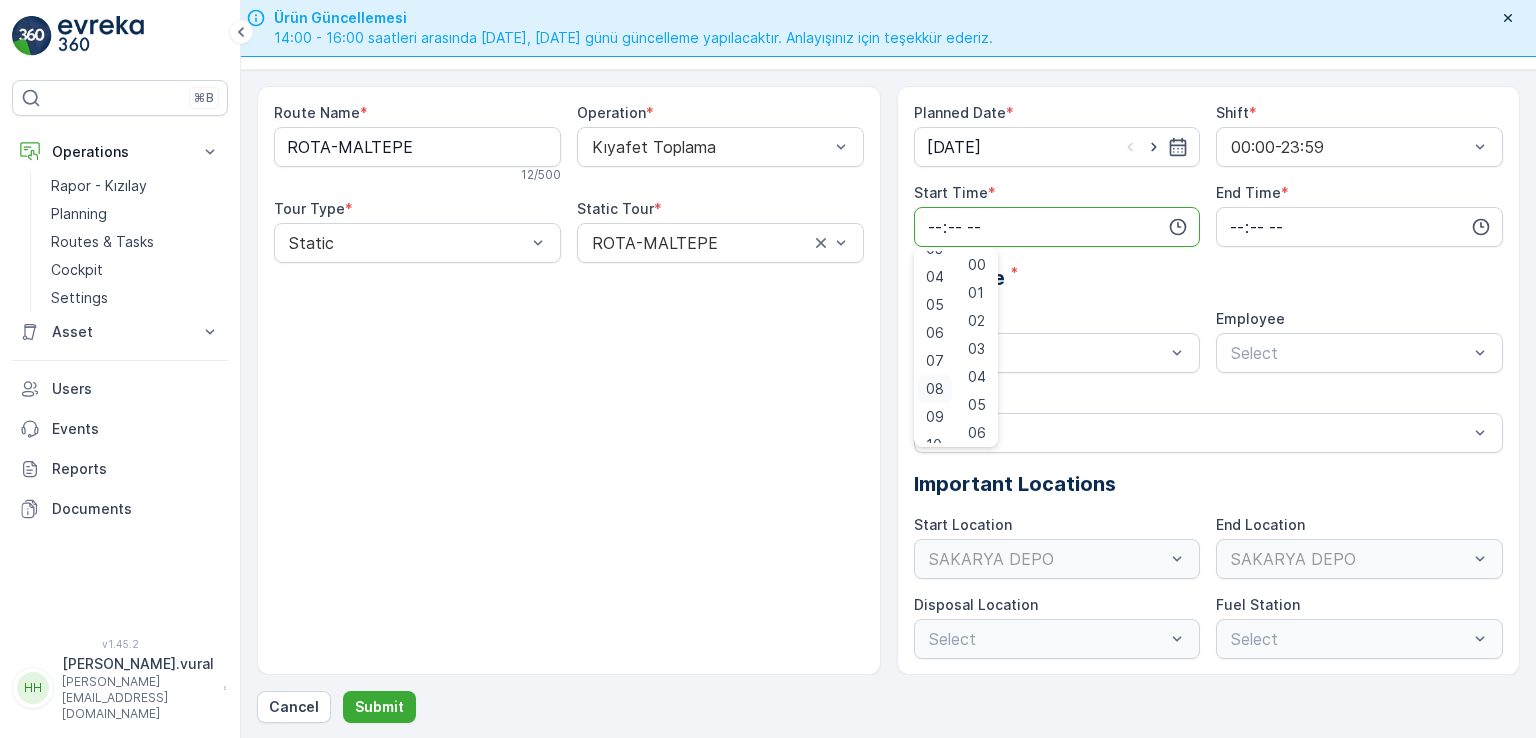 click on "08" at bounding box center (935, 389) 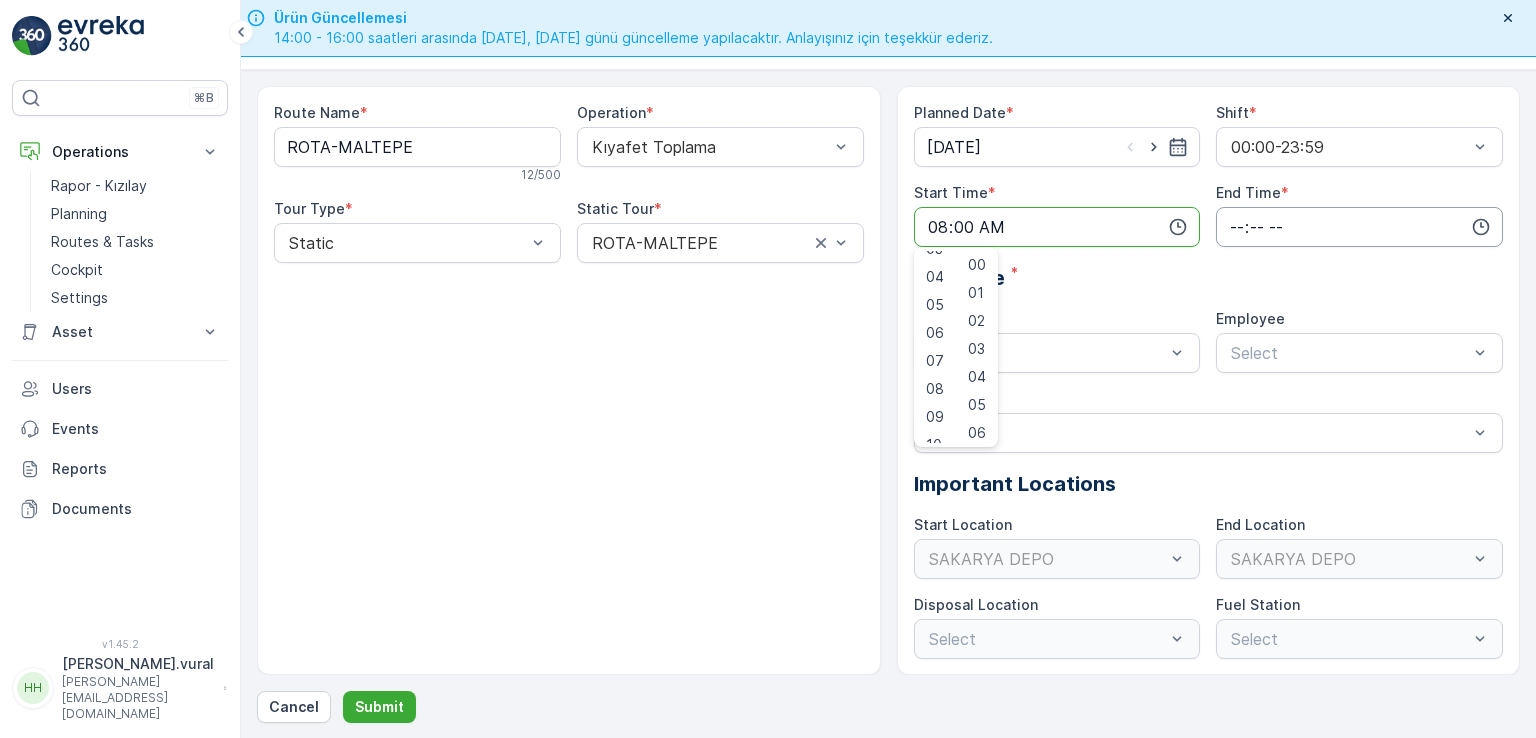 click at bounding box center (1359, 227) 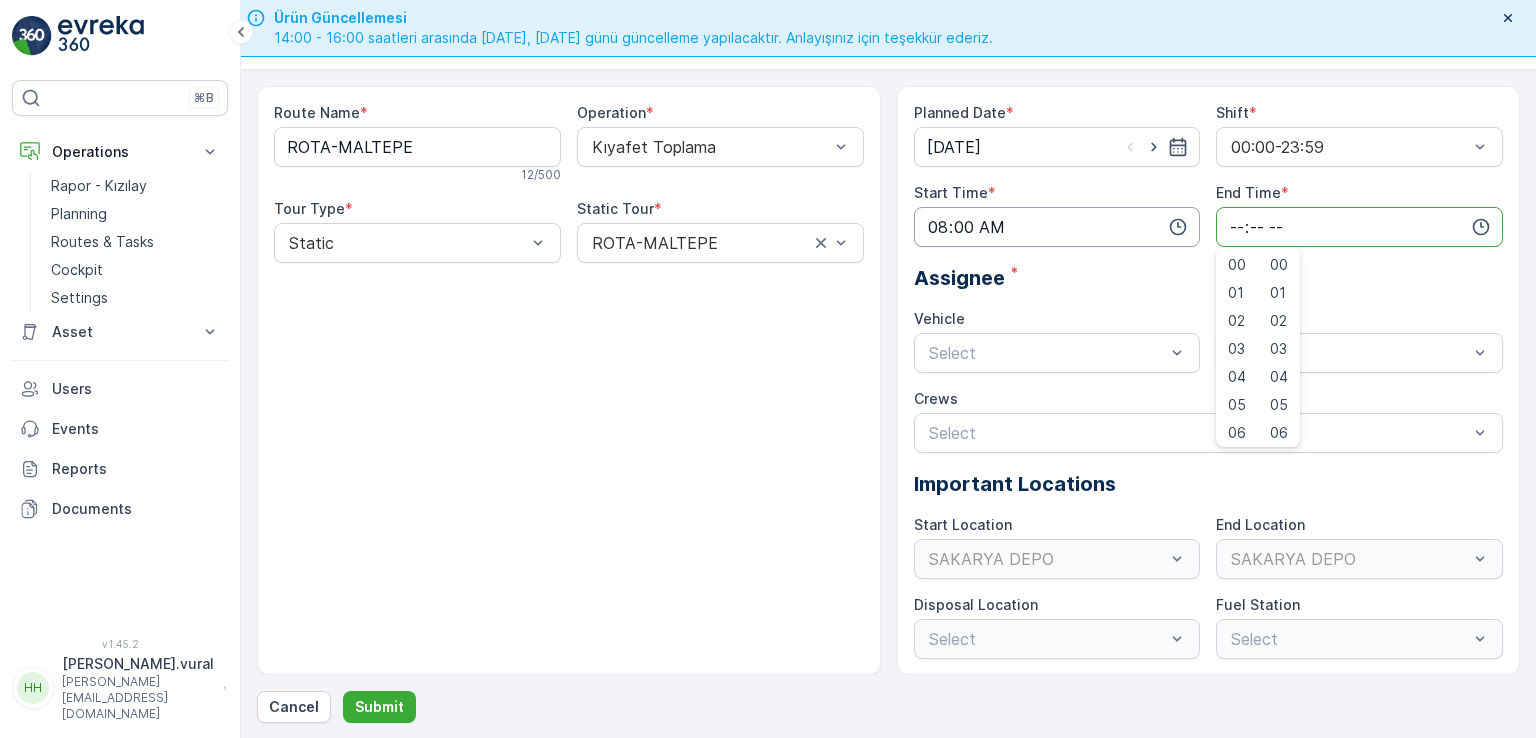 click on "08:00" at bounding box center (1057, 227) 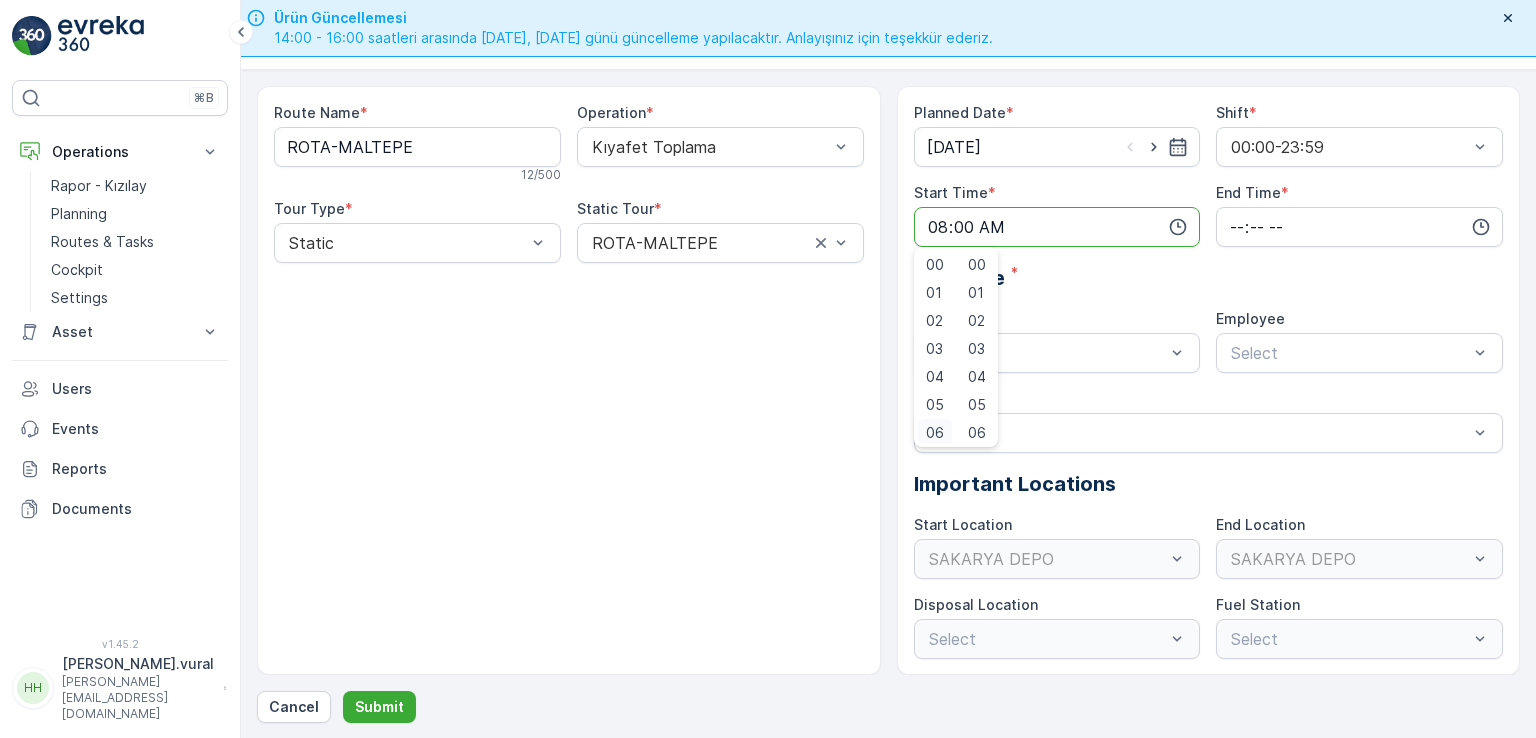 scroll, scrollTop: 4, scrollLeft: 0, axis: vertical 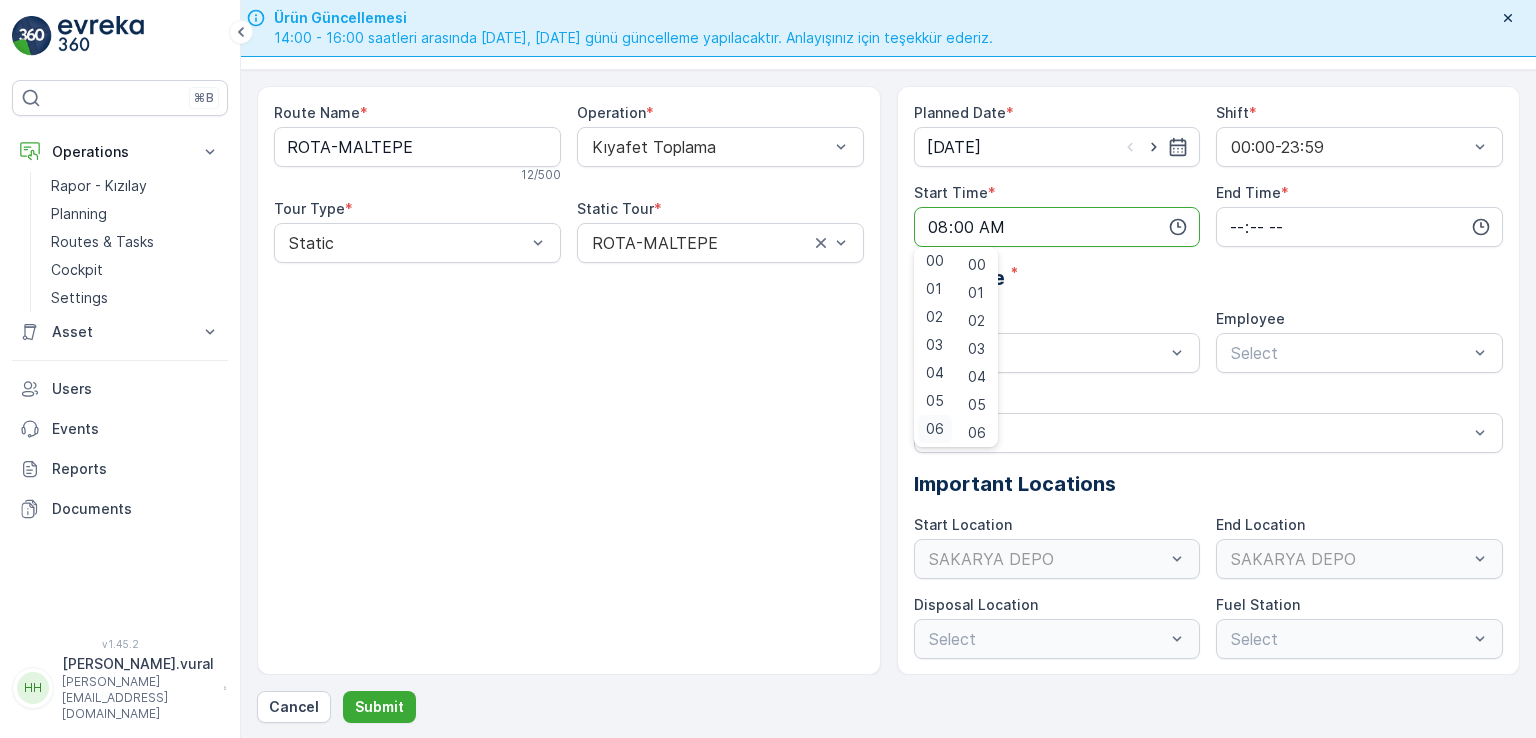 click on "06" at bounding box center (935, 429) 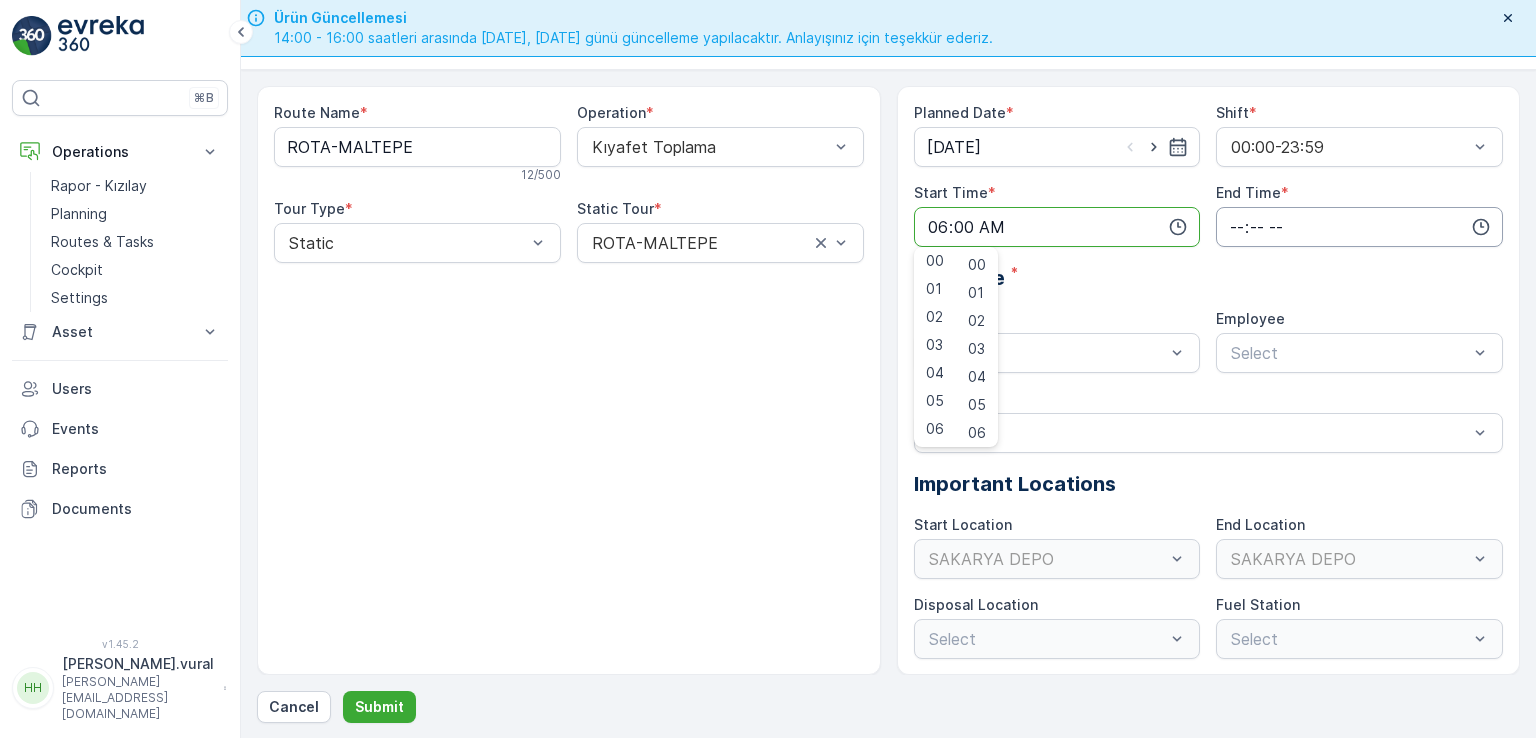 click at bounding box center (1359, 227) 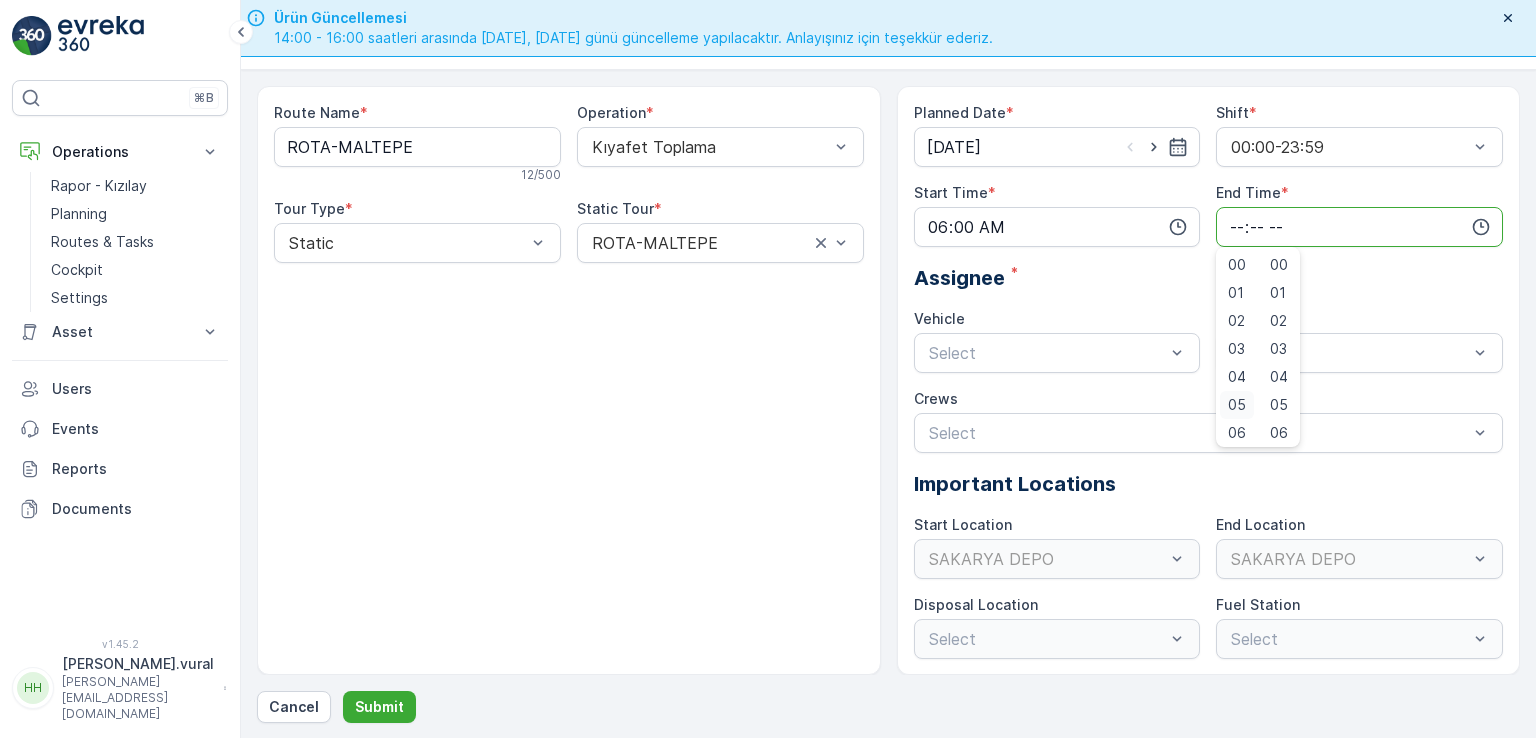 scroll, scrollTop: 480, scrollLeft: 0, axis: vertical 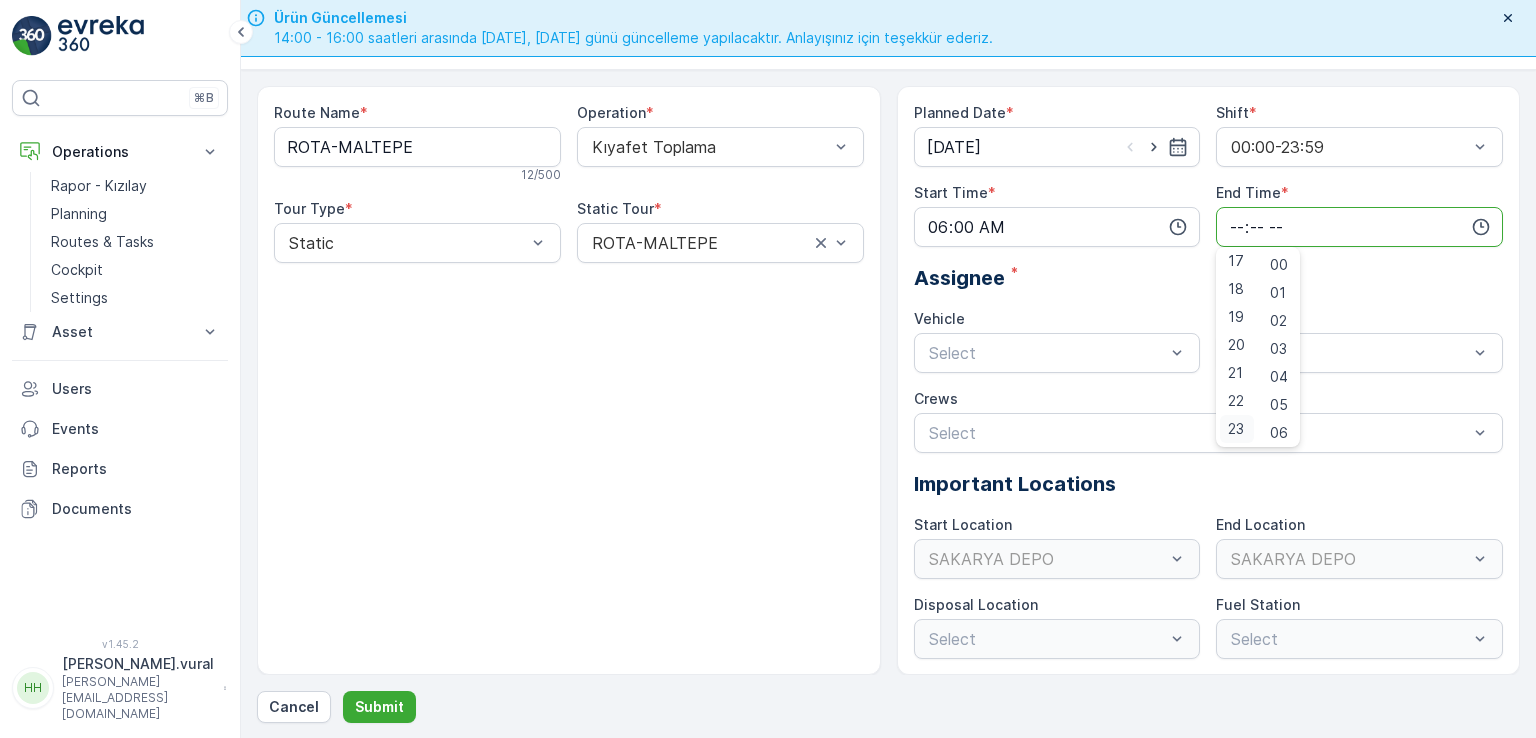 click on "23" at bounding box center (1236, 429) 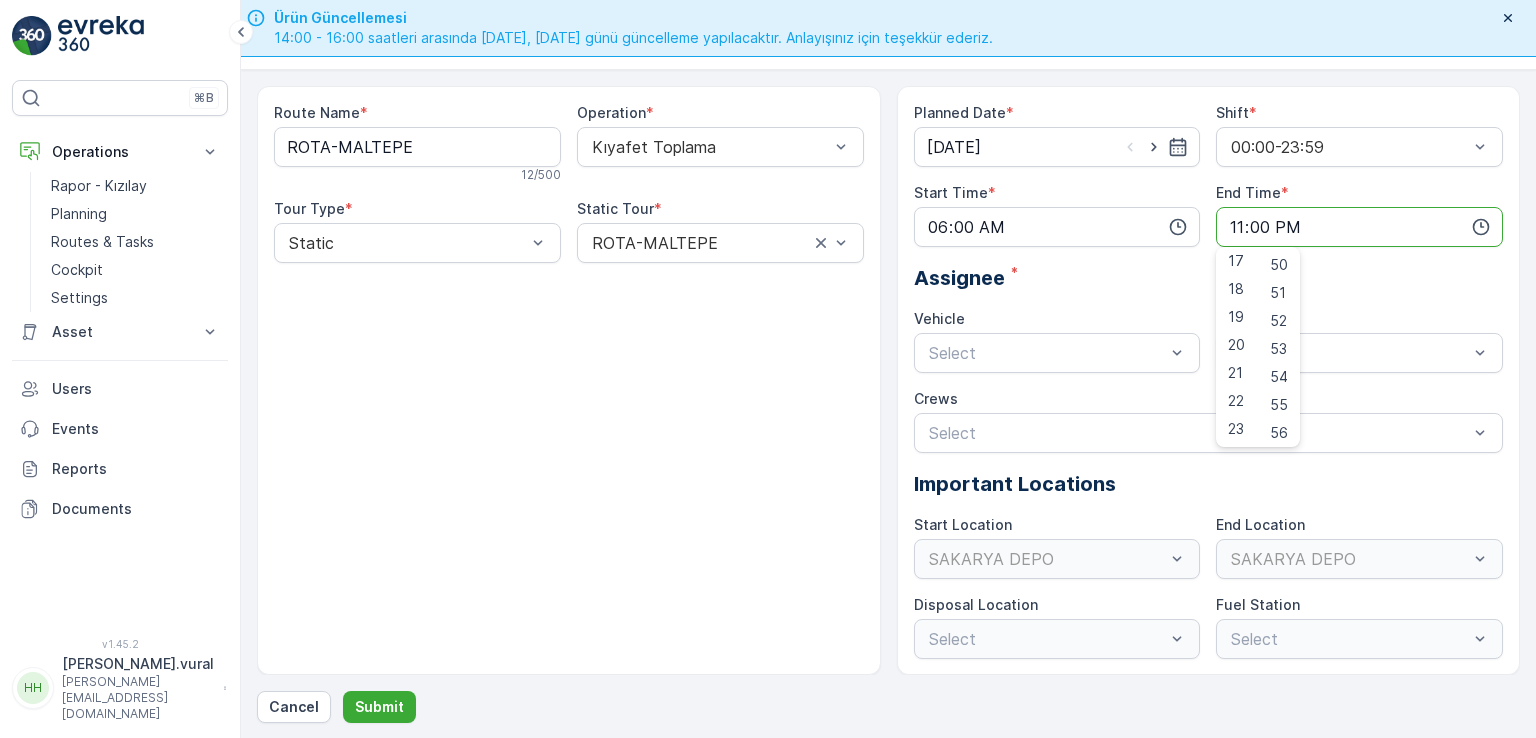 scroll, scrollTop: 1488, scrollLeft: 0, axis: vertical 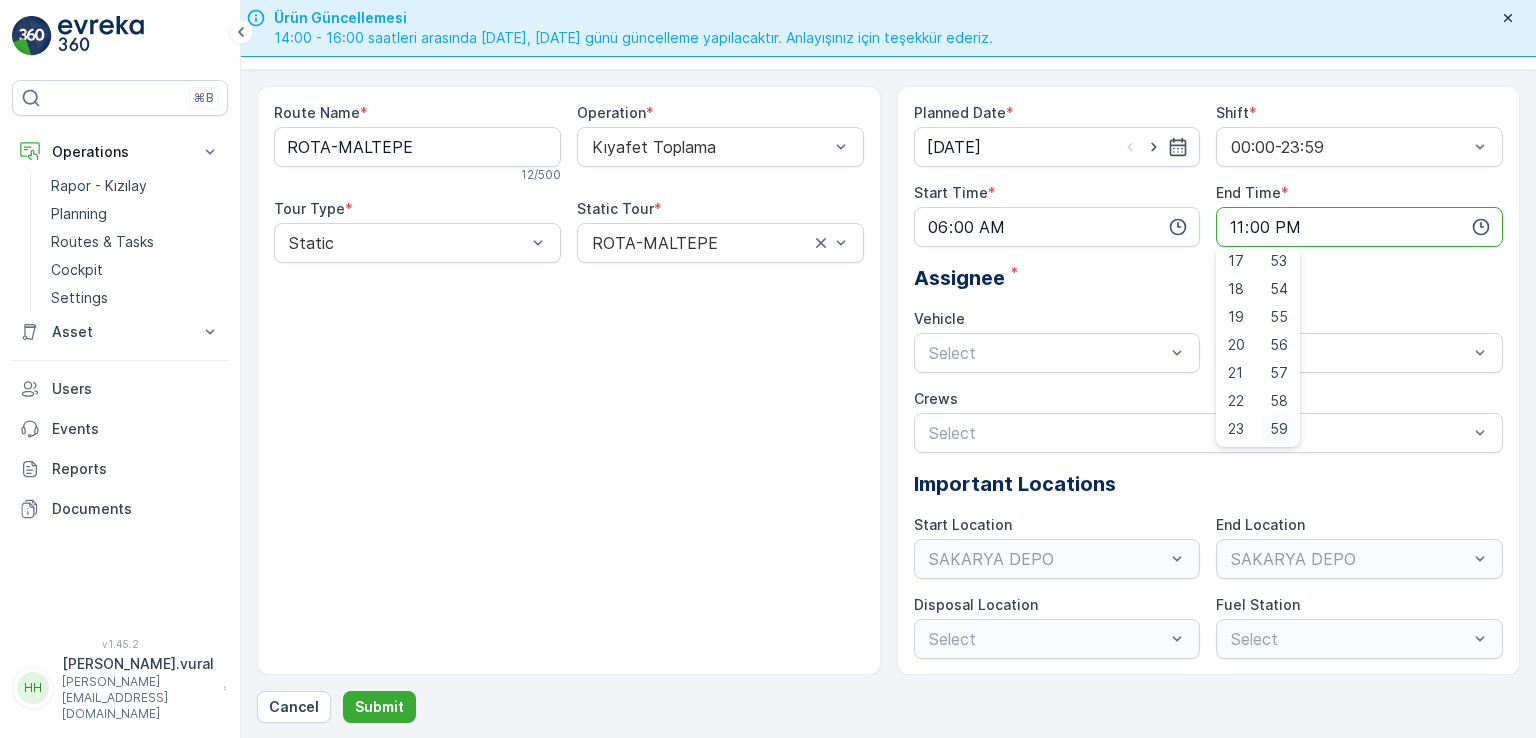 click on "59" at bounding box center (1279, 429) 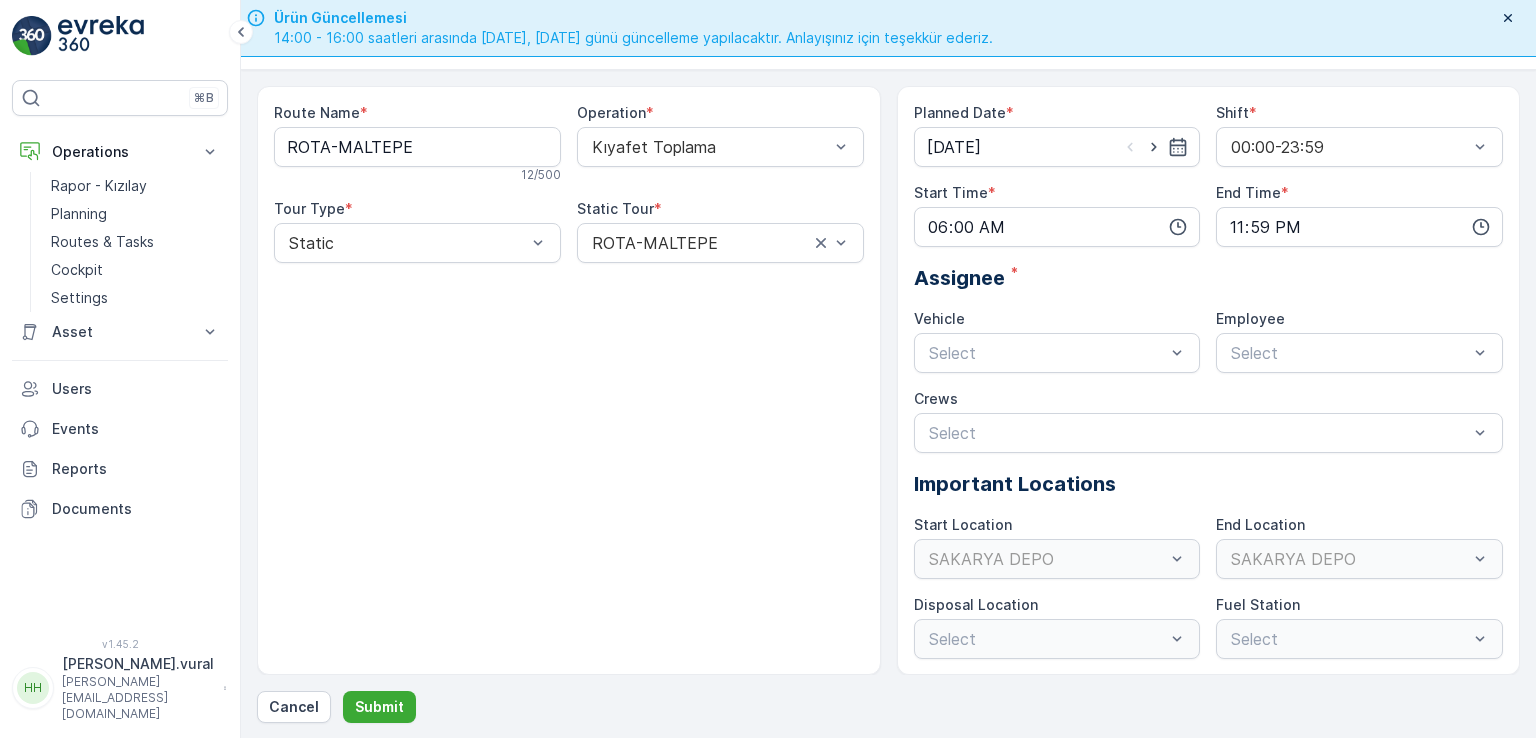 click on "Planned Date * [DATE] Shift * 00:00-23:59 Start Time * 06:00 End Time * 23:59 Assignee   * Vehicle Select Employee Select Crews Select Important Locations Start Location [GEOGRAPHIC_DATA] Location [GEOGRAPHIC_DATA] DEPO Disposal Location Select Fuel Station Select" at bounding box center (1209, 381) 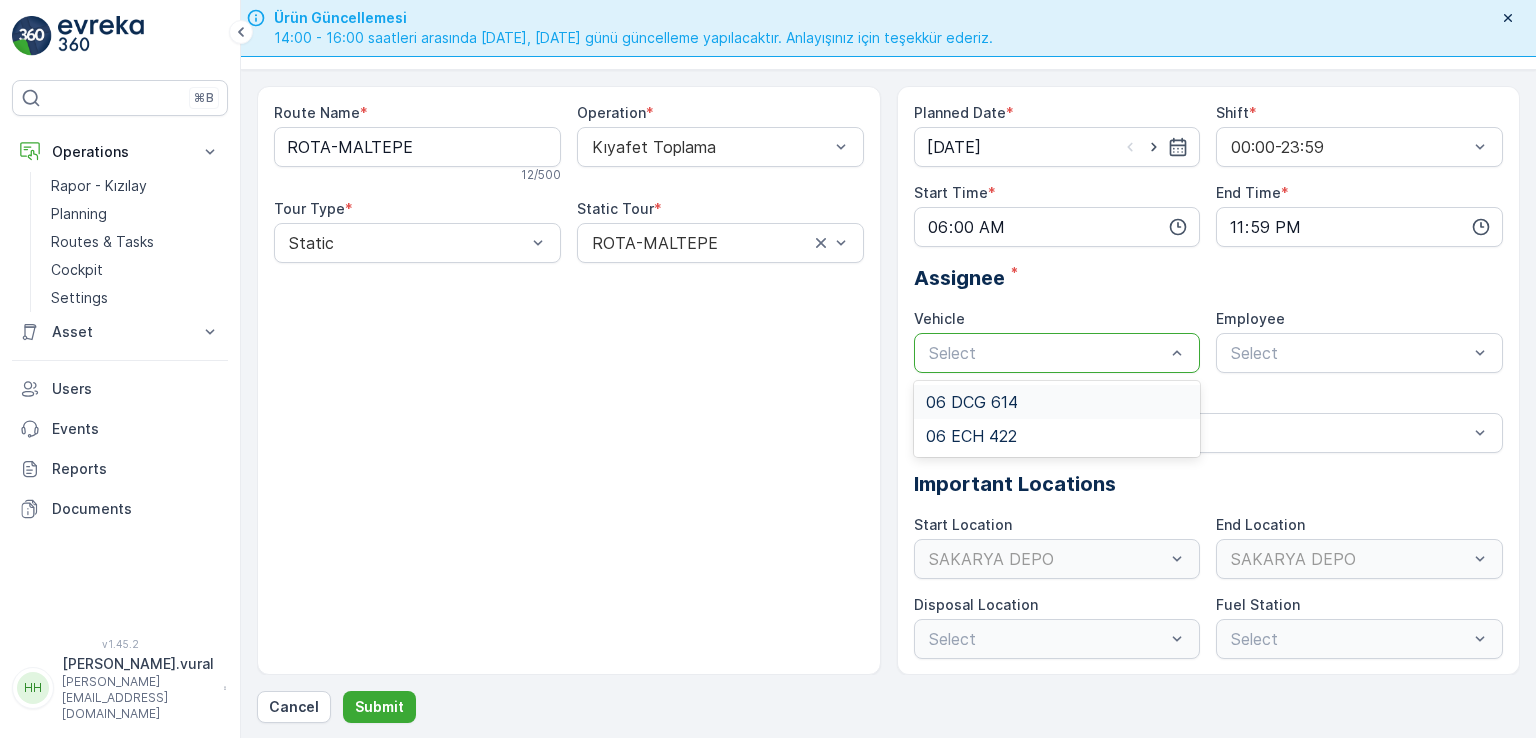 click on "Select" at bounding box center [1057, 353] 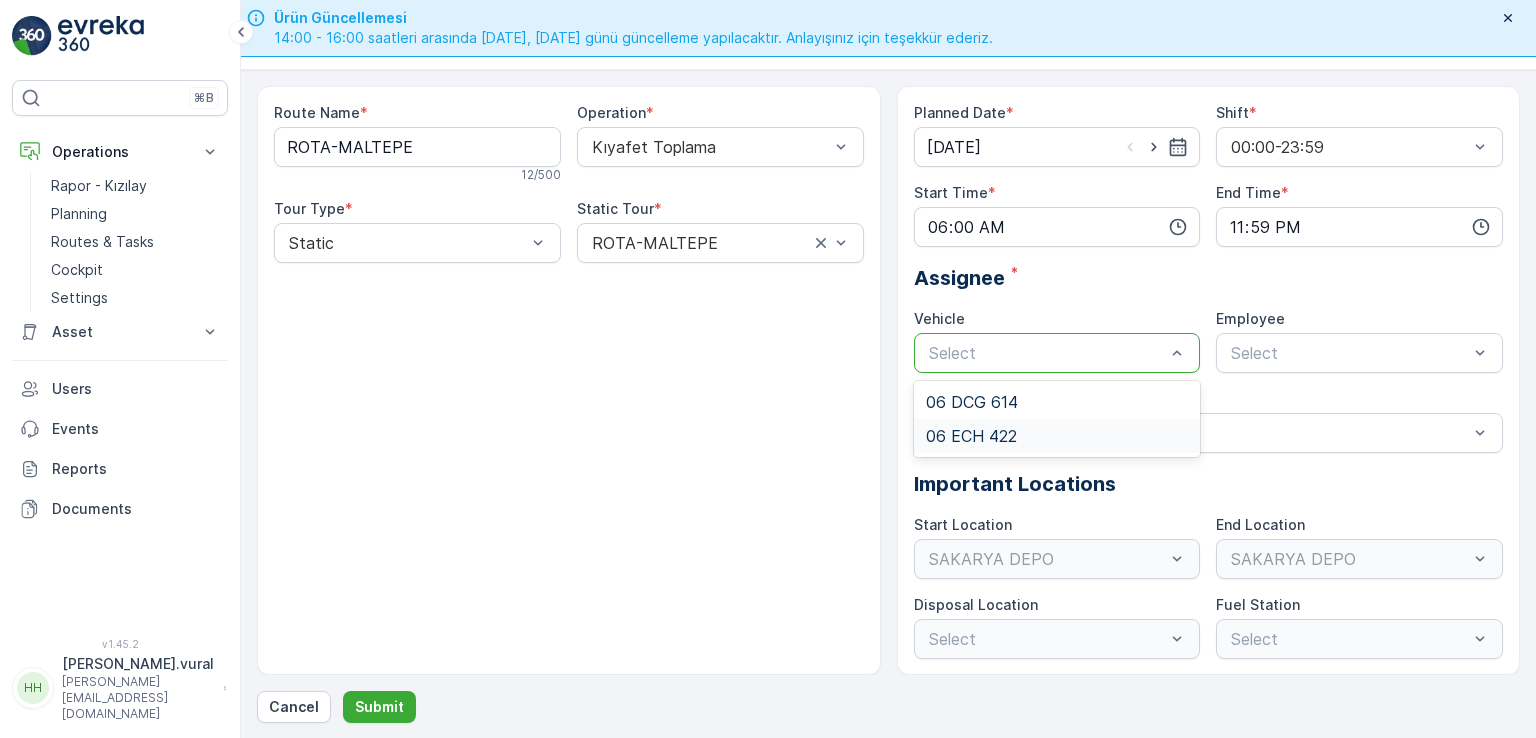 click on "06 ECH 422" at bounding box center [971, 436] 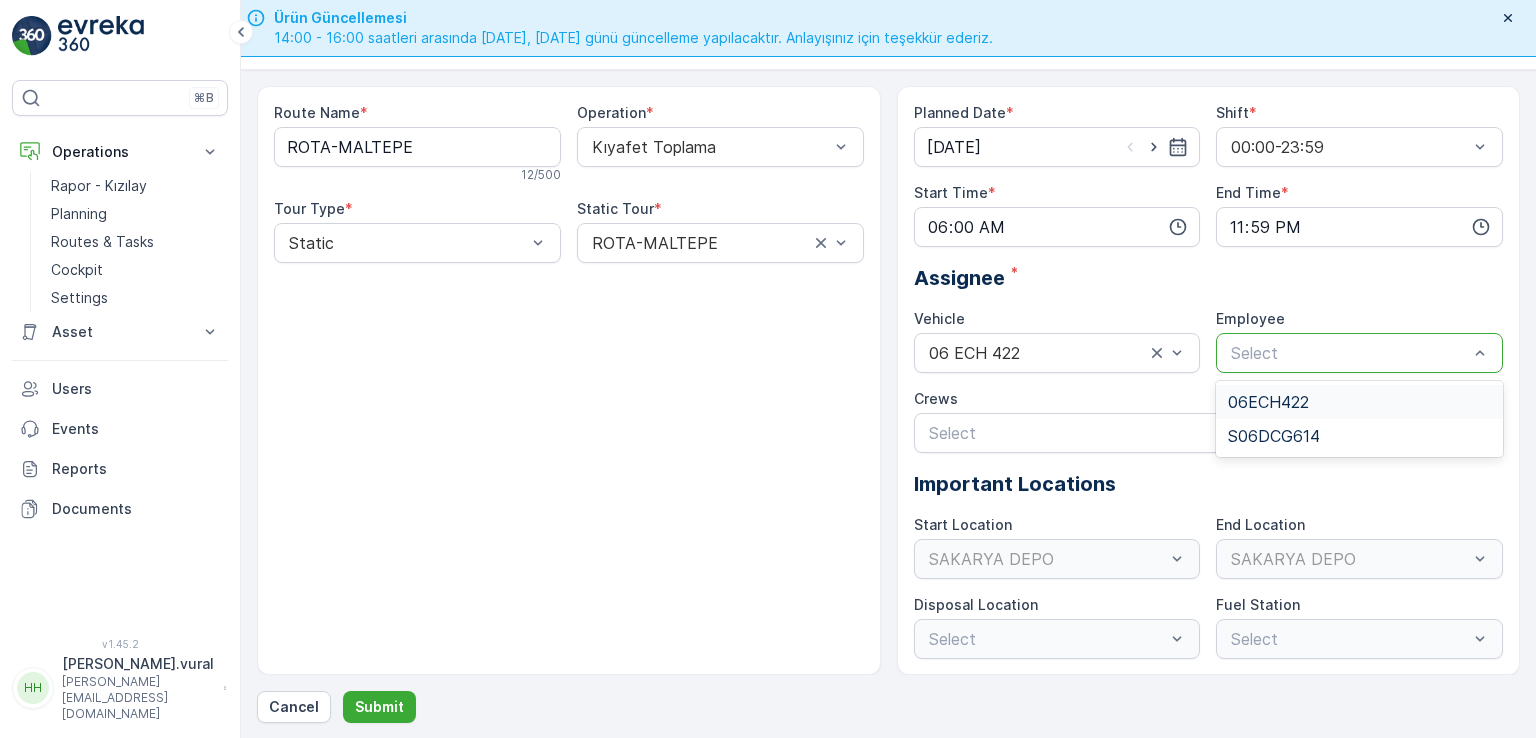 click at bounding box center (1349, 353) 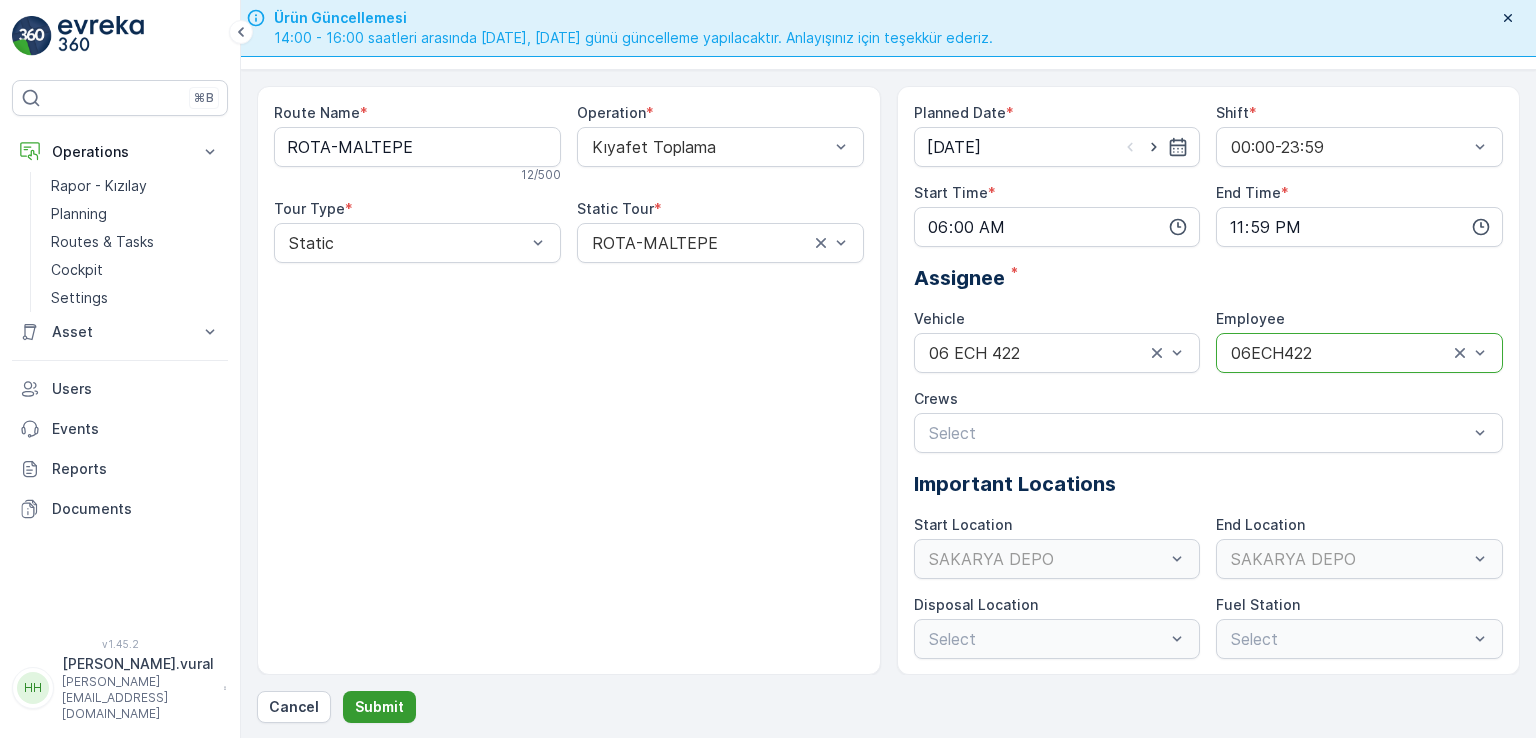 click on "Submit" at bounding box center [379, 707] 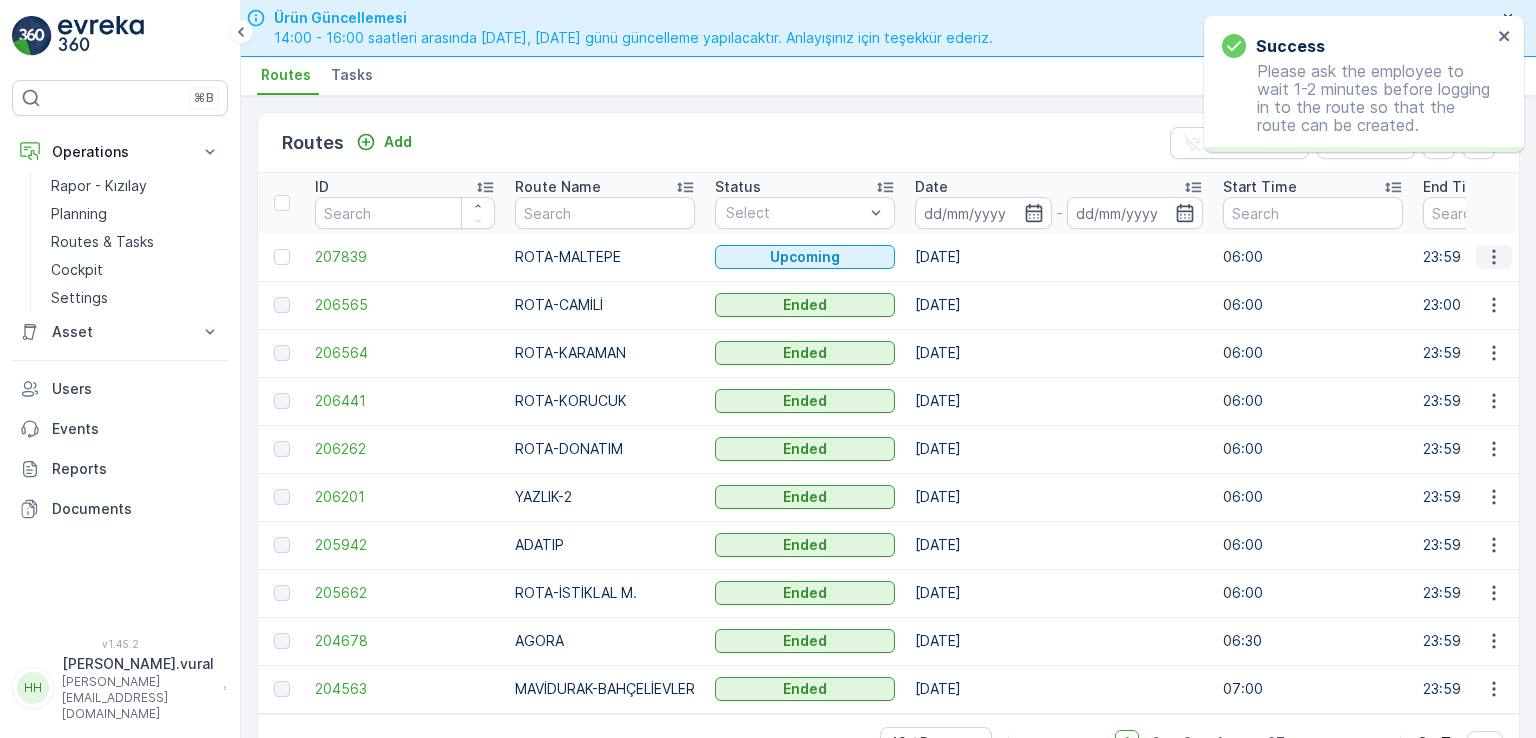 click 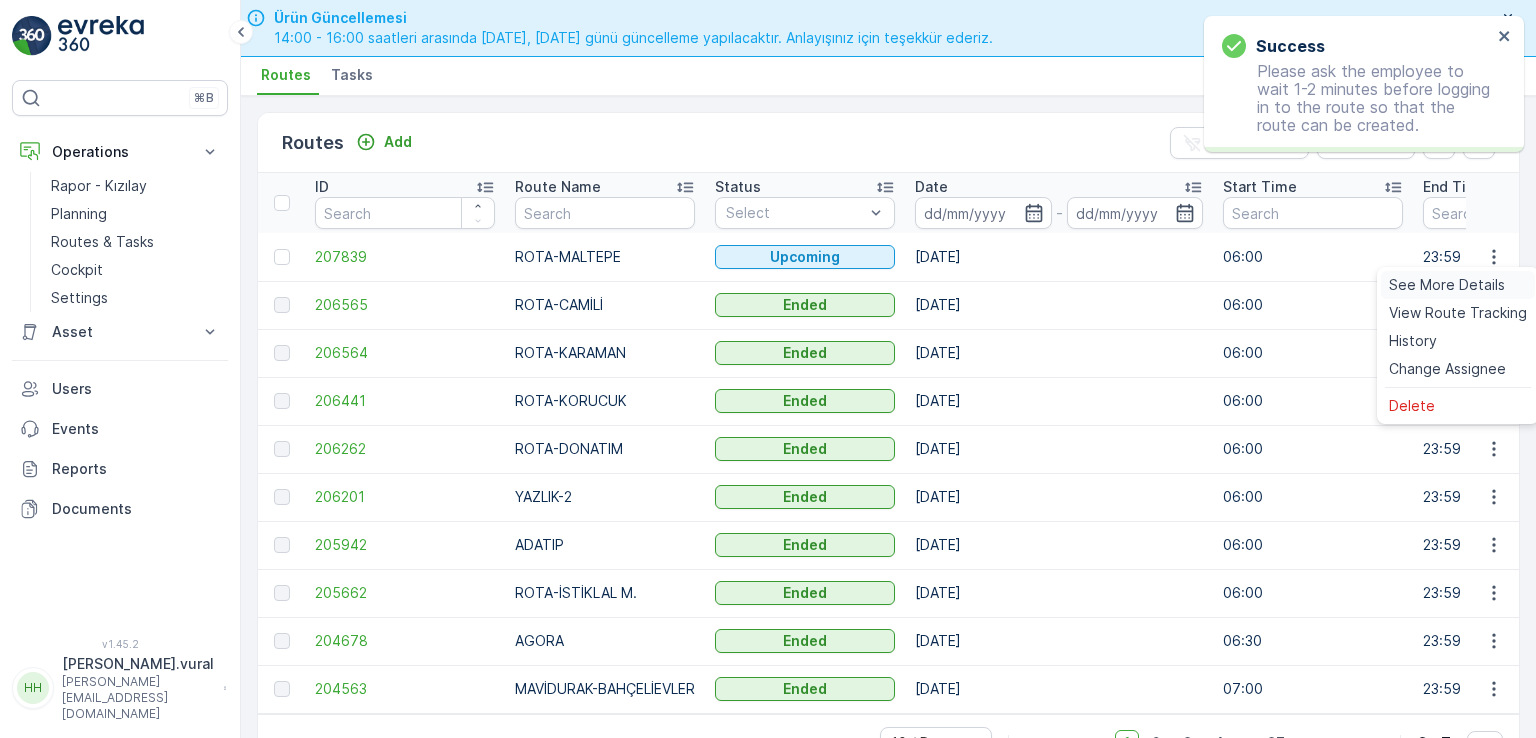 click on "See More Details" at bounding box center [1447, 285] 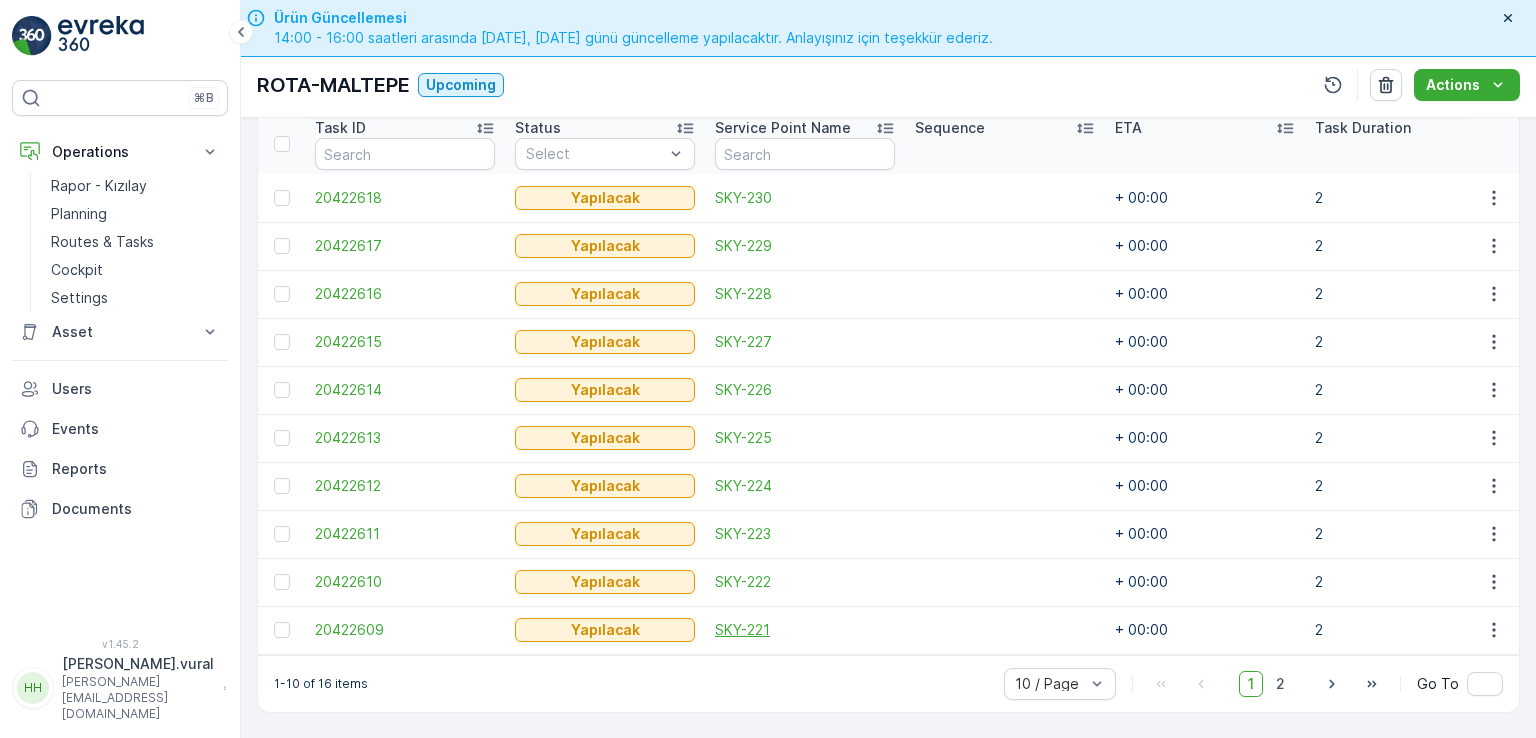 scroll, scrollTop: 556, scrollLeft: 0, axis: vertical 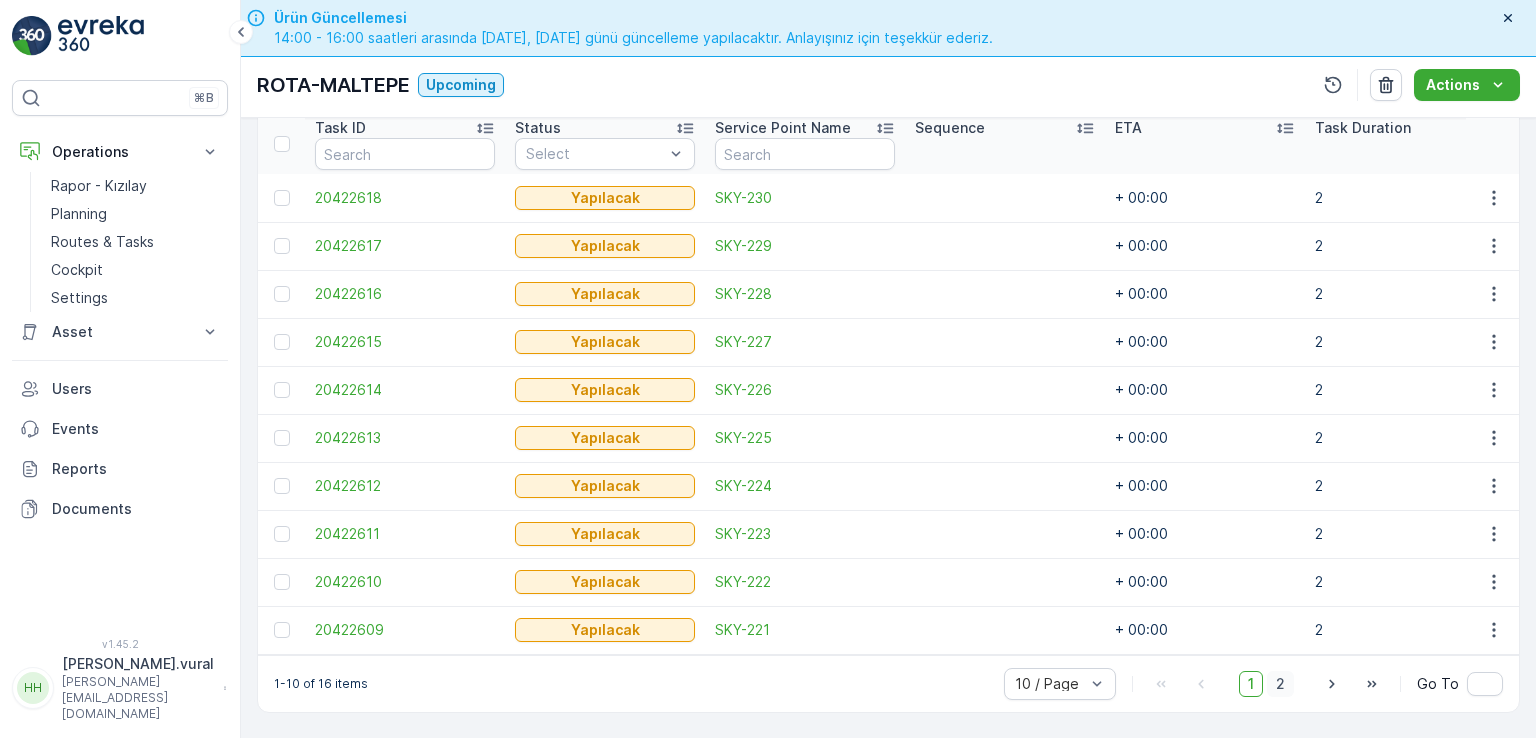 click on "1 2" at bounding box center [1266, 684] 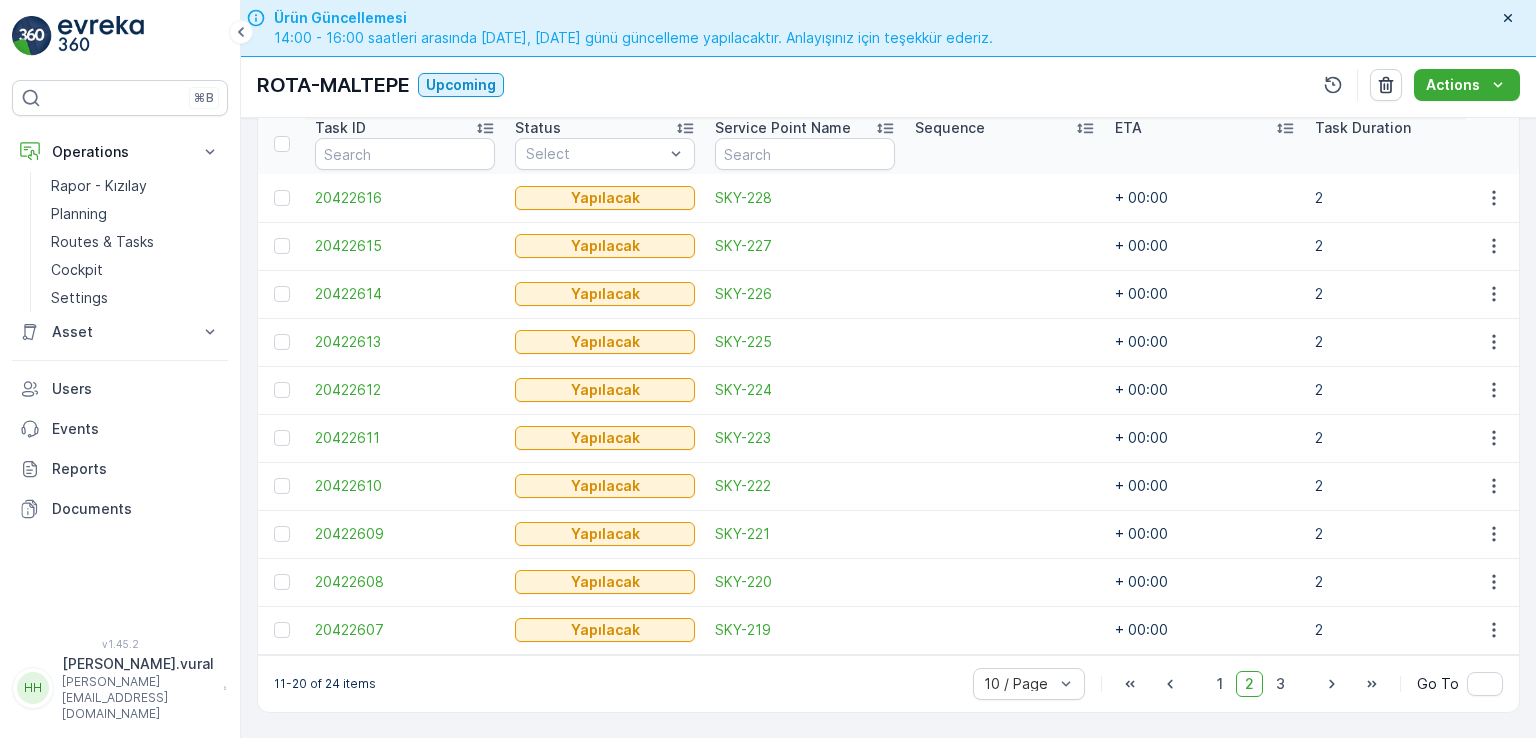 click on "3" at bounding box center [1280, 684] 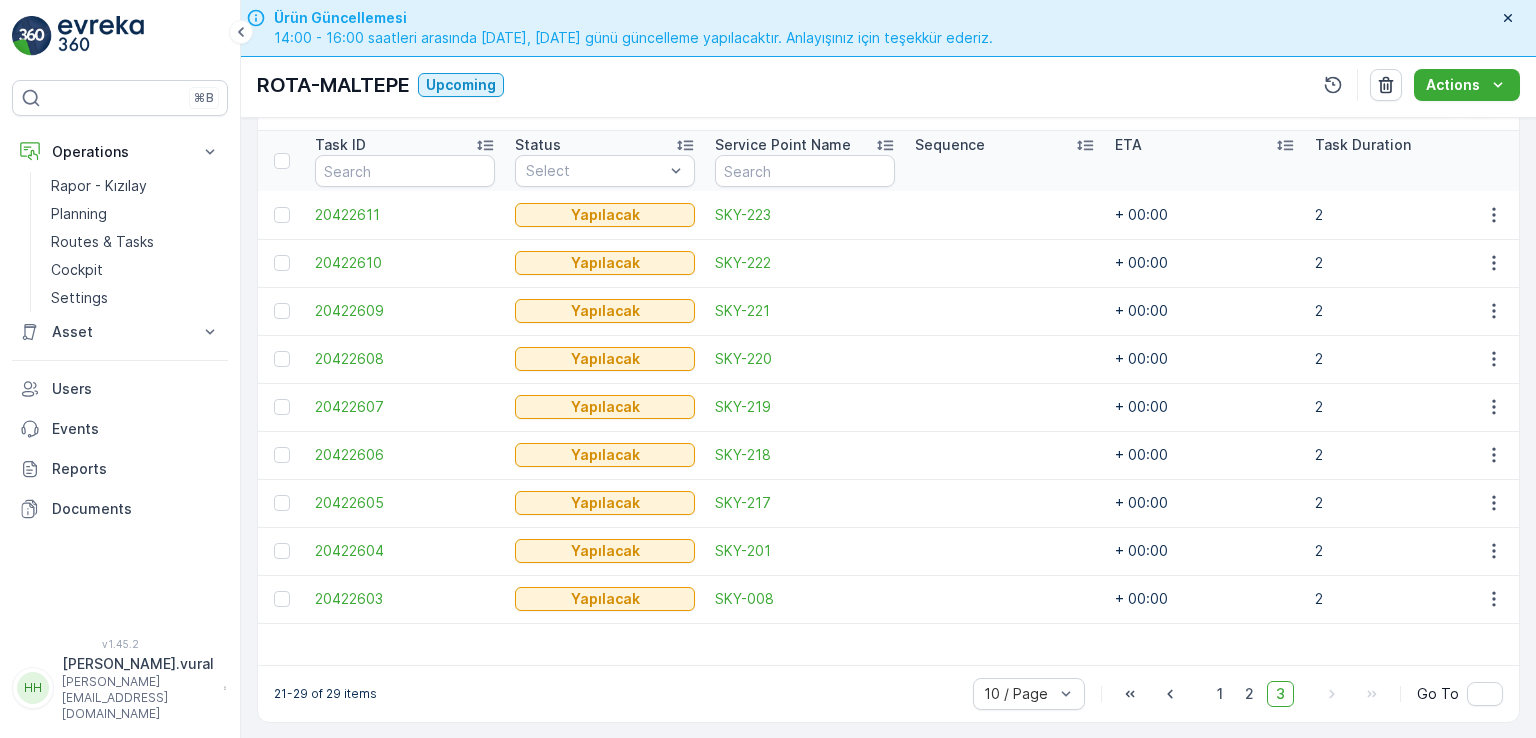 scroll, scrollTop: 550, scrollLeft: 0, axis: vertical 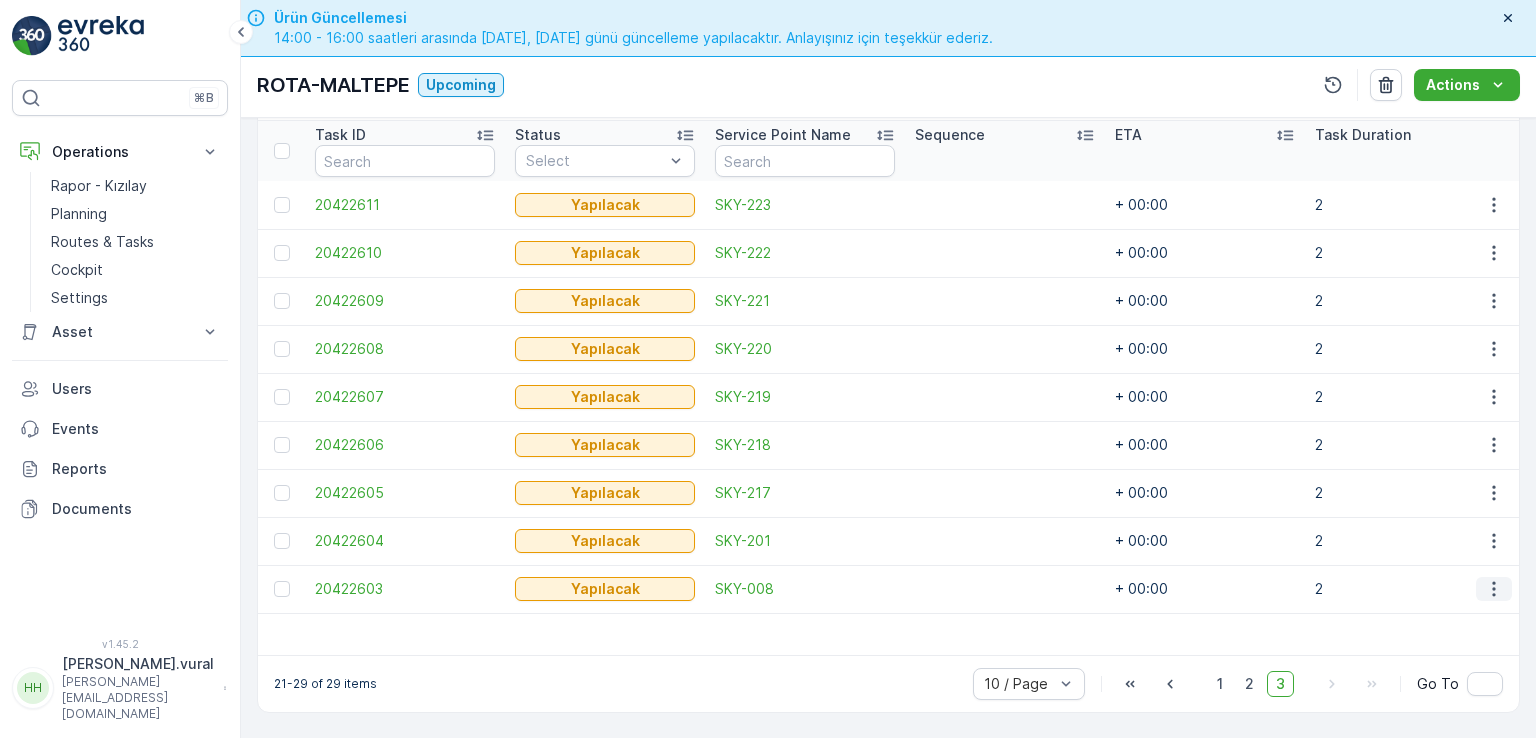 click 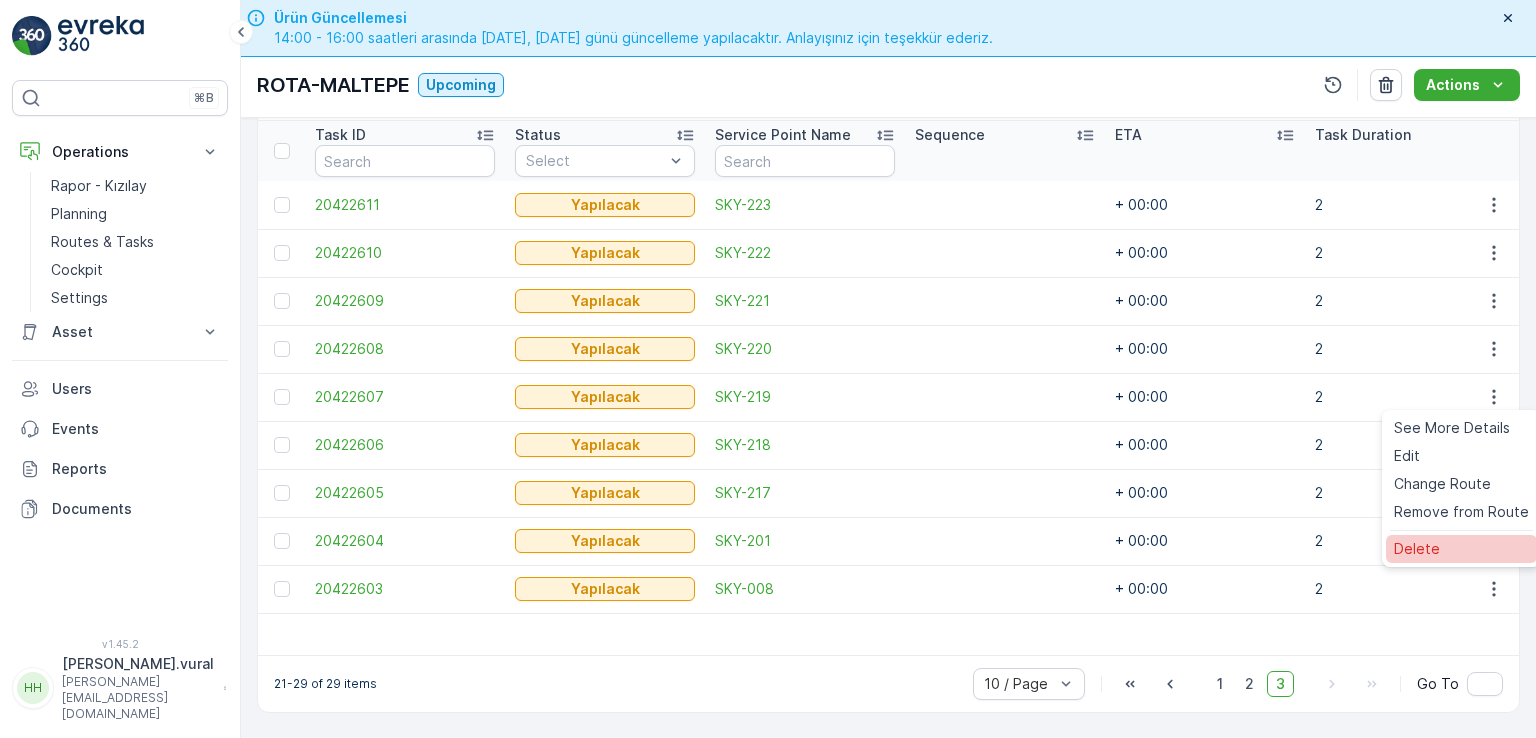 click on "Delete" at bounding box center [1417, 549] 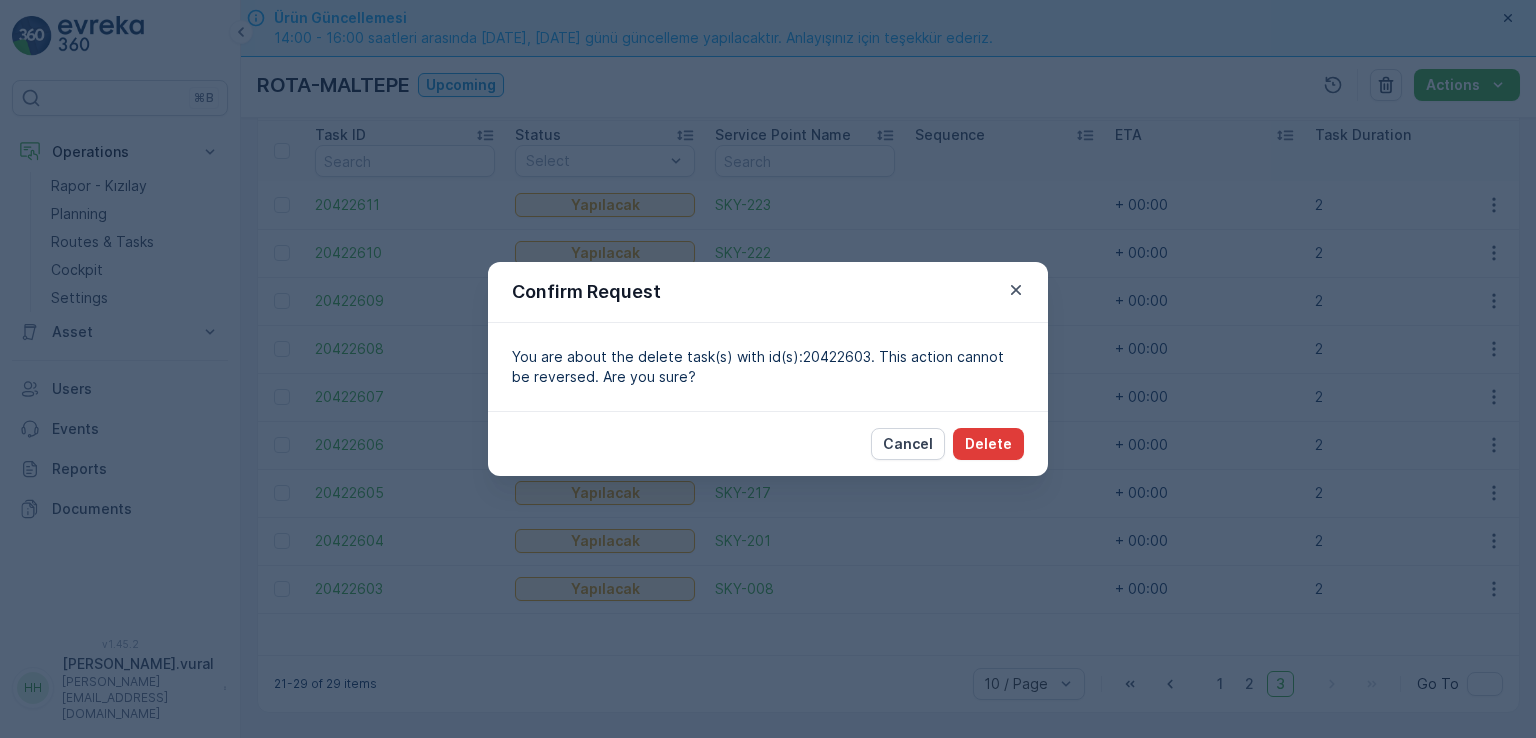 click on "Delete" at bounding box center [988, 444] 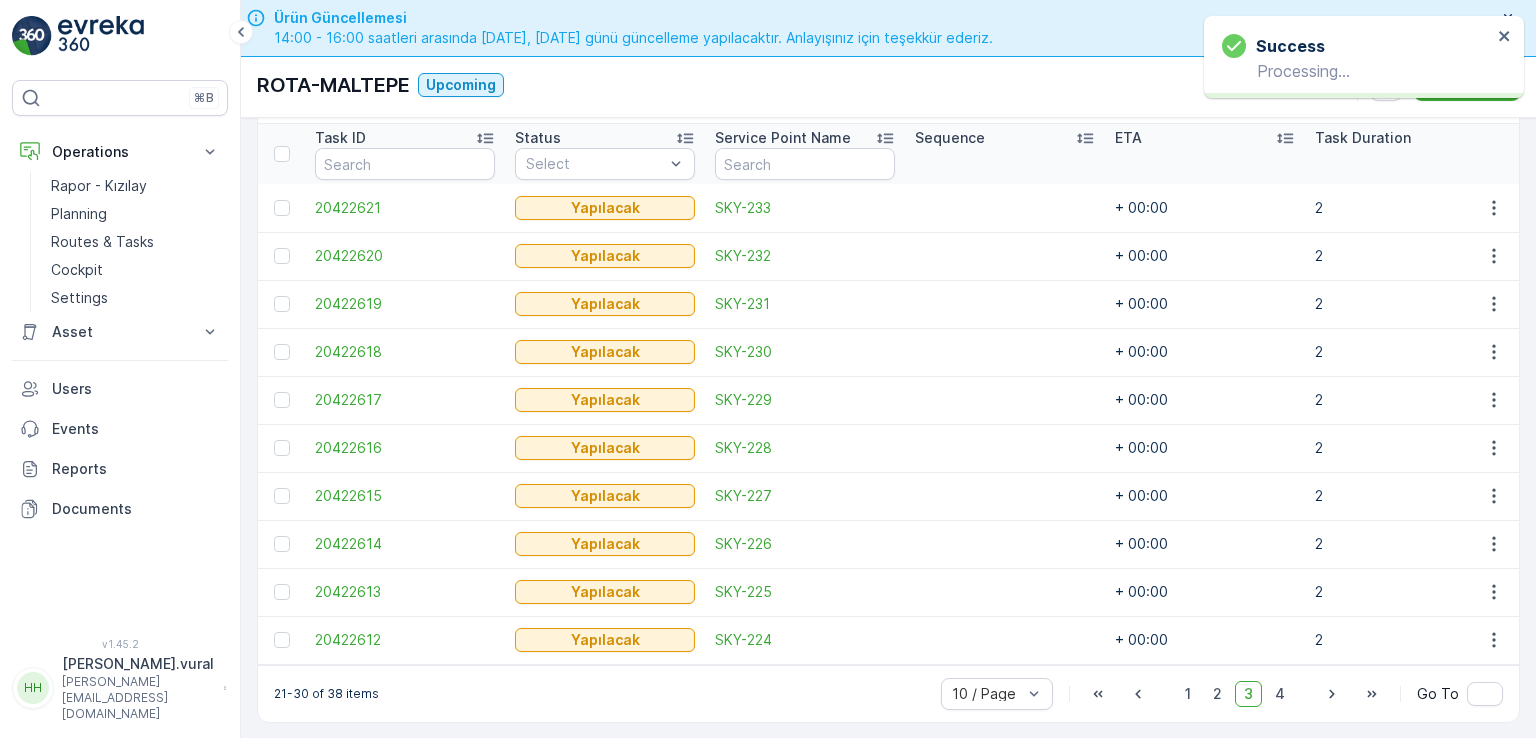 scroll, scrollTop: 556, scrollLeft: 0, axis: vertical 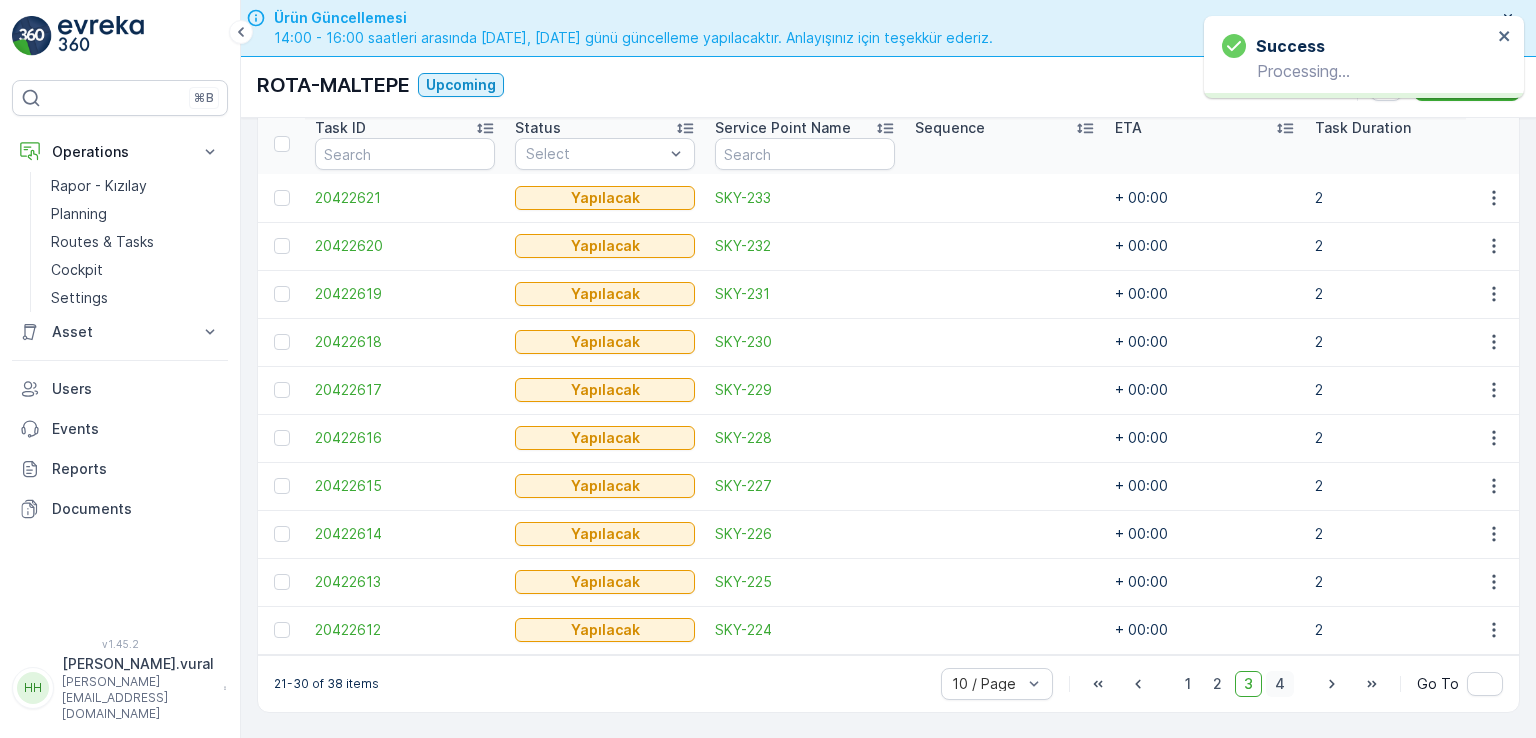 click on "4" at bounding box center (1280, 684) 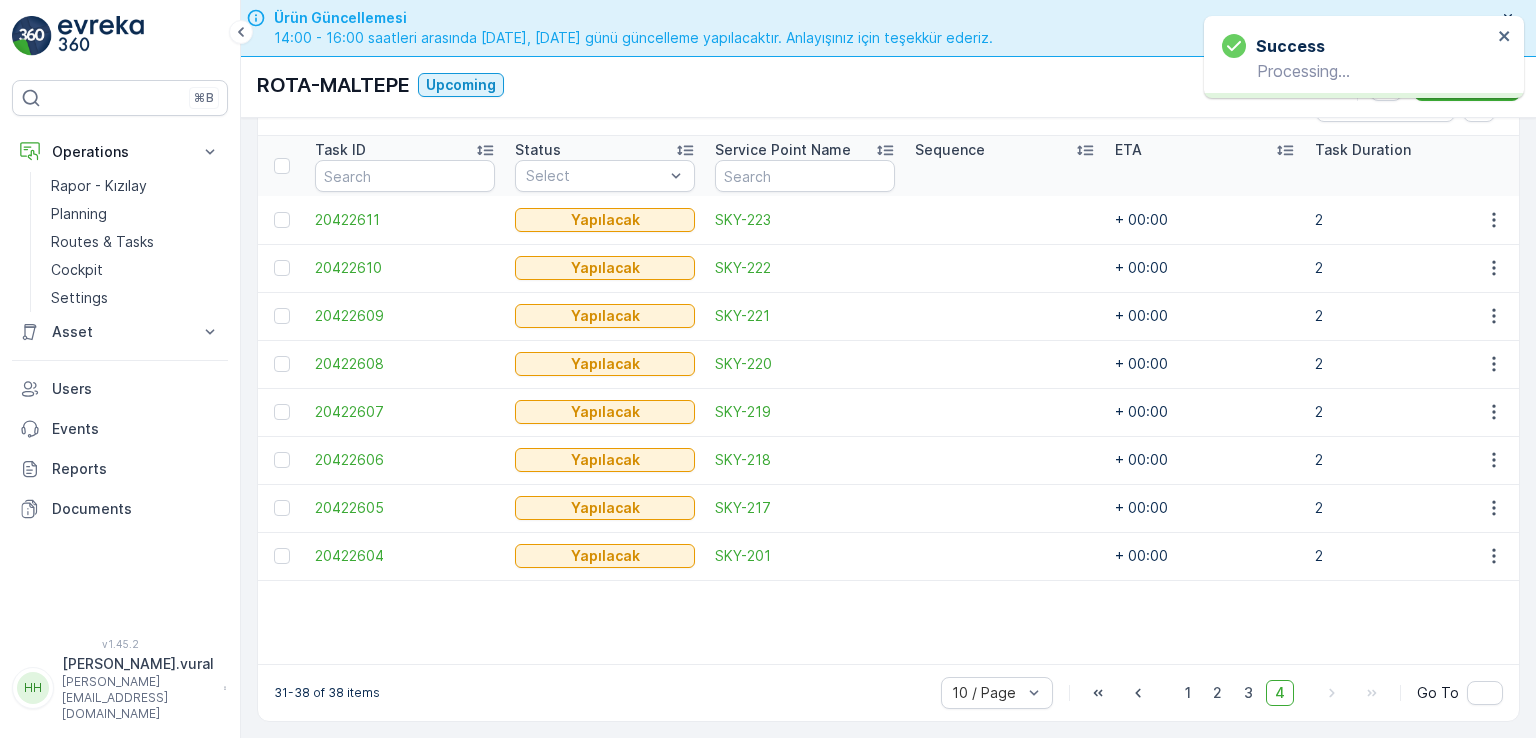 scroll, scrollTop: 544, scrollLeft: 0, axis: vertical 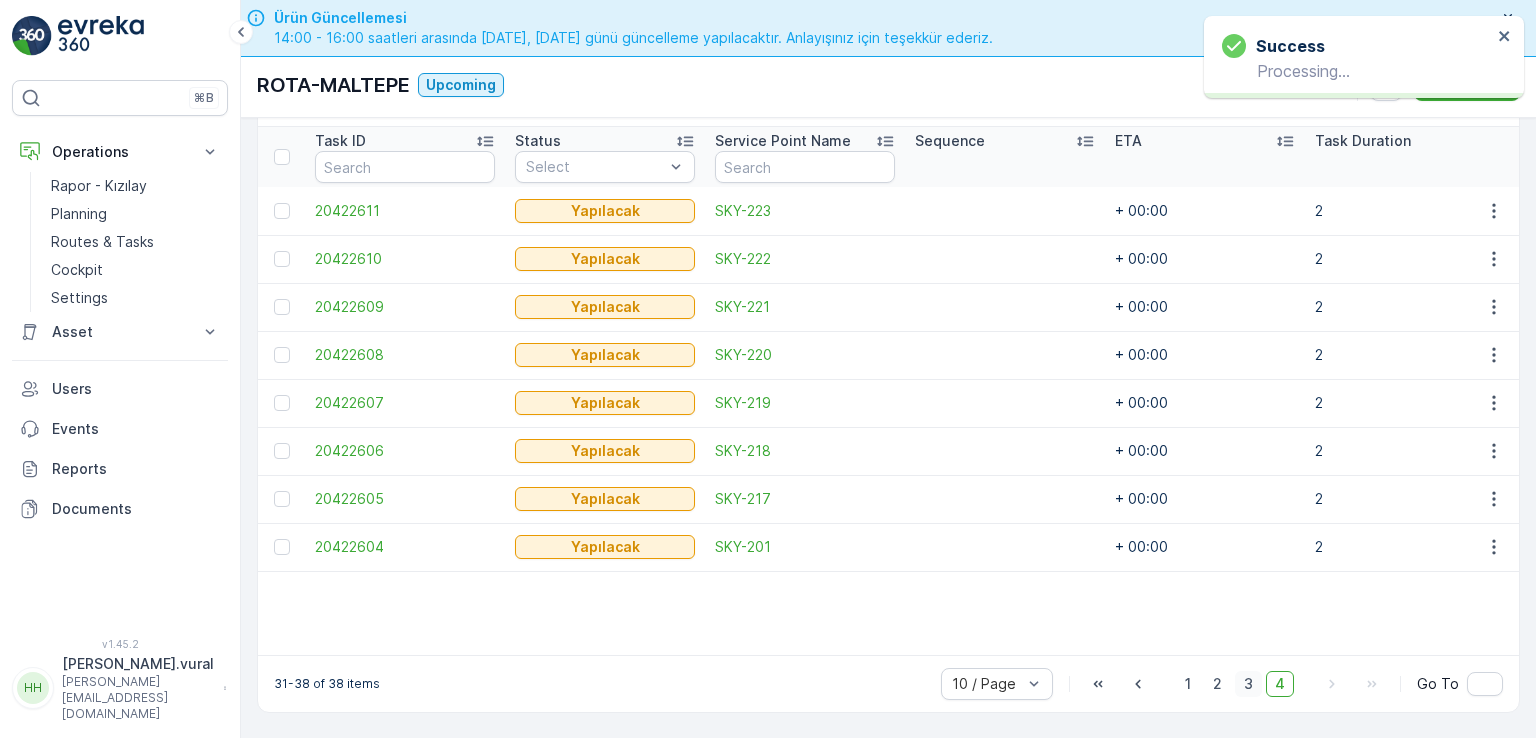 click on "3" at bounding box center [1248, 684] 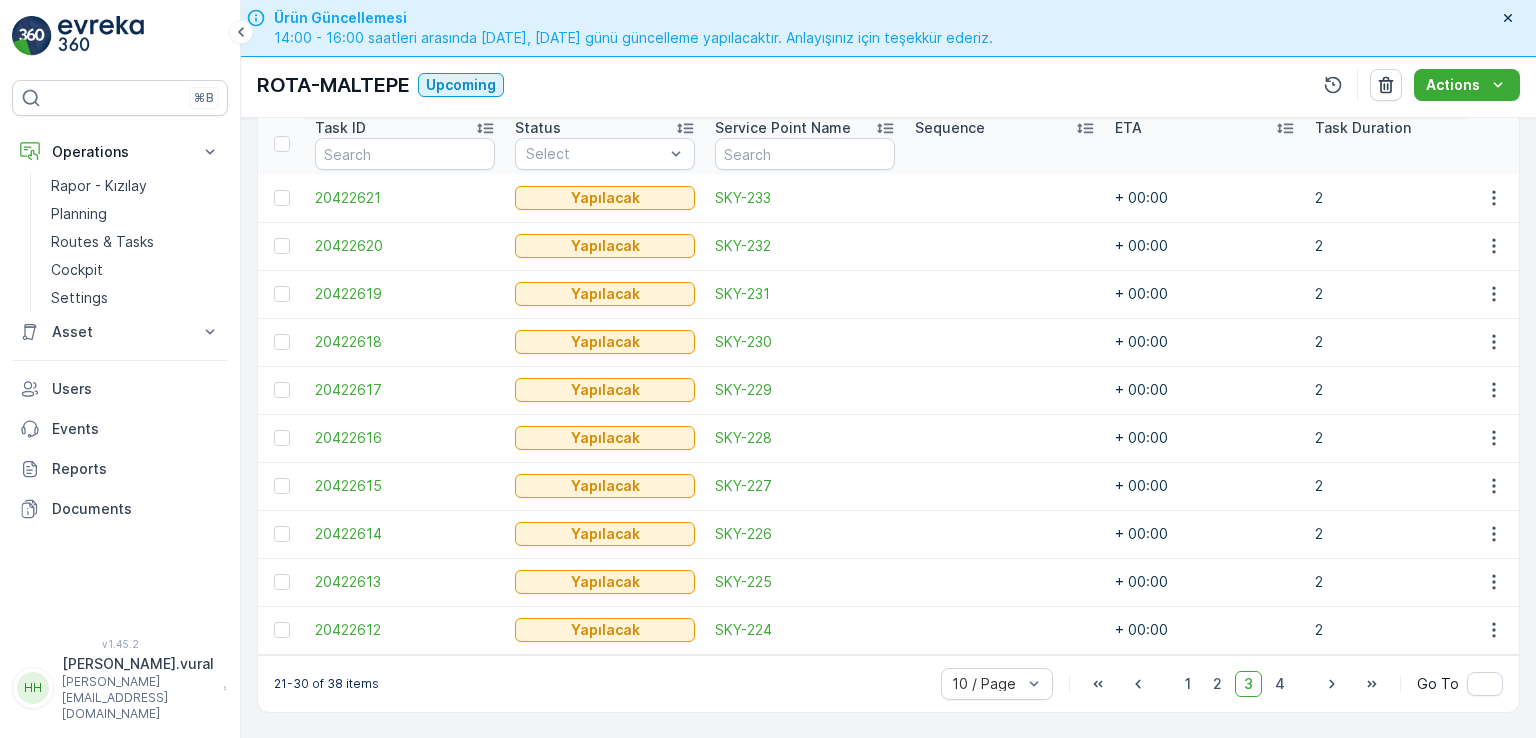 scroll, scrollTop: 556, scrollLeft: 0, axis: vertical 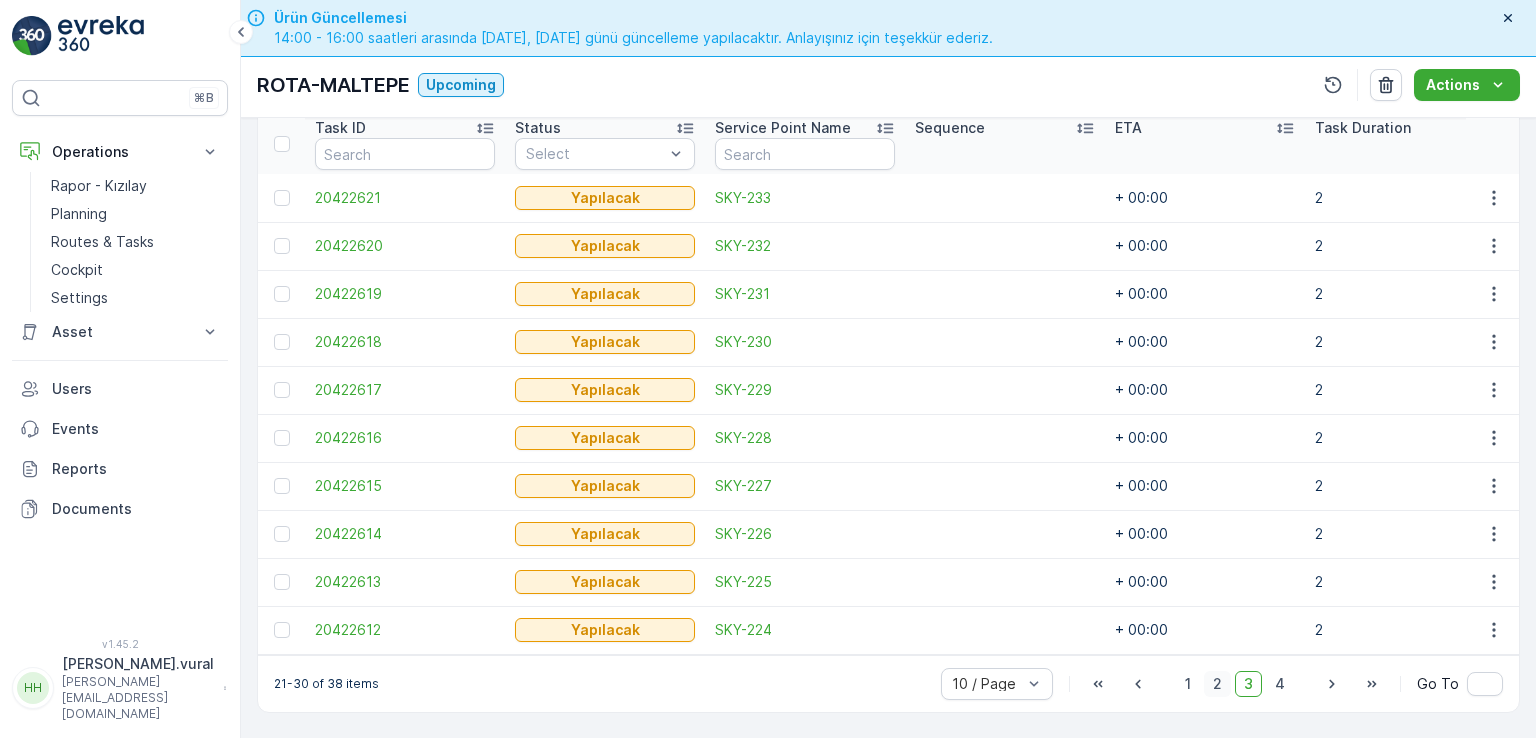 click on "2" at bounding box center (1217, 684) 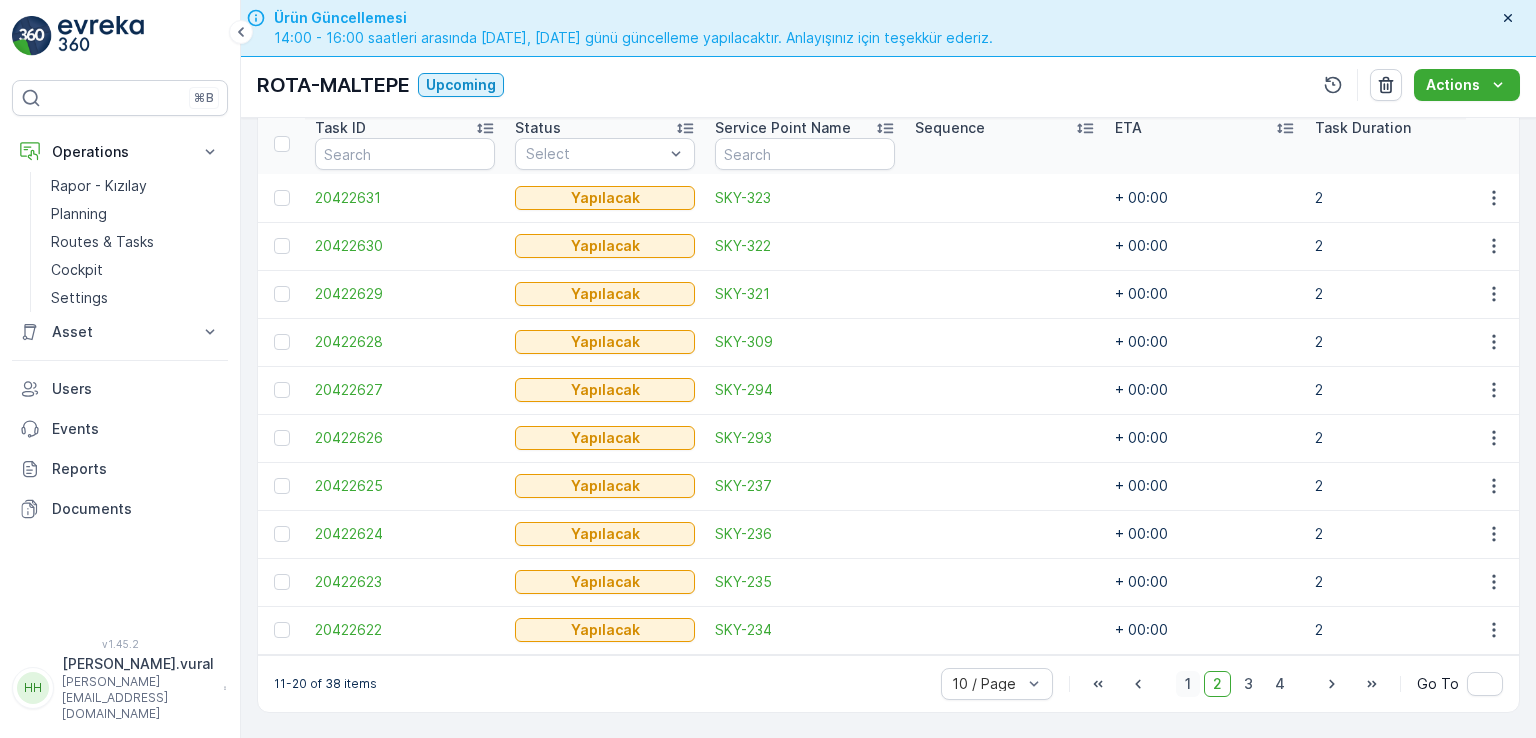 click on "1" at bounding box center (1188, 684) 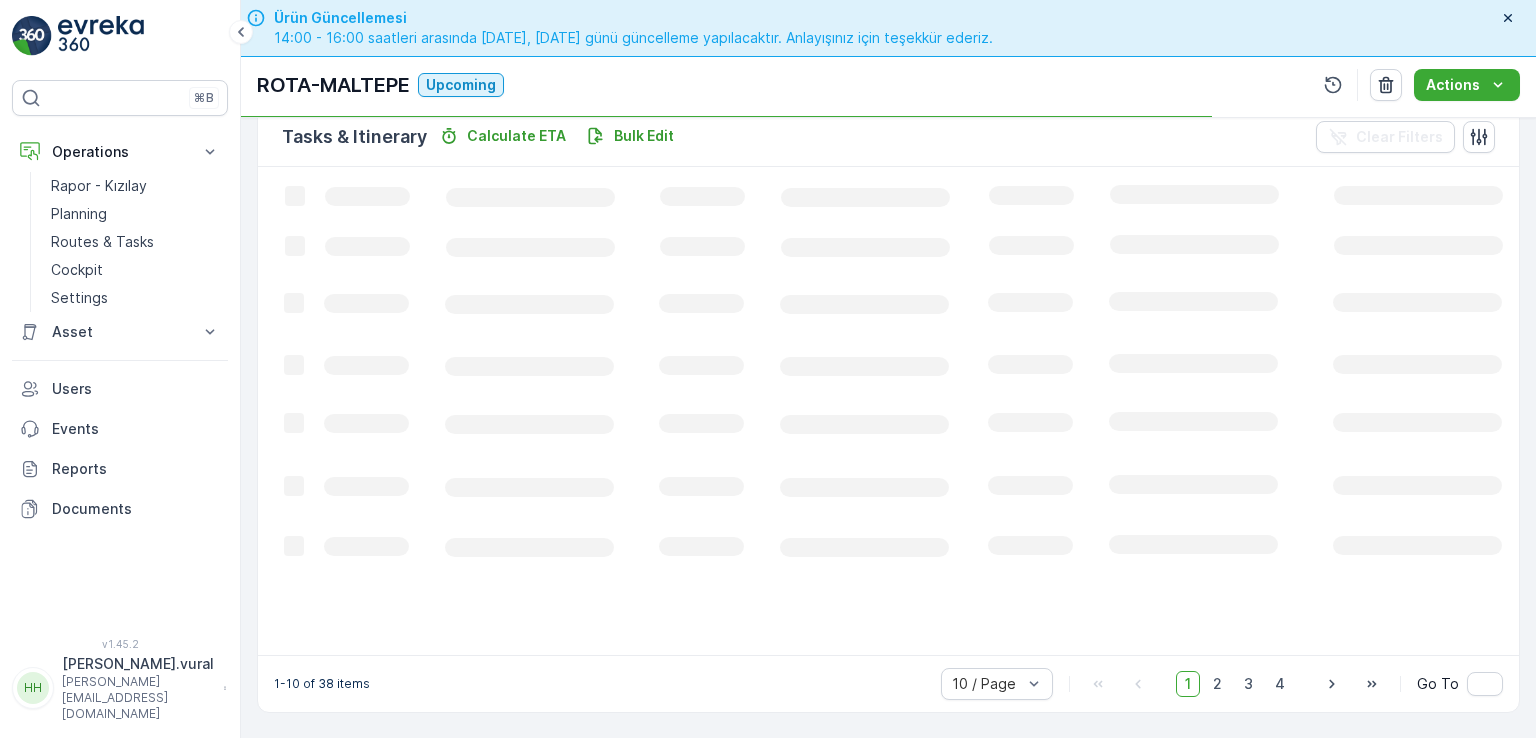 scroll, scrollTop: 495, scrollLeft: 0, axis: vertical 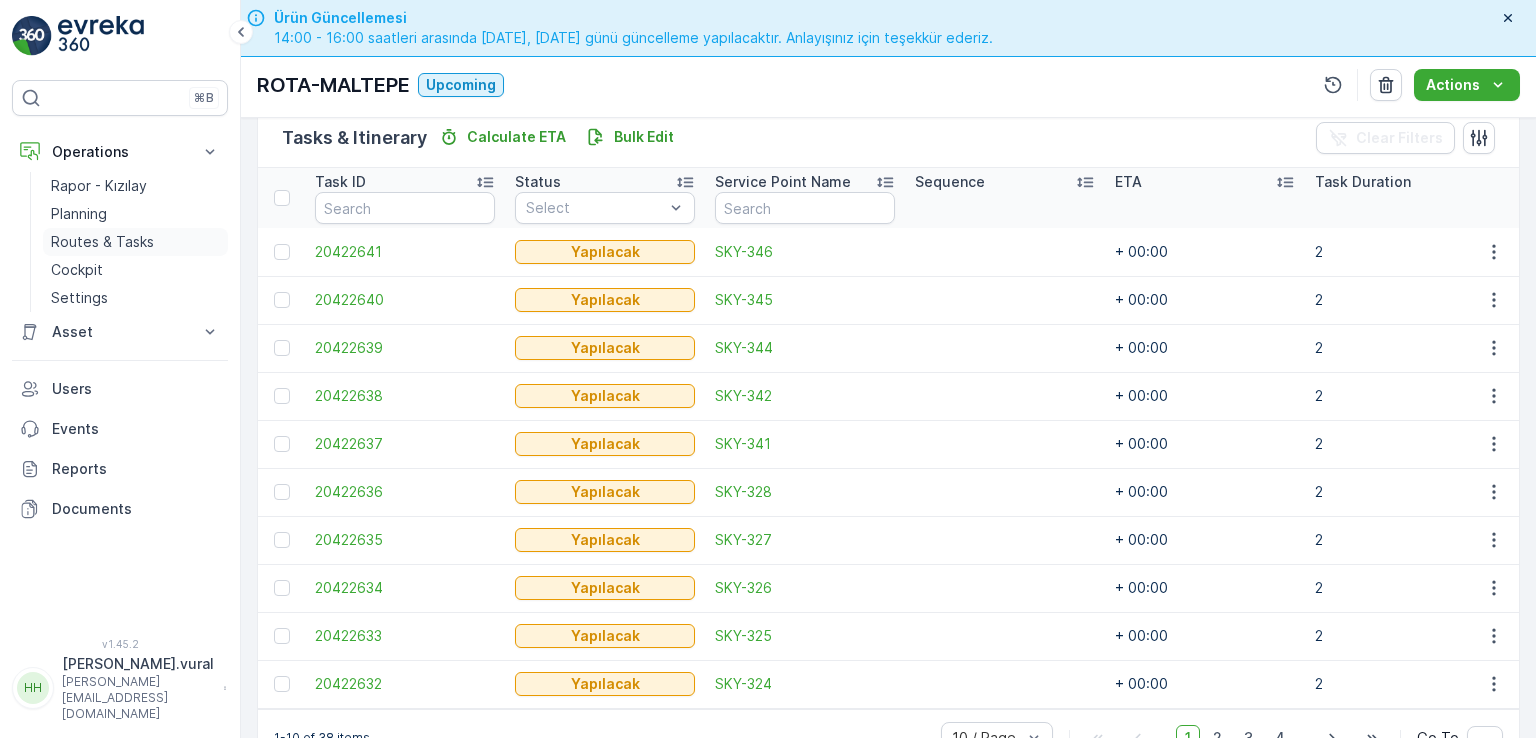 click on "Routes & Tasks" at bounding box center [102, 242] 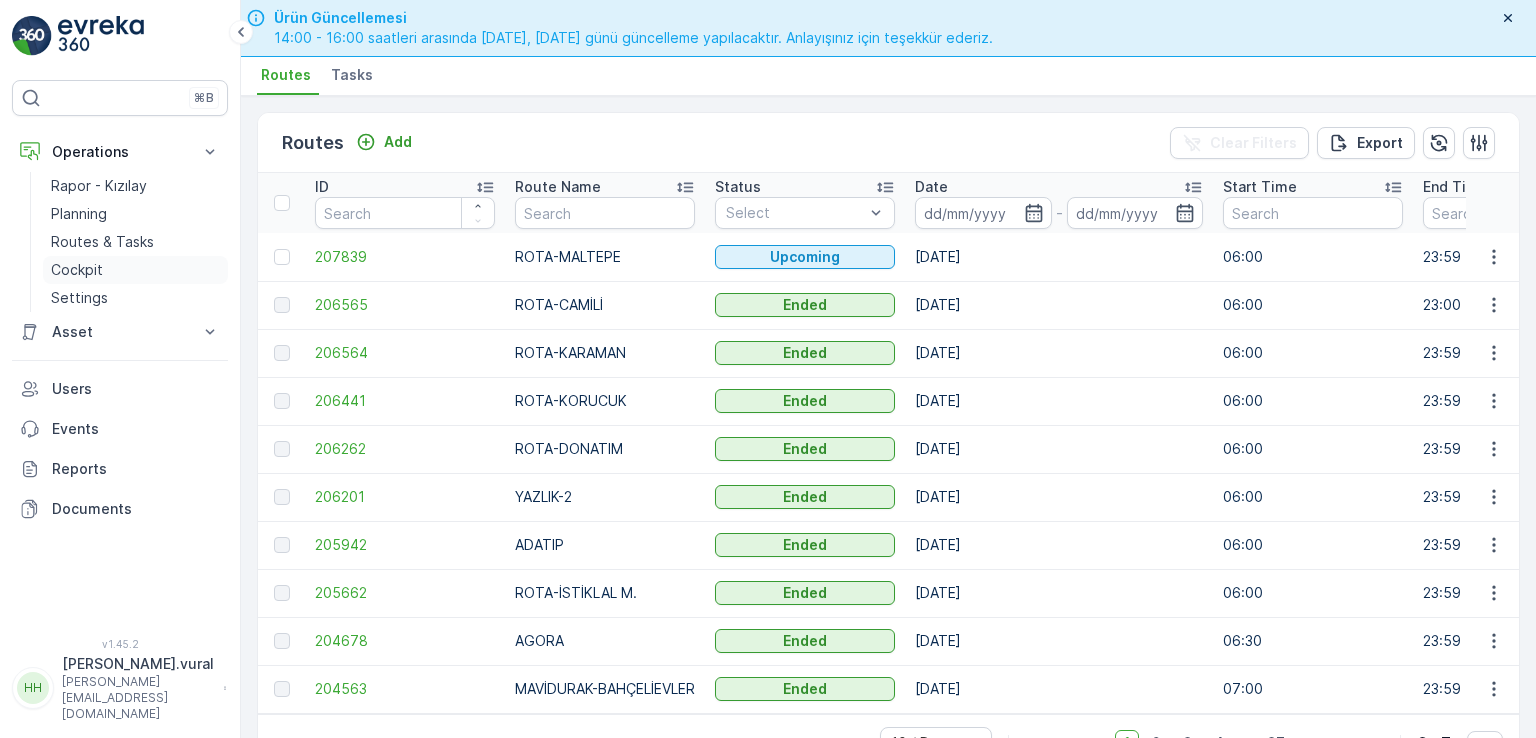 click on "Cockpit" at bounding box center (135, 270) 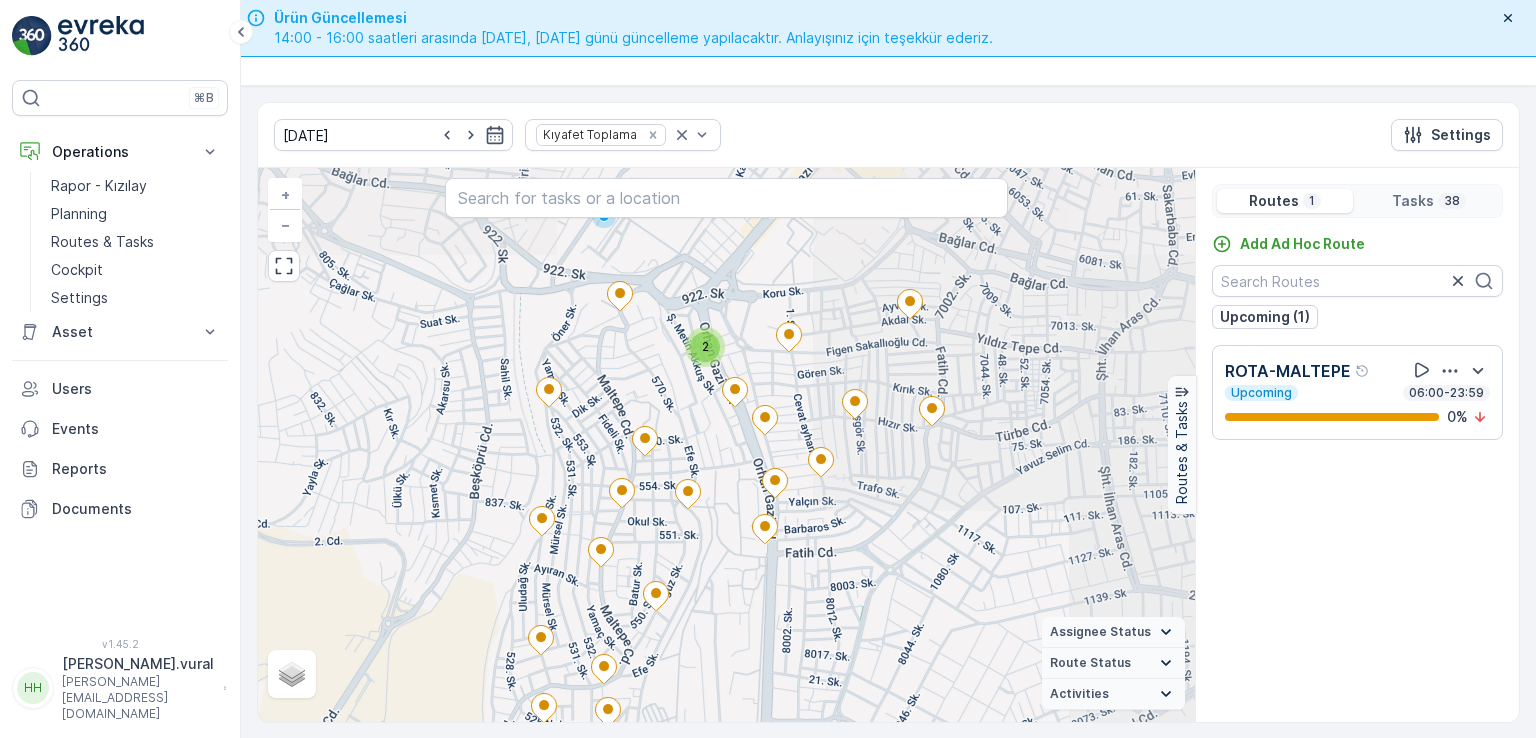 drag, startPoint x: 743, startPoint y: 409, endPoint x: 729, endPoint y: 425, distance: 21.260292 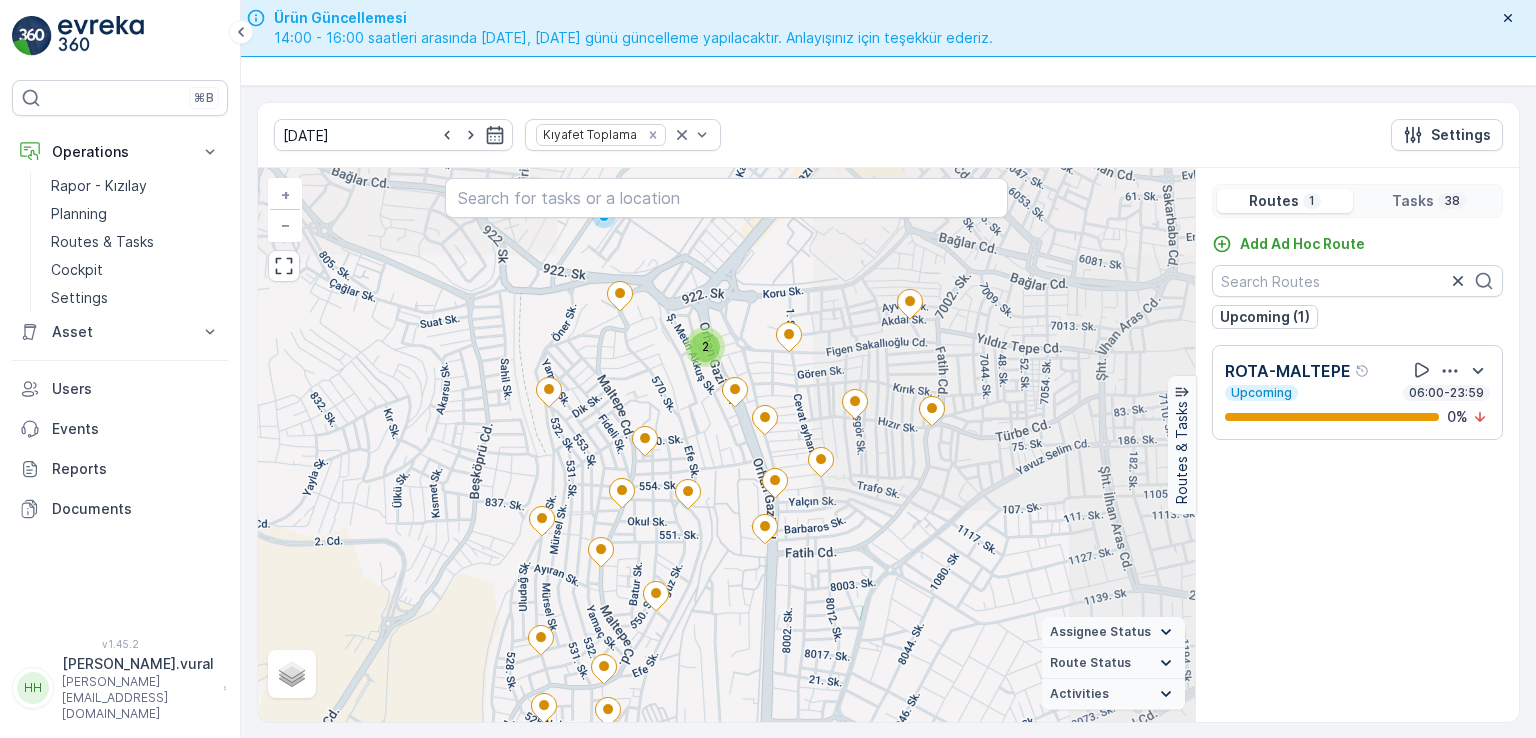 click on "2 2 2 + −  Satellite  Roadmap  Terrain  Hybrid  Leaflet Assignee Status On The Move Steady Route Status Upcoming Dispatched Finished Checkin VCR Fail Offline Undispatched Expired Cancelled Activities Start Point End Point Fuel Disposal Break Speed Limit" at bounding box center [726, 445] 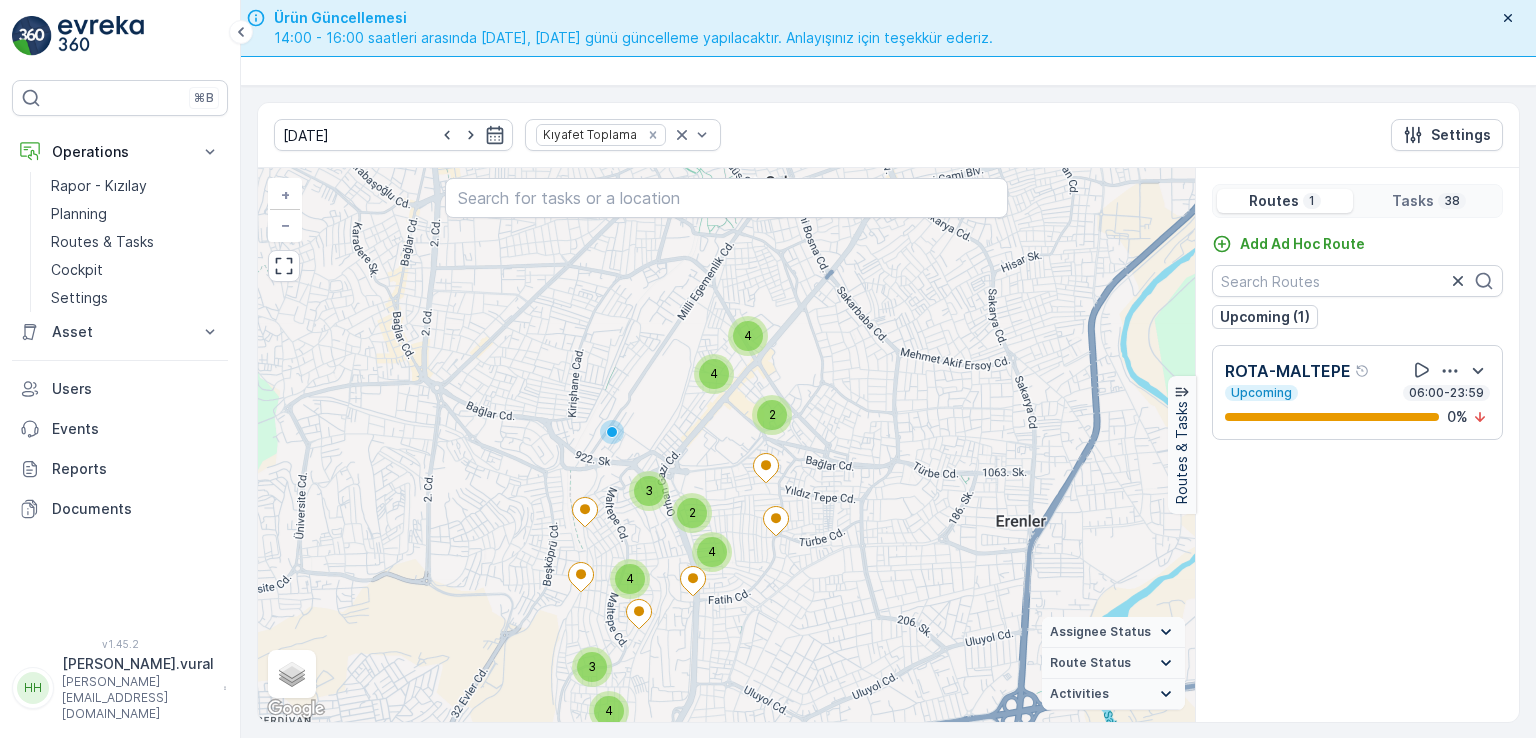 drag, startPoint x: 872, startPoint y: 428, endPoint x: 859, endPoint y: 441, distance: 18.384777 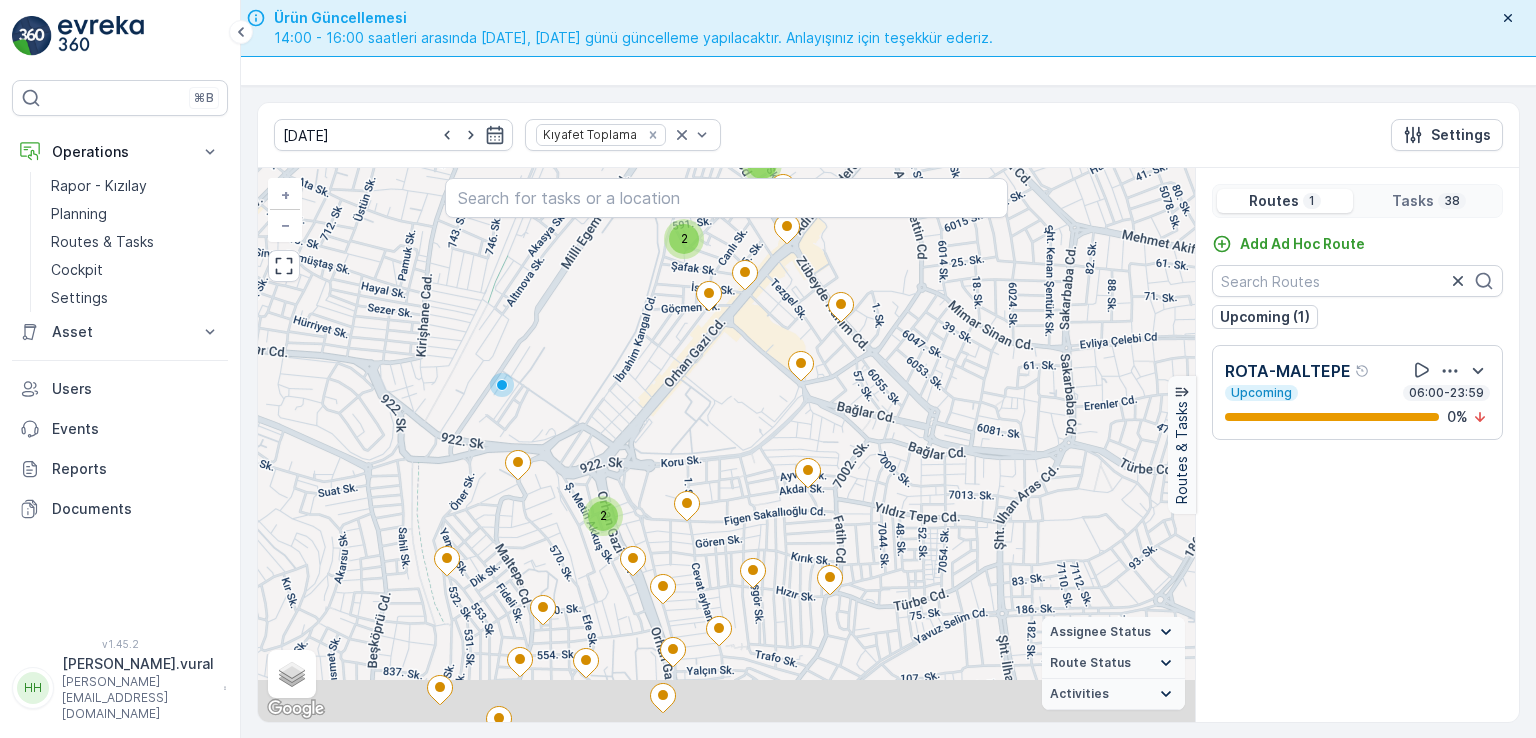 drag, startPoint x: 727, startPoint y: 557, endPoint x: 704, endPoint y: 444, distance: 115.316956 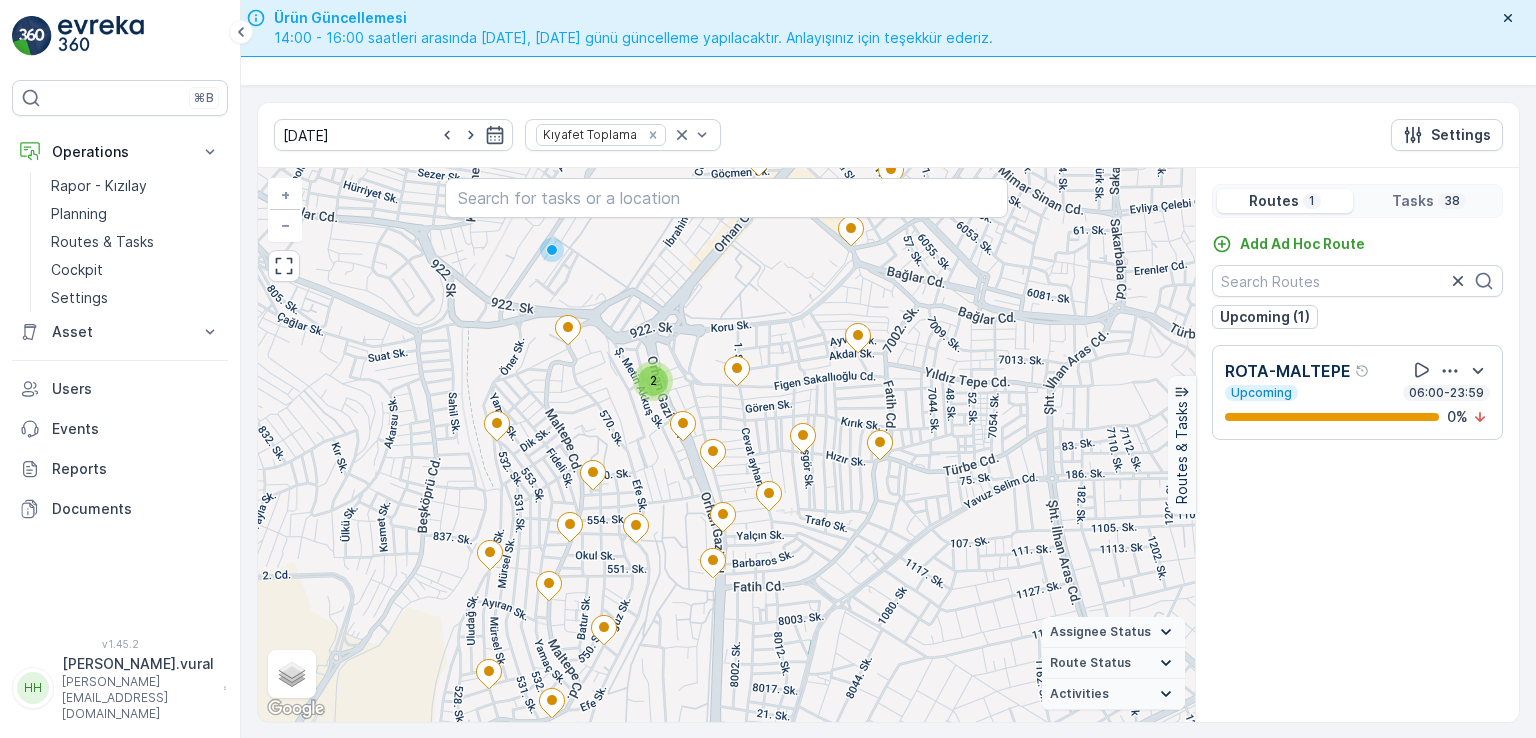 drag, startPoint x: 660, startPoint y: 549, endPoint x: 660, endPoint y: 440, distance: 109 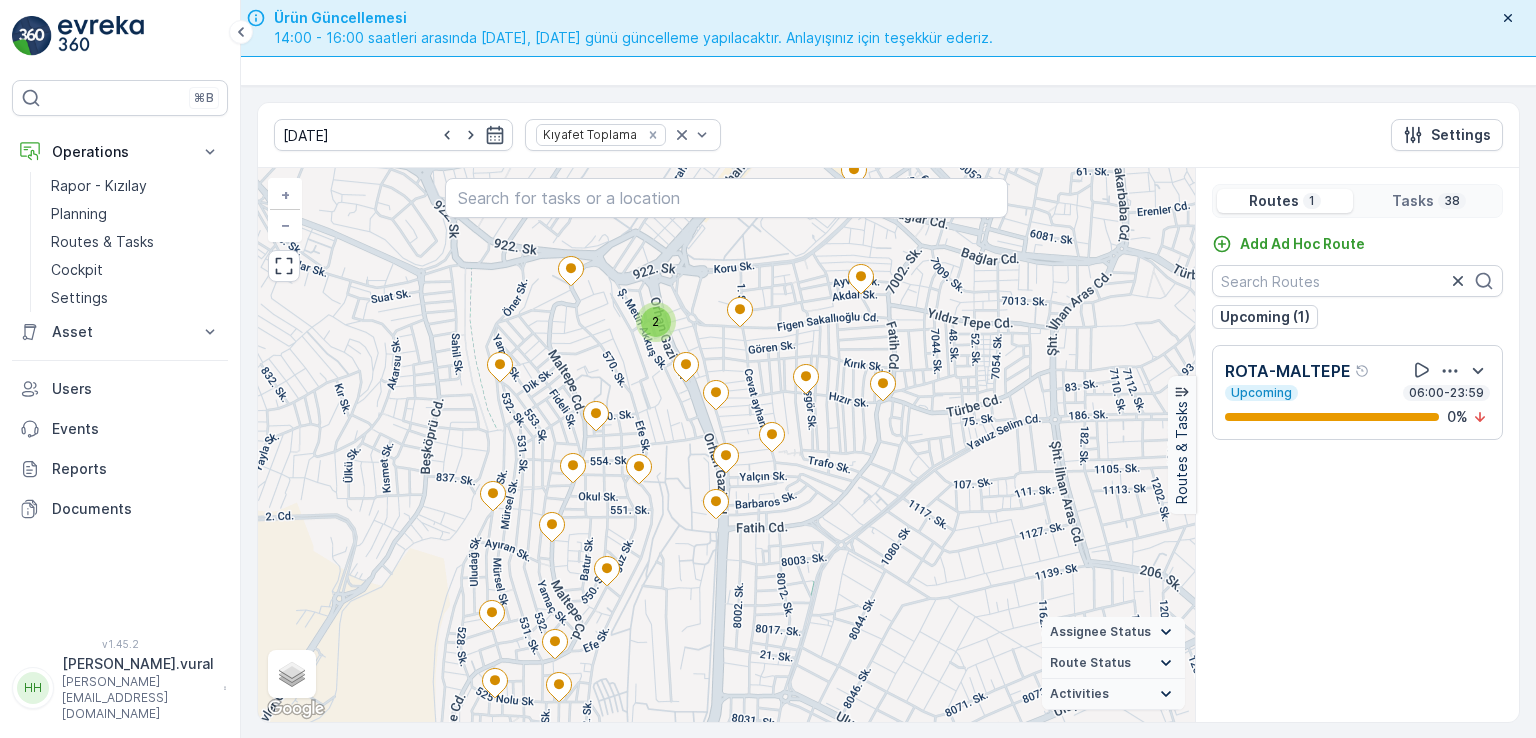 drag, startPoint x: 672, startPoint y: 533, endPoint x: 676, endPoint y: 570, distance: 37.215588 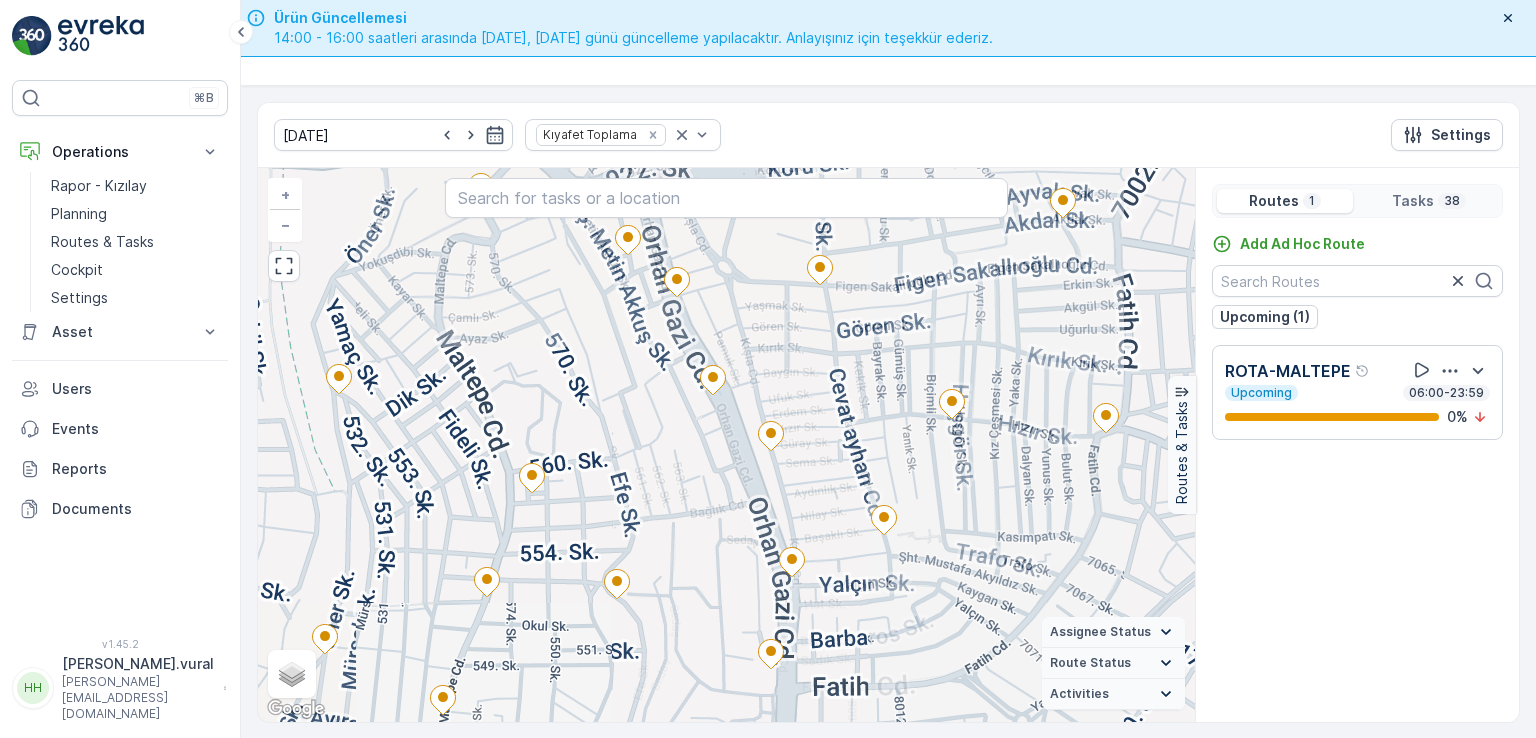 drag, startPoint x: 654, startPoint y: 362, endPoint x: 638, endPoint y: 454, distance: 93.38094 